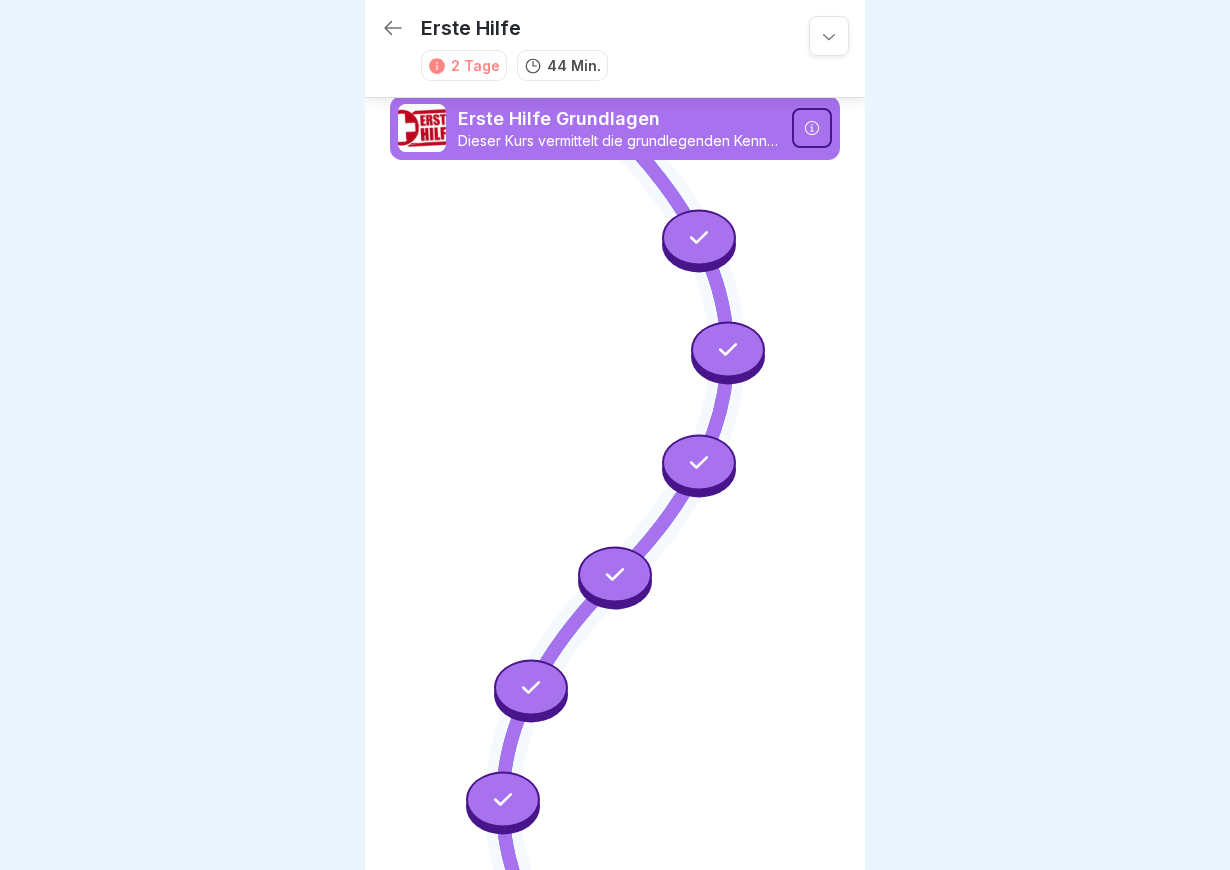 scroll, scrollTop: 7, scrollLeft: 0, axis: vertical 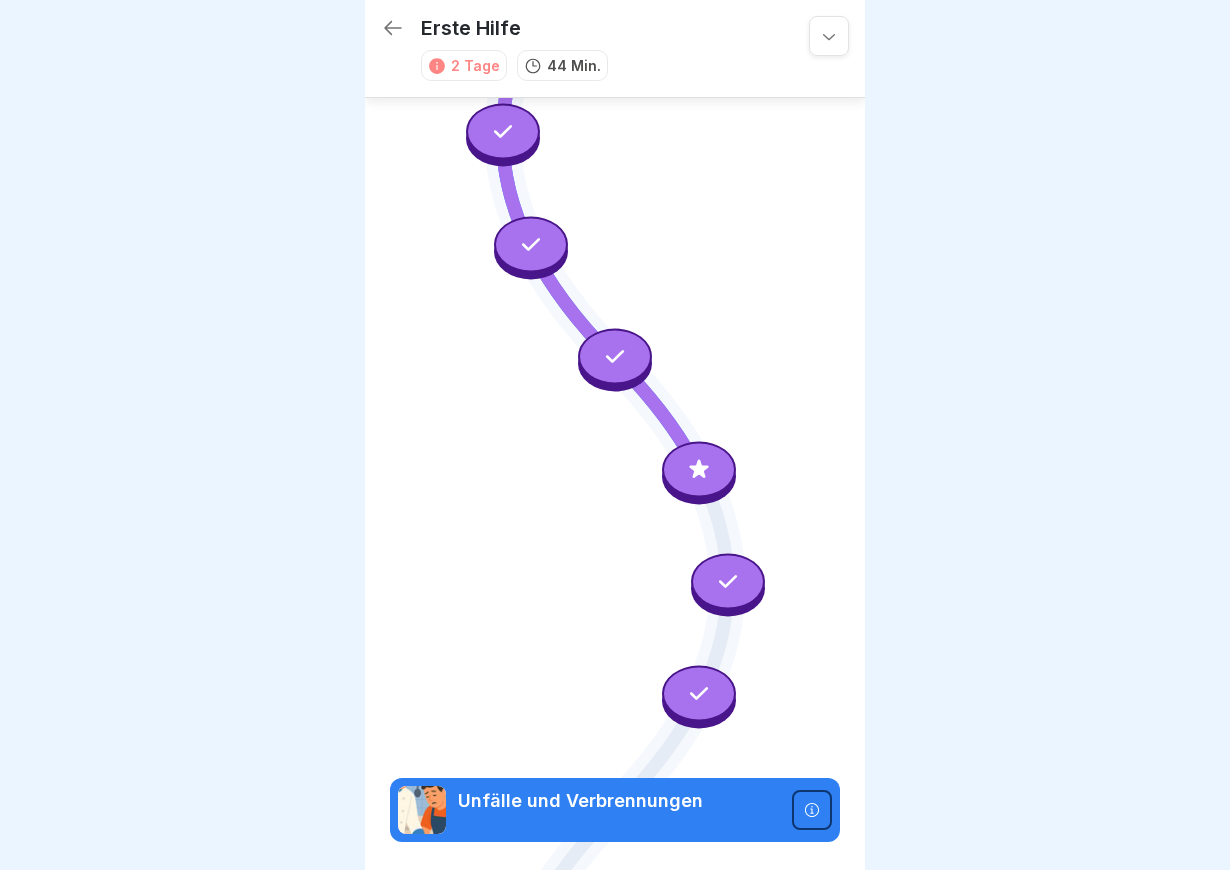 click on "Unfälle und Verbrennungen" at bounding box center [619, 801] 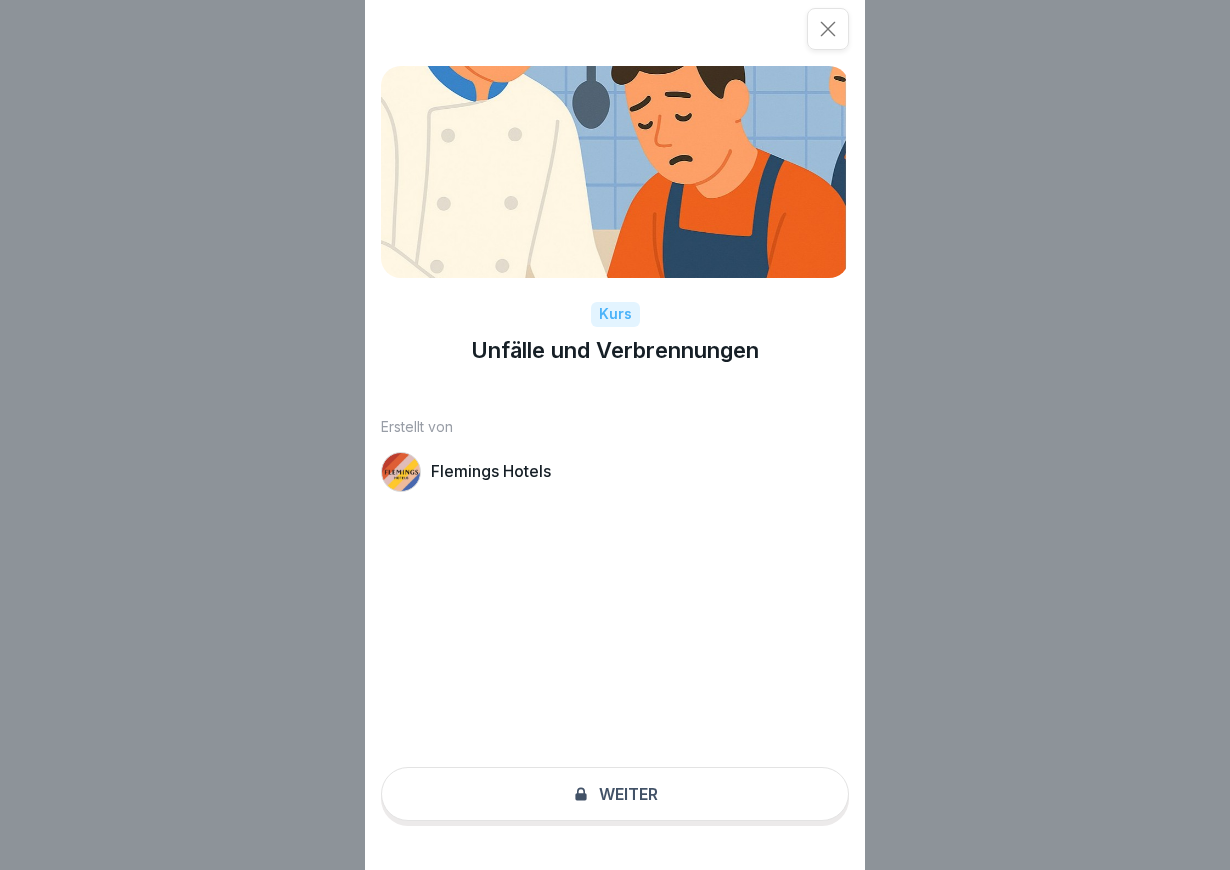 scroll, scrollTop: 15, scrollLeft: 0, axis: vertical 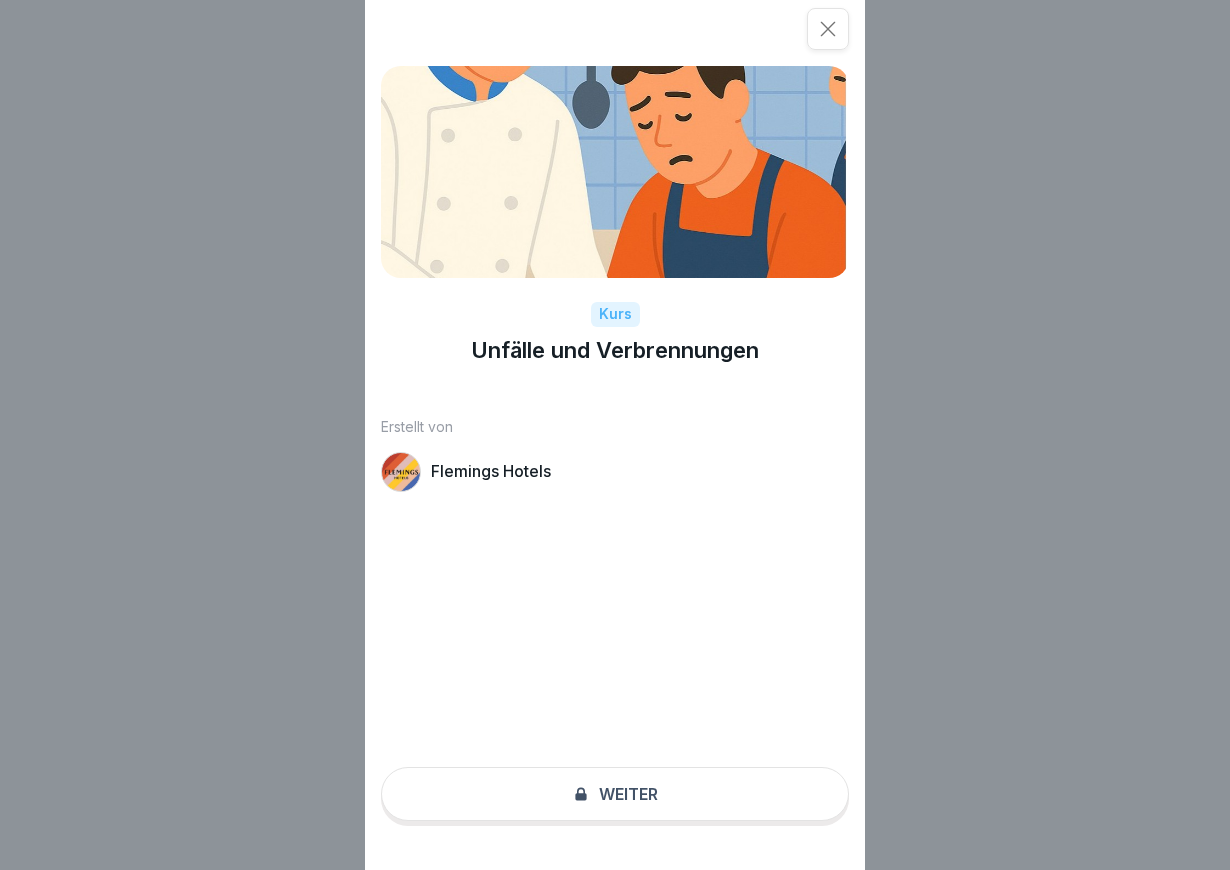 click on "Flemings Hotels" at bounding box center [491, 471] 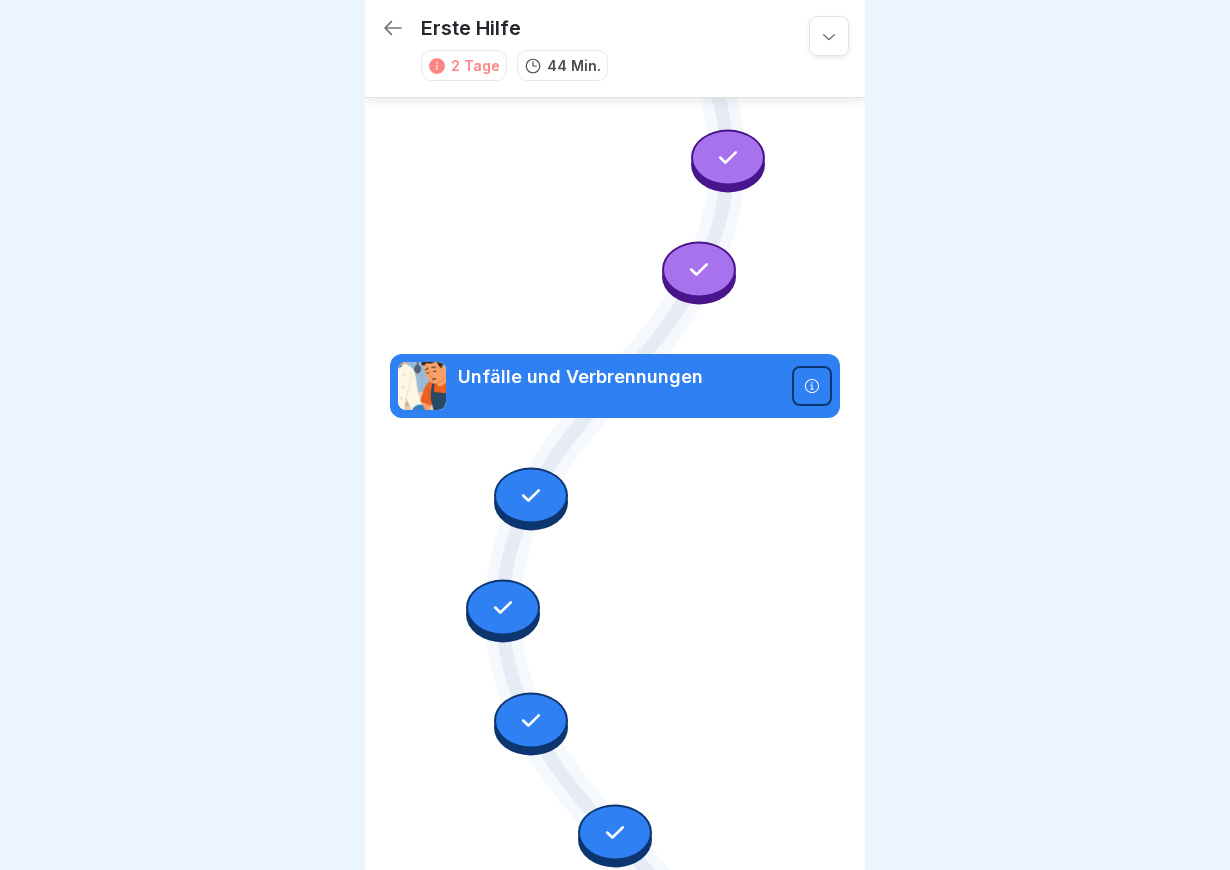 scroll, scrollTop: 1162, scrollLeft: 0, axis: vertical 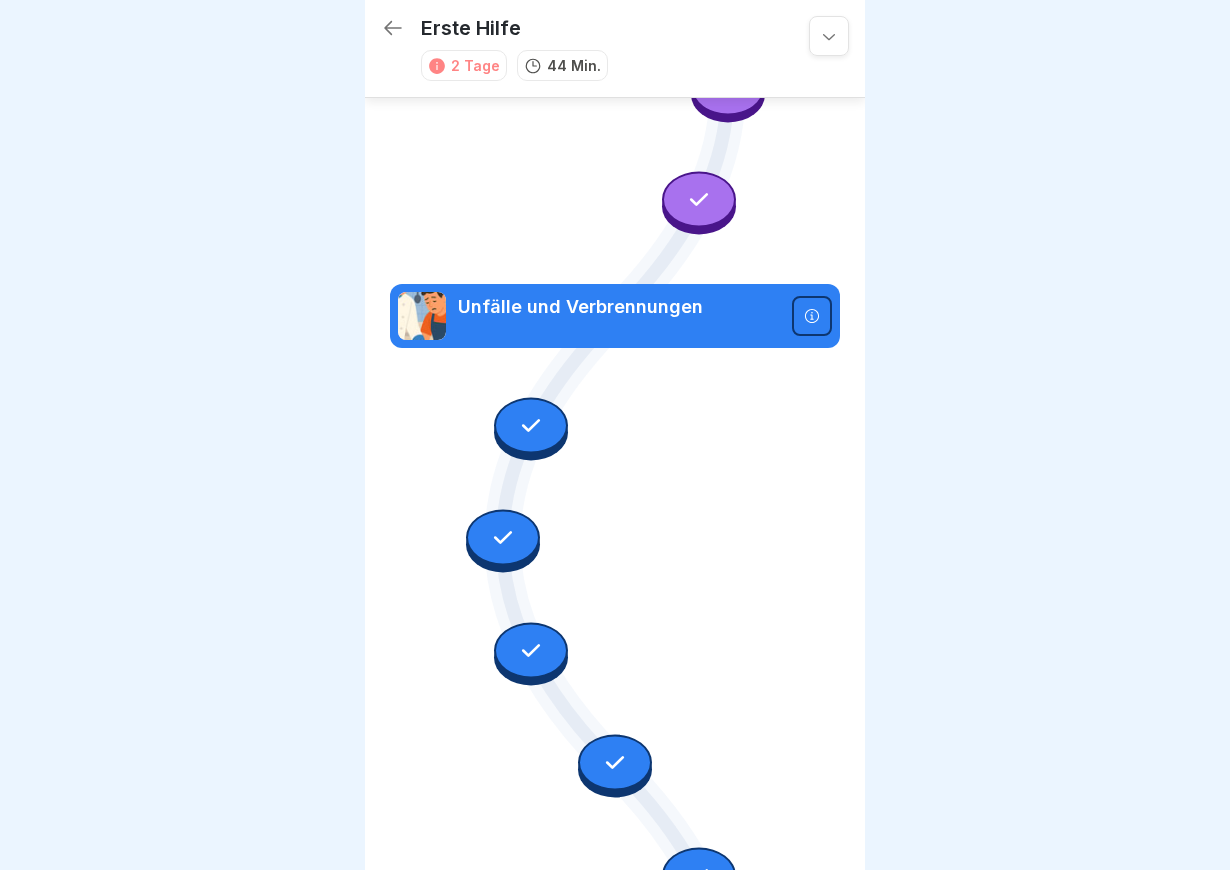 click on "Unfälle und Verbrennungen" at bounding box center [619, 307] 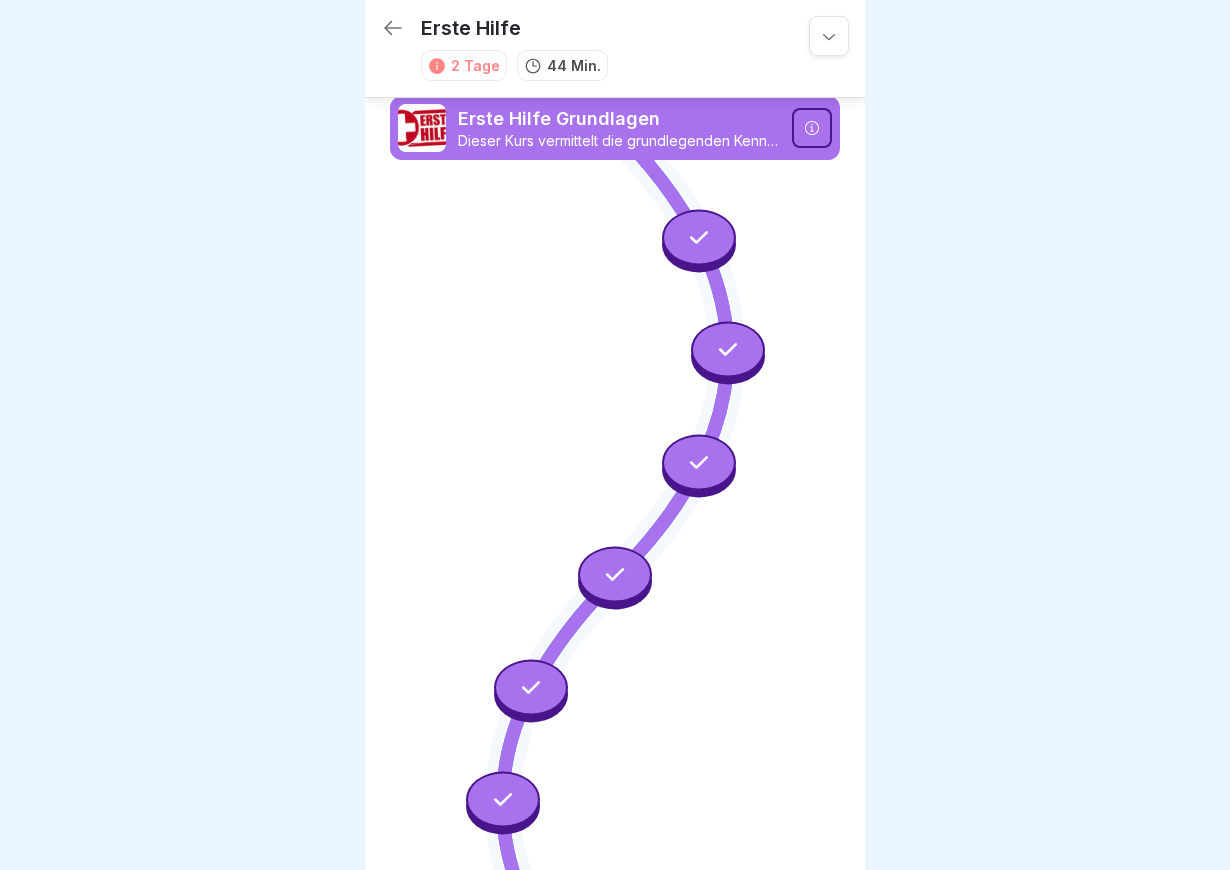 scroll, scrollTop: 7, scrollLeft: 0, axis: vertical 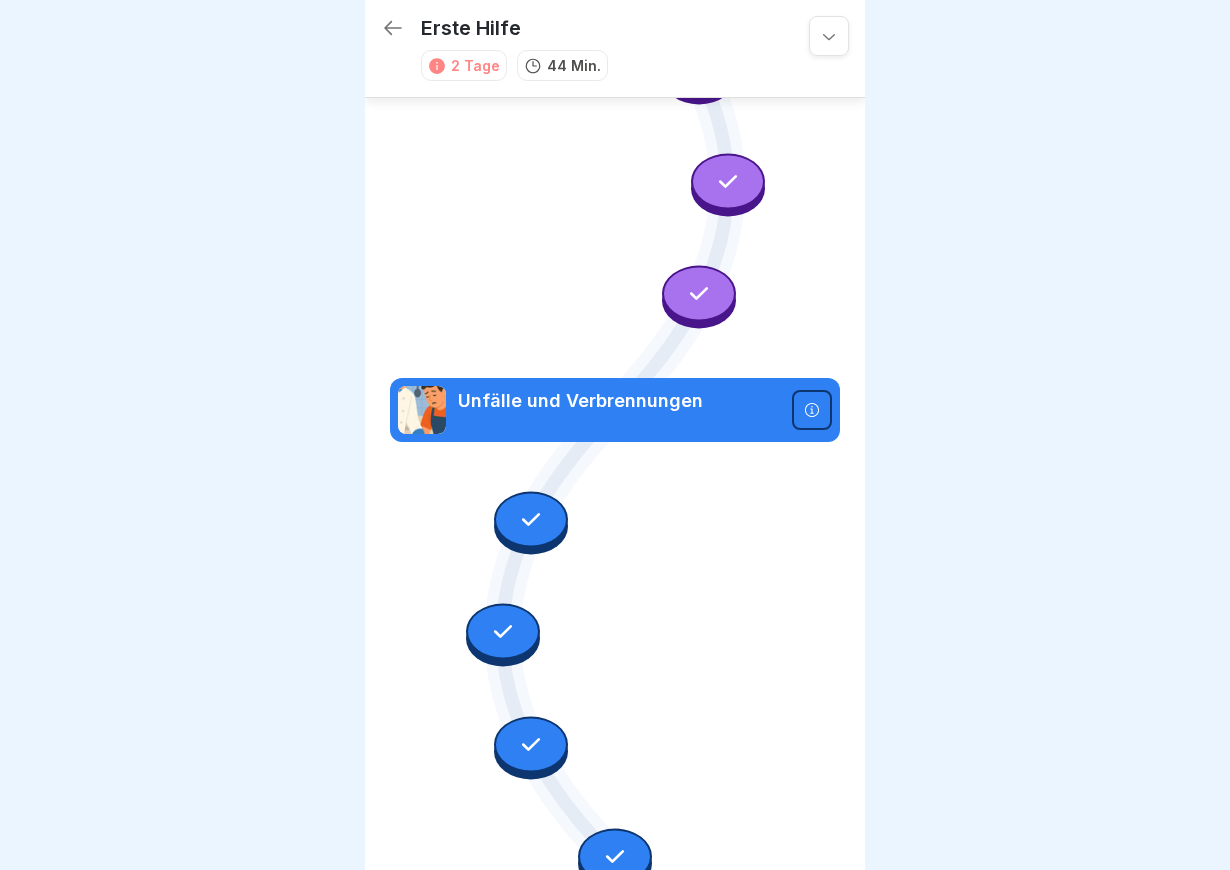 click 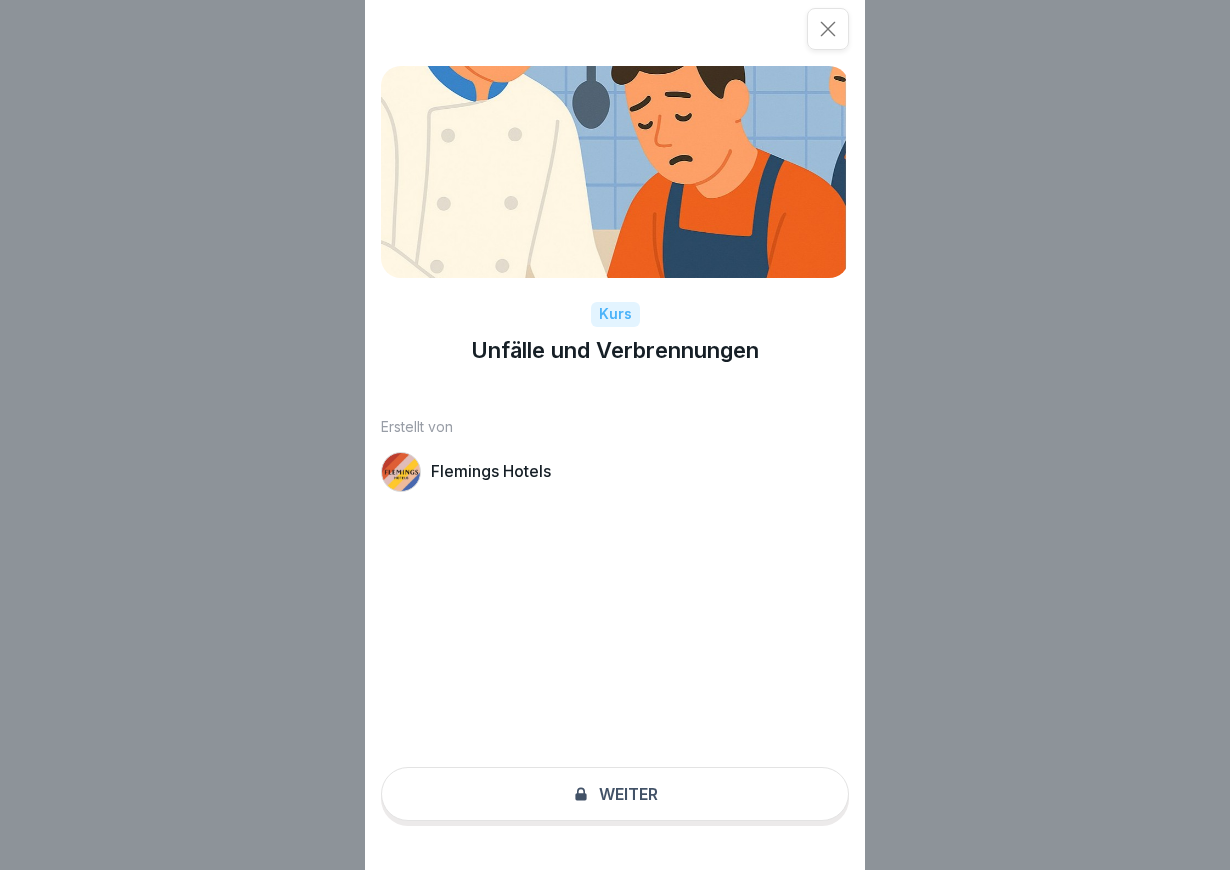 click at bounding box center (401, 472) 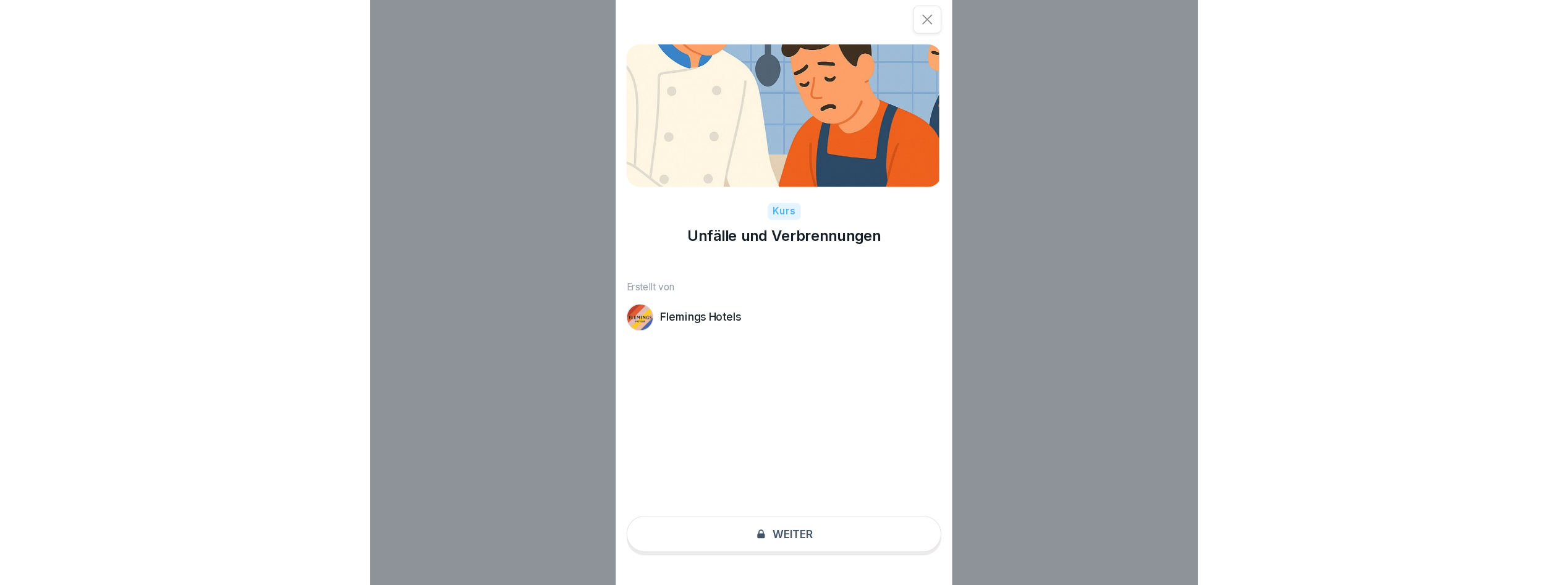 scroll, scrollTop: 0, scrollLeft: 0, axis: both 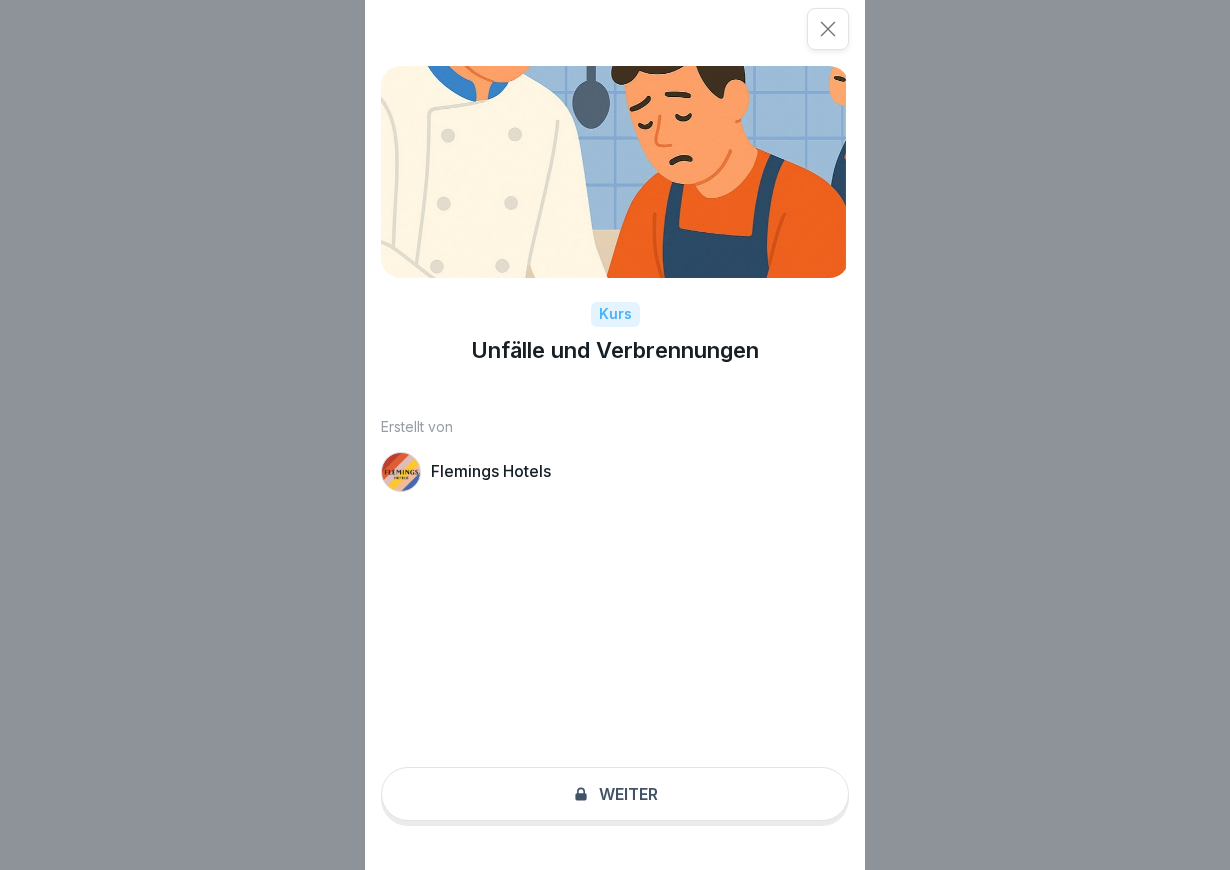 click 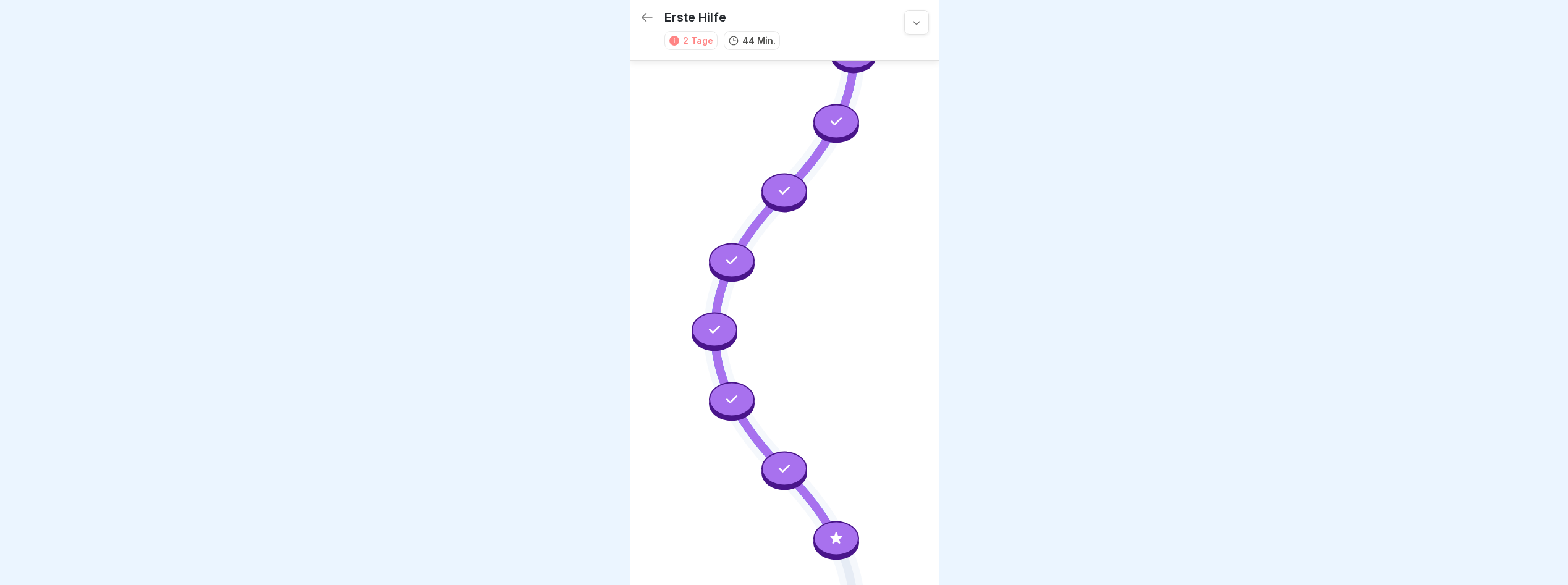 scroll, scrollTop: 0, scrollLeft: 0, axis: both 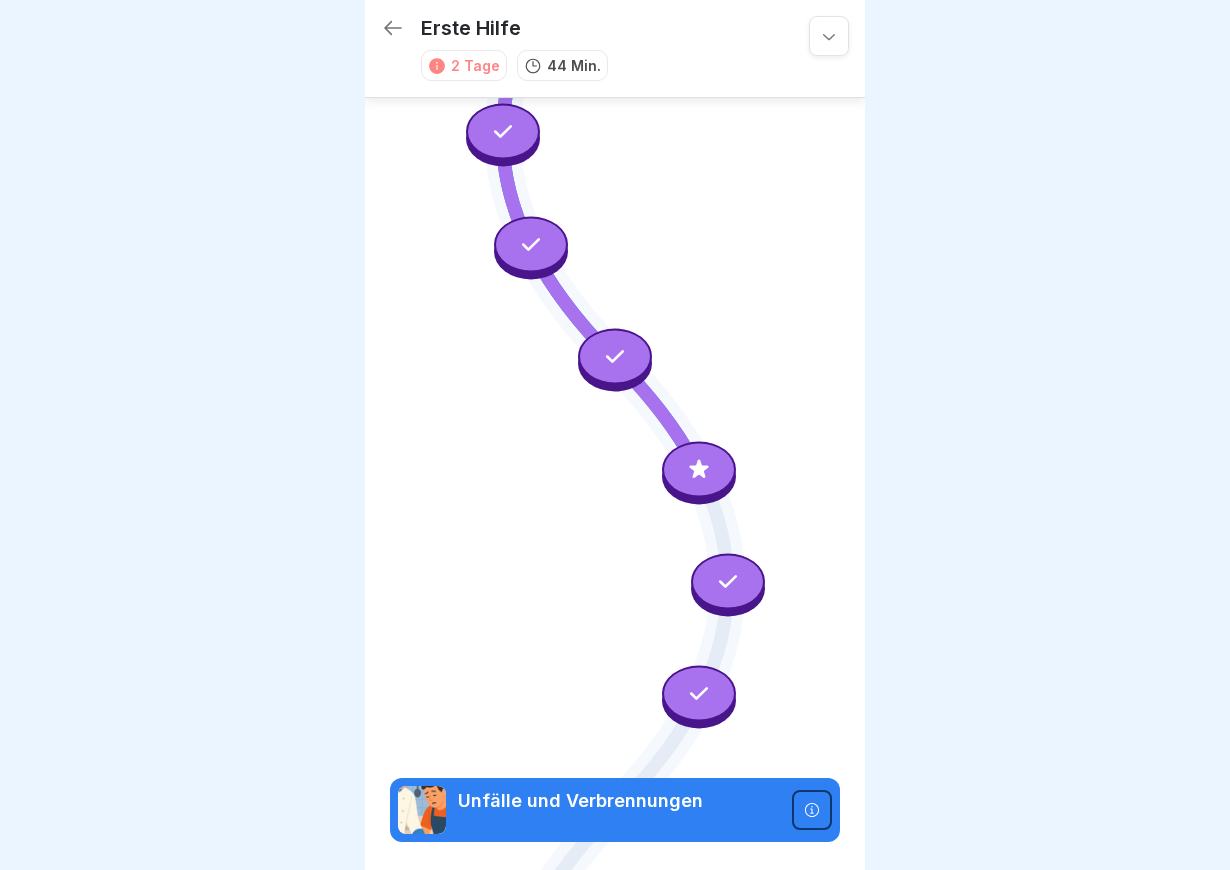 click on "Unfälle und Verbrennungen" at bounding box center [619, 801] 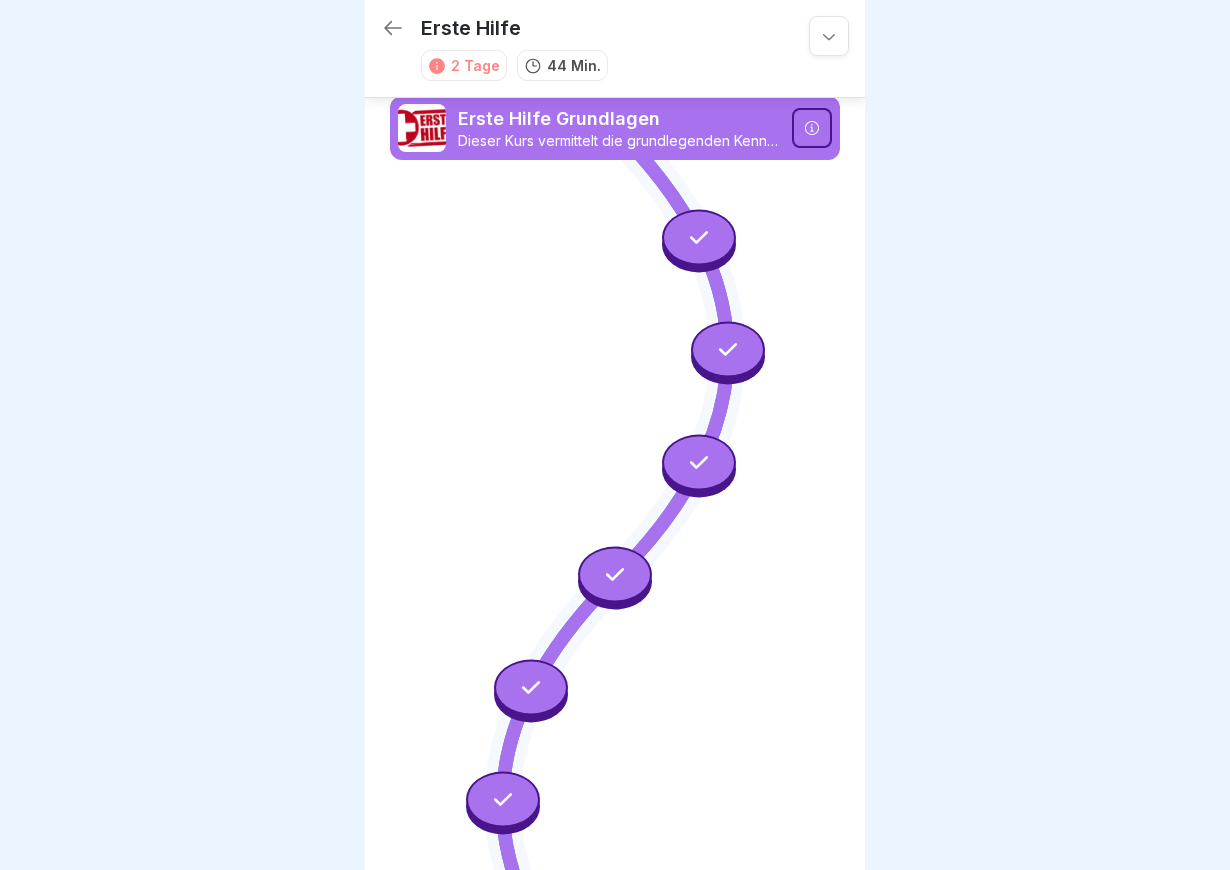 scroll, scrollTop: 7, scrollLeft: 0, axis: vertical 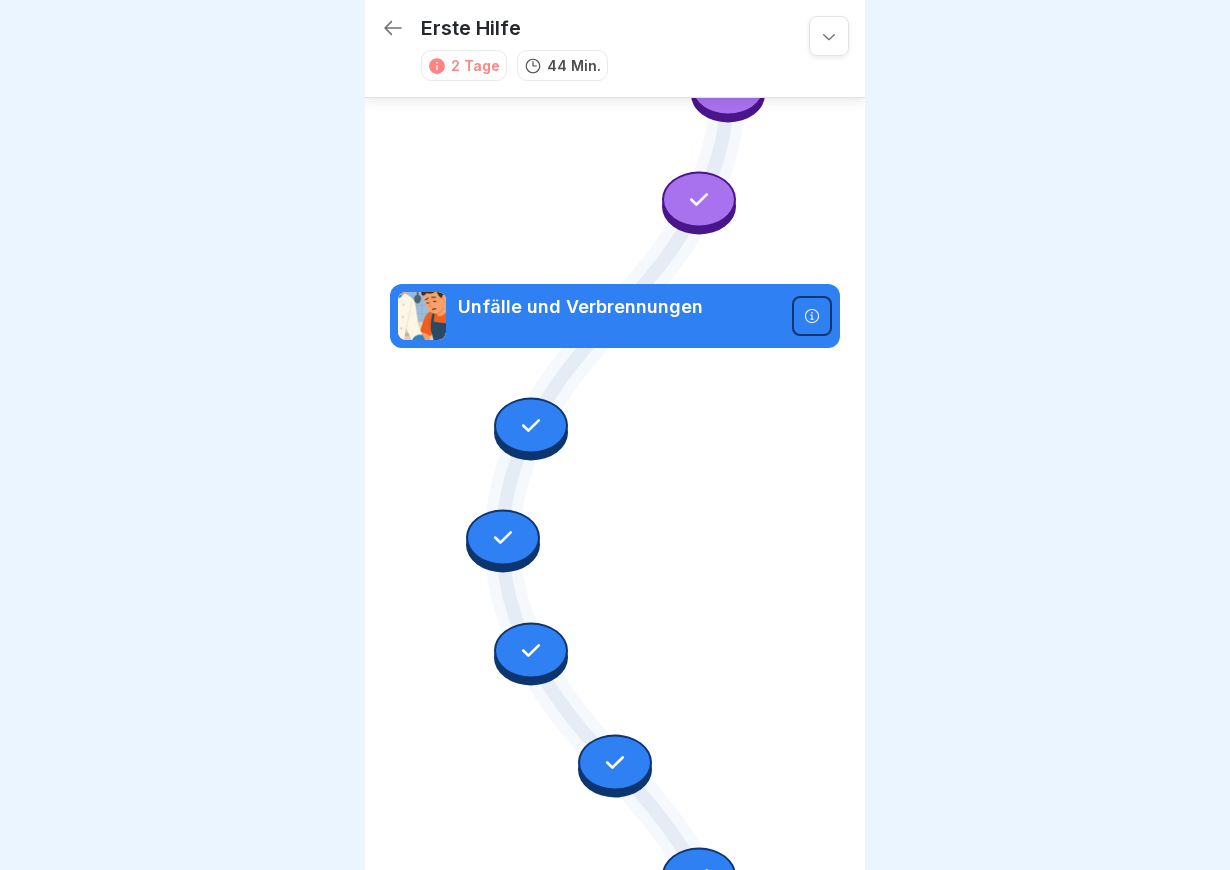 click at bounding box center [812, 316] 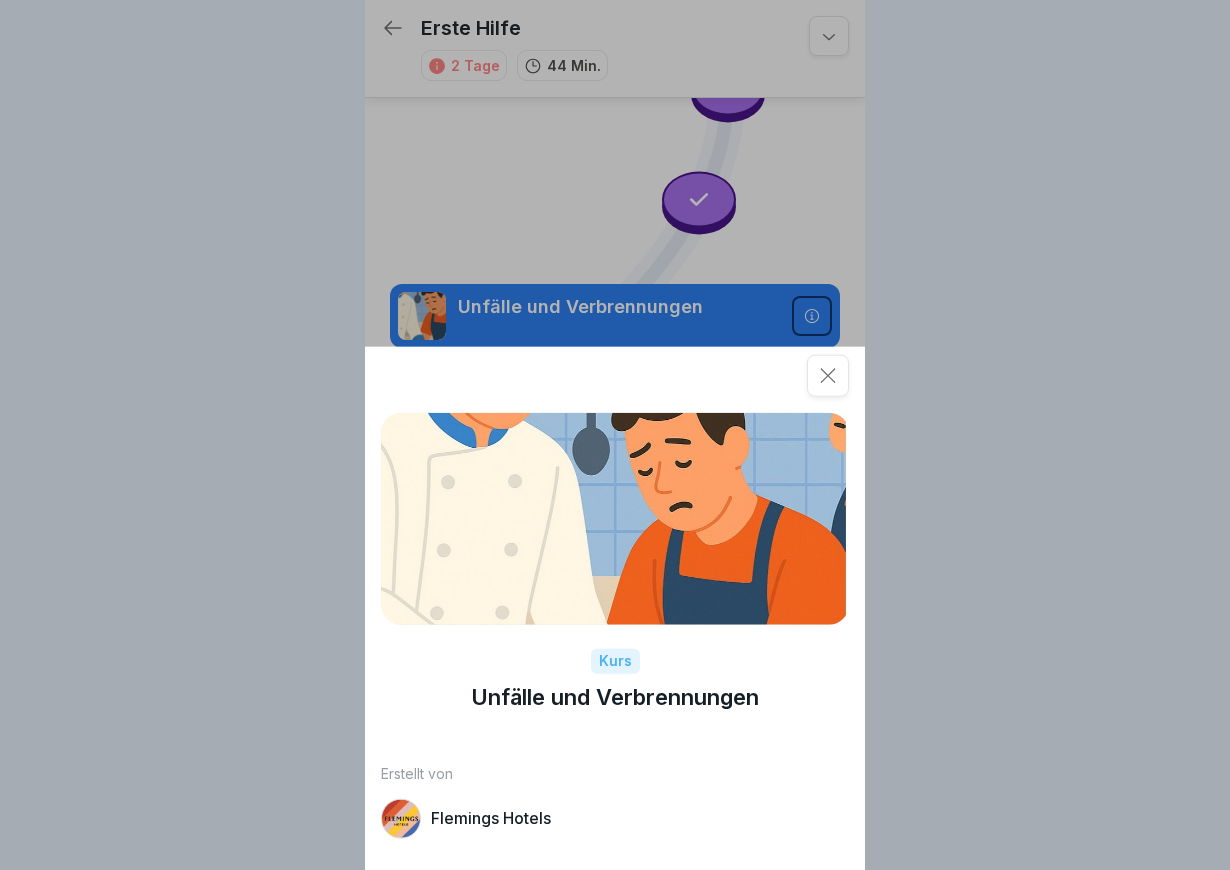 click on "Kurs Unfälle und Verbrennungen Erstellt von Flemings Hotels Weiter" at bounding box center (615, 435) 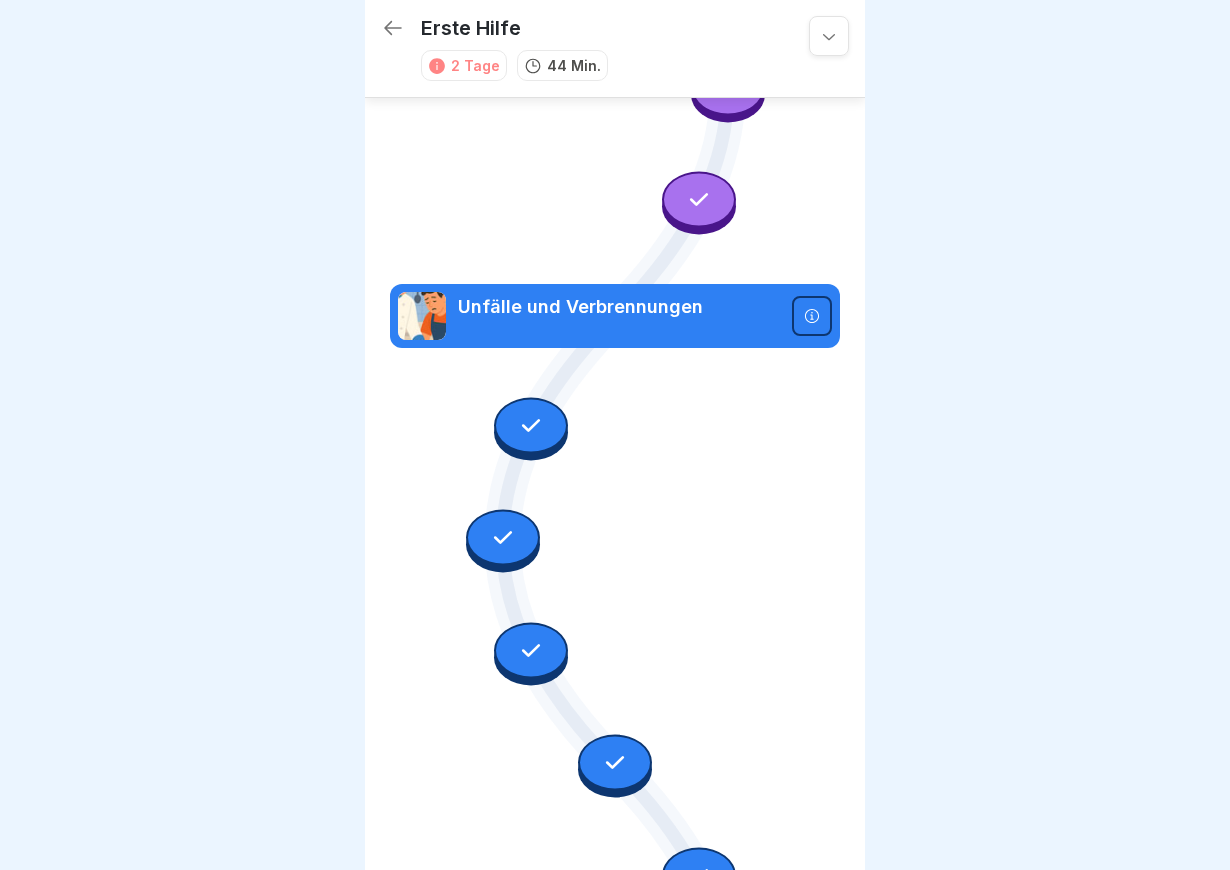 click at bounding box center (812, 316) 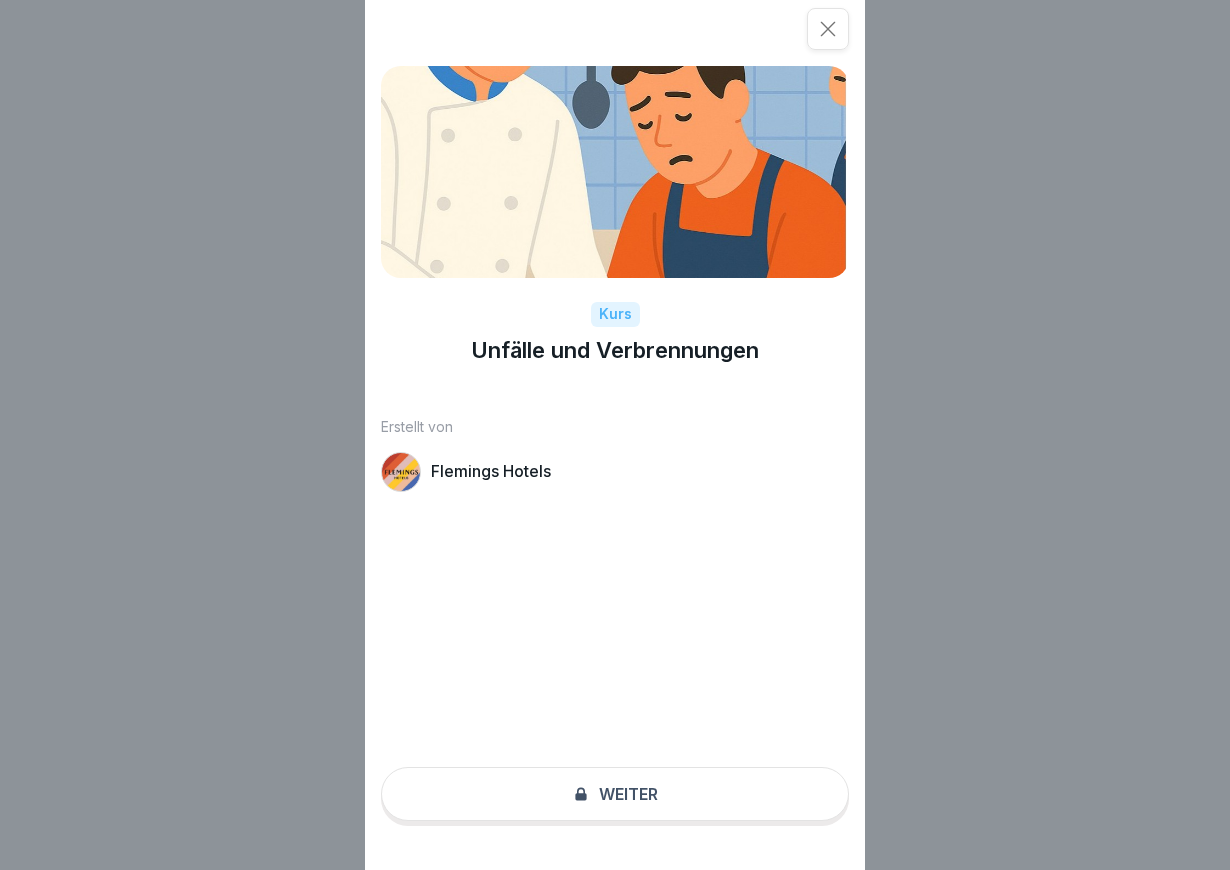 drag, startPoint x: 637, startPoint y: 841, endPoint x: 636, endPoint y: 807, distance: 34.0147 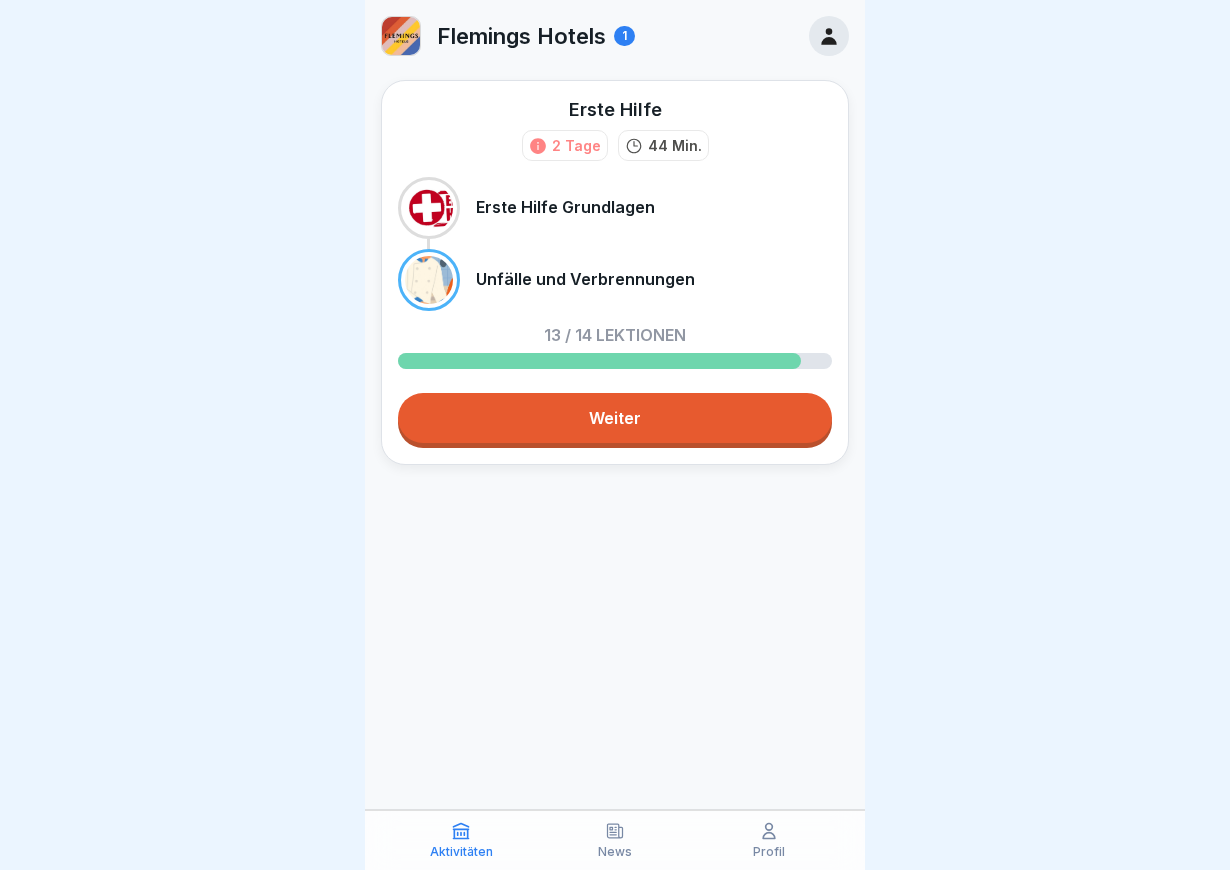 scroll, scrollTop: 0, scrollLeft: 0, axis: both 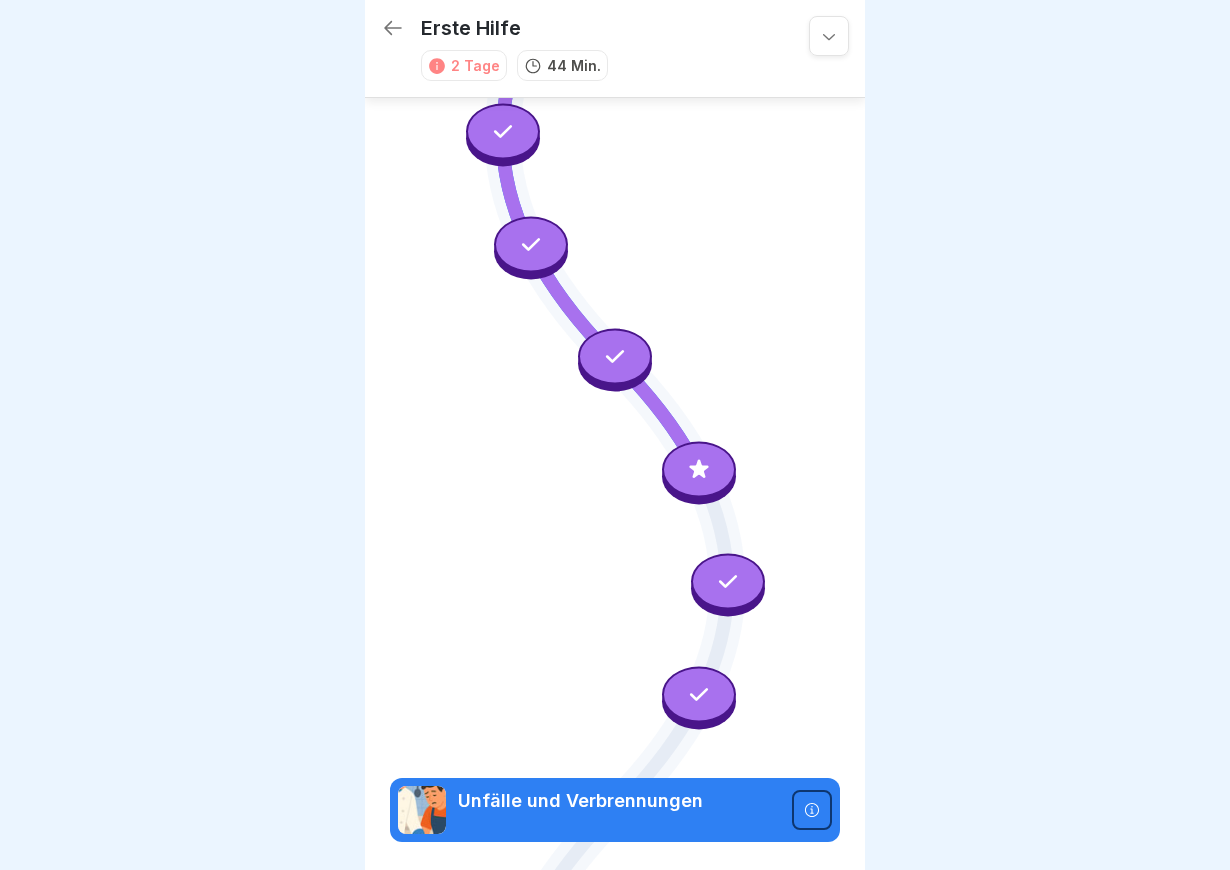 click on "Unfälle und Verbrennungen" at bounding box center (619, 801) 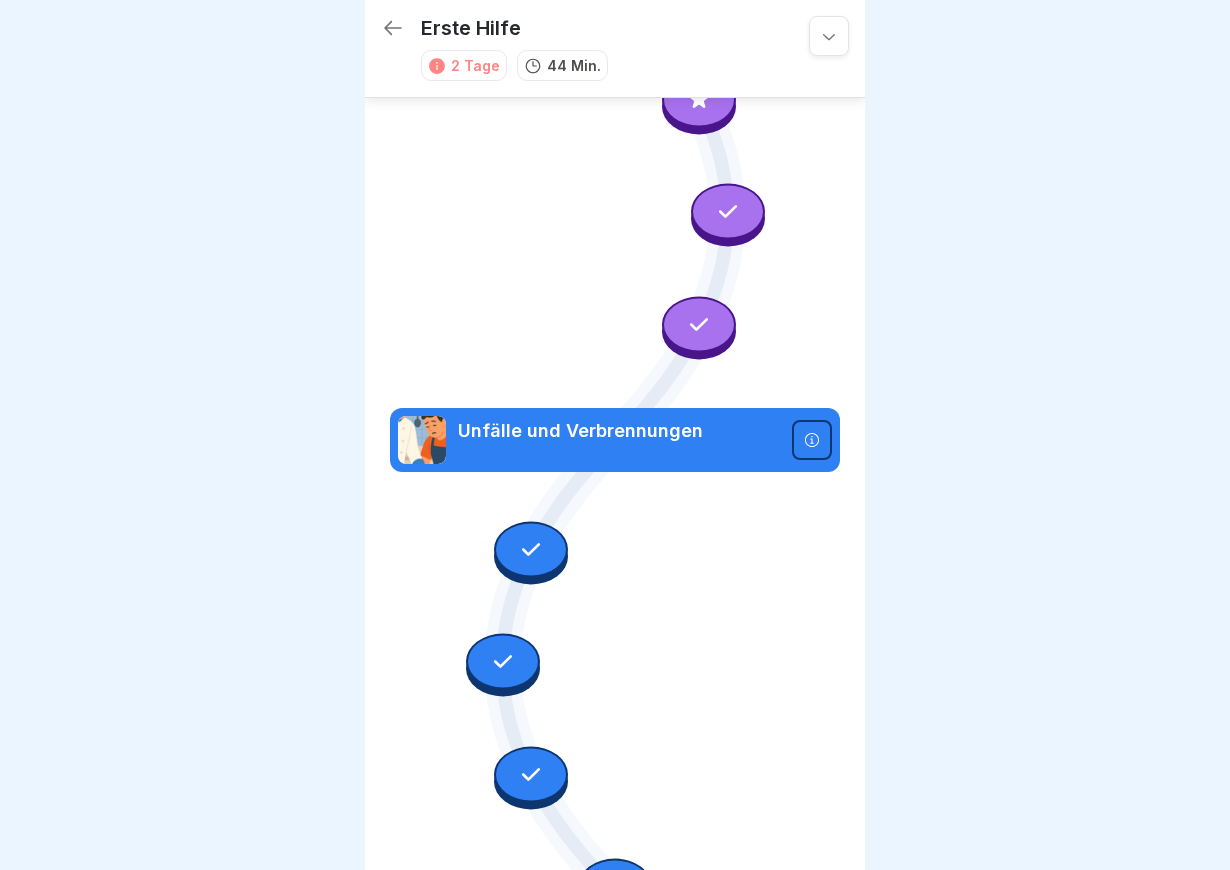 scroll, scrollTop: 1068, scrollLeft: 0, axis: vertical 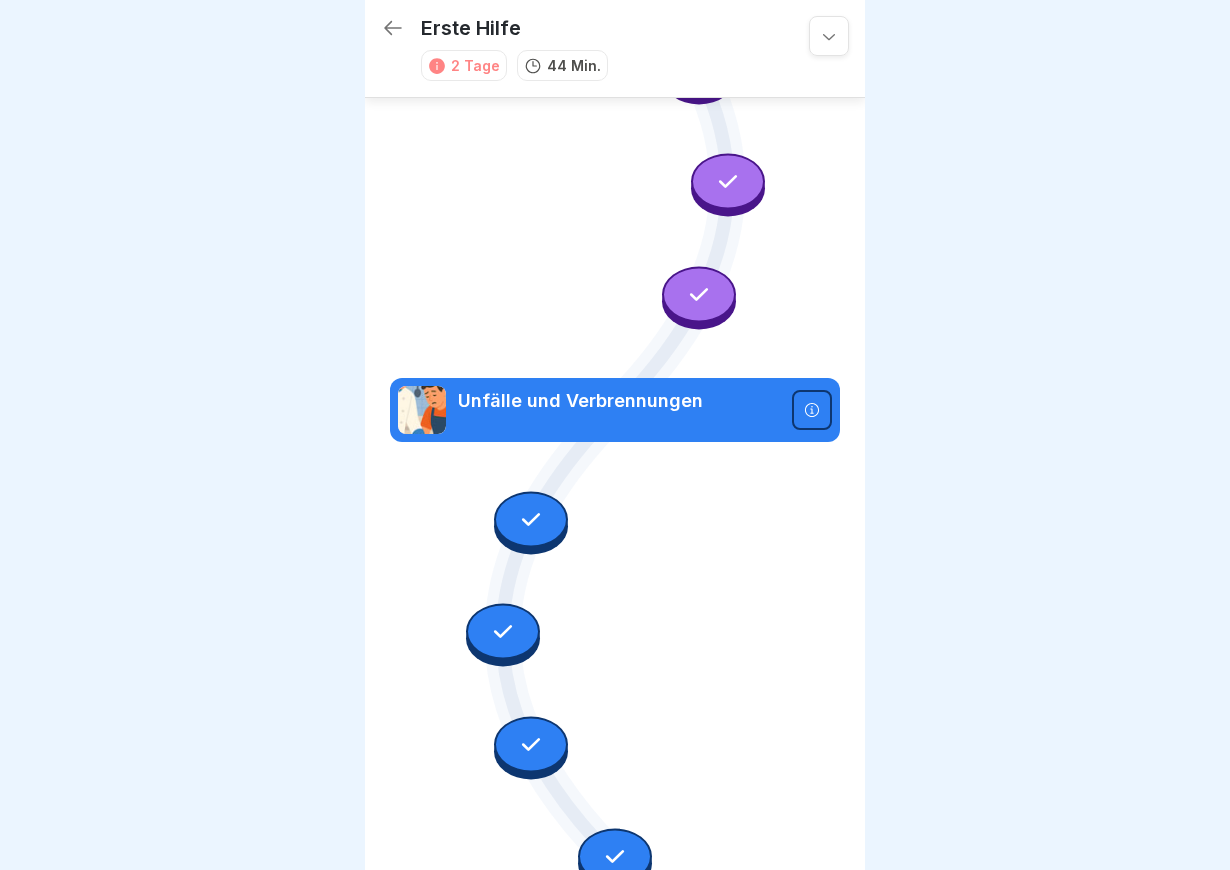 click 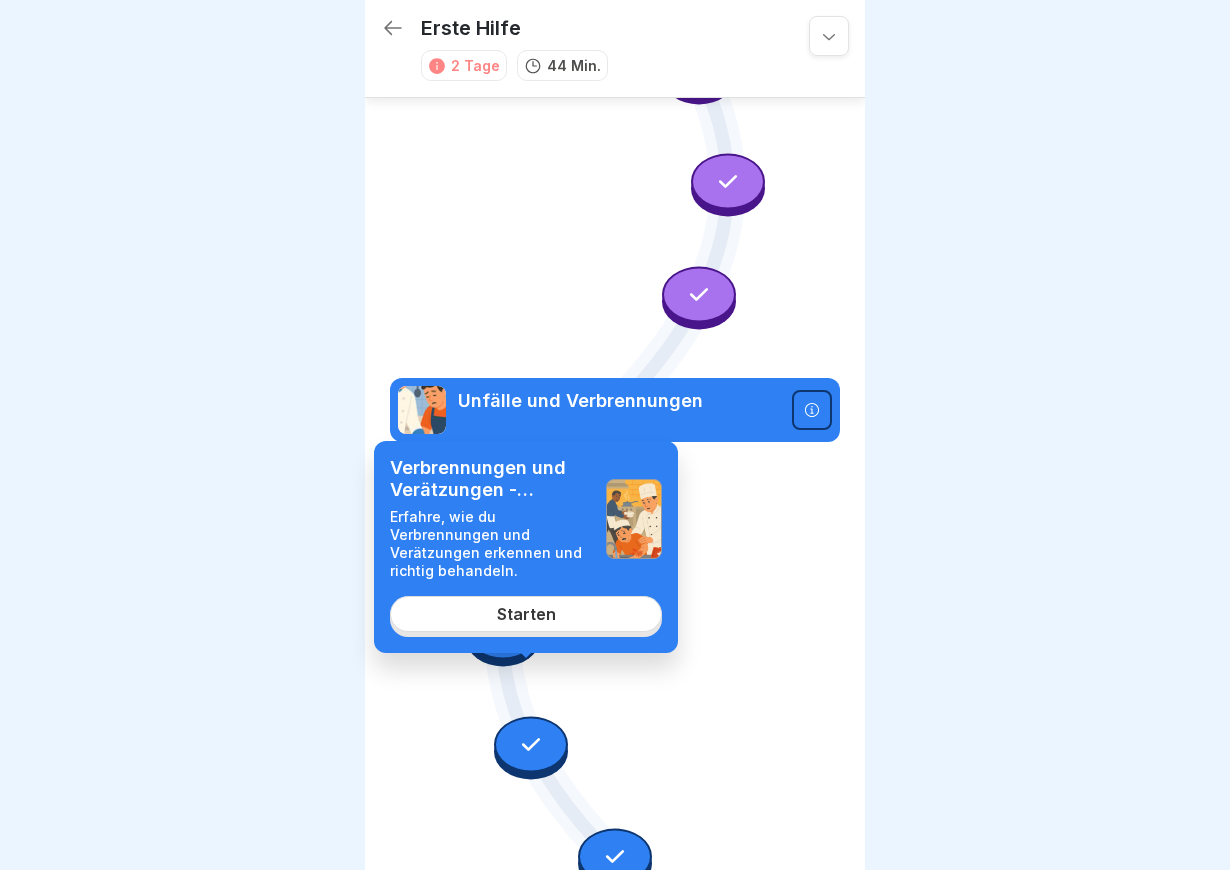click 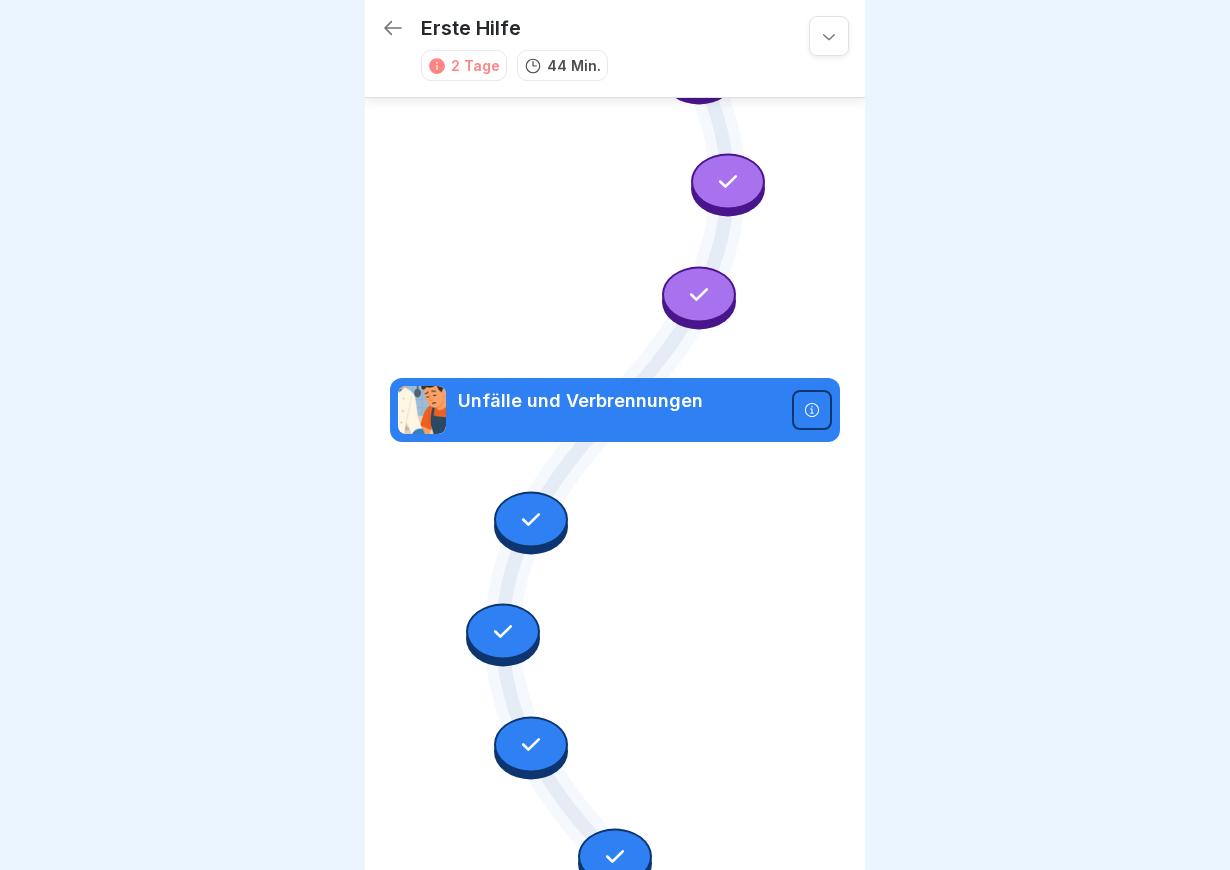 click 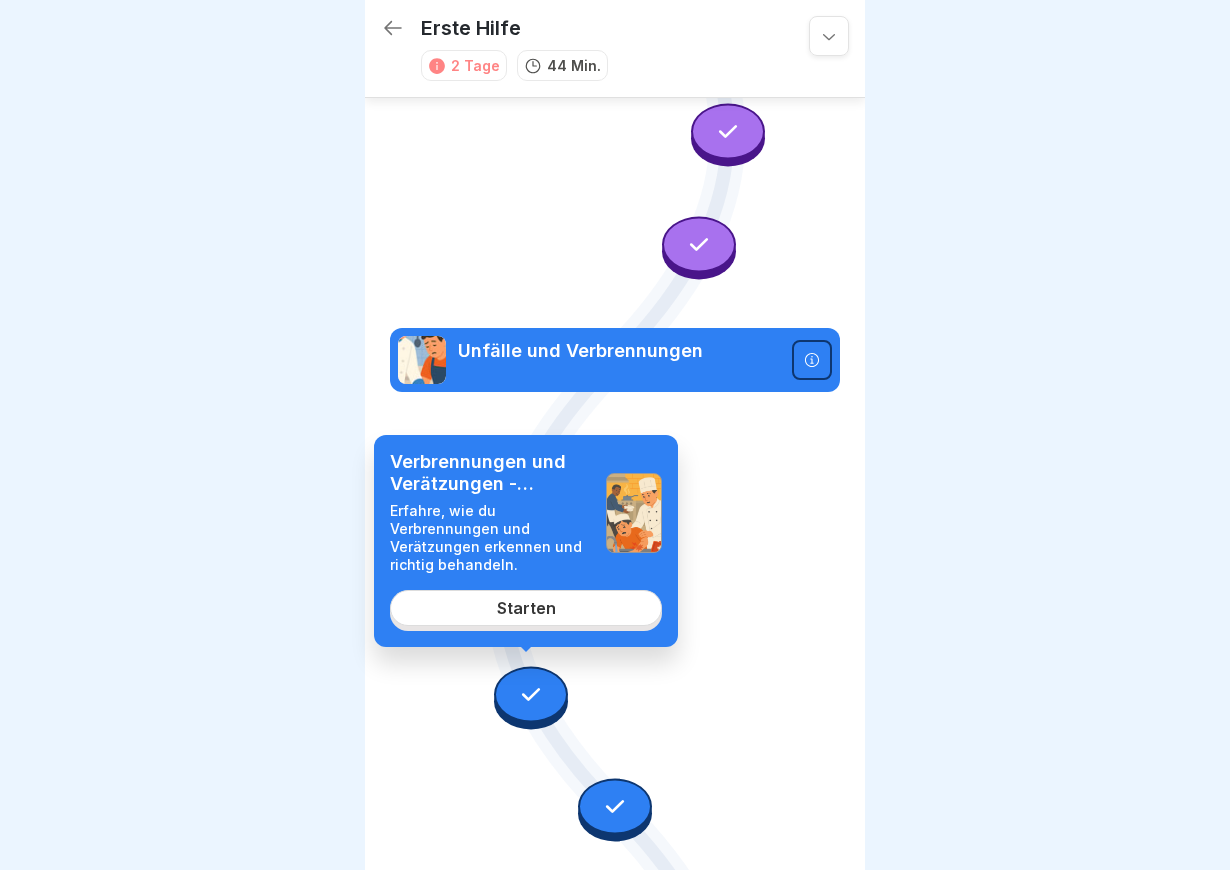 scroll, scrollTop: 1162, scrollLeft: 0, axis: vertical 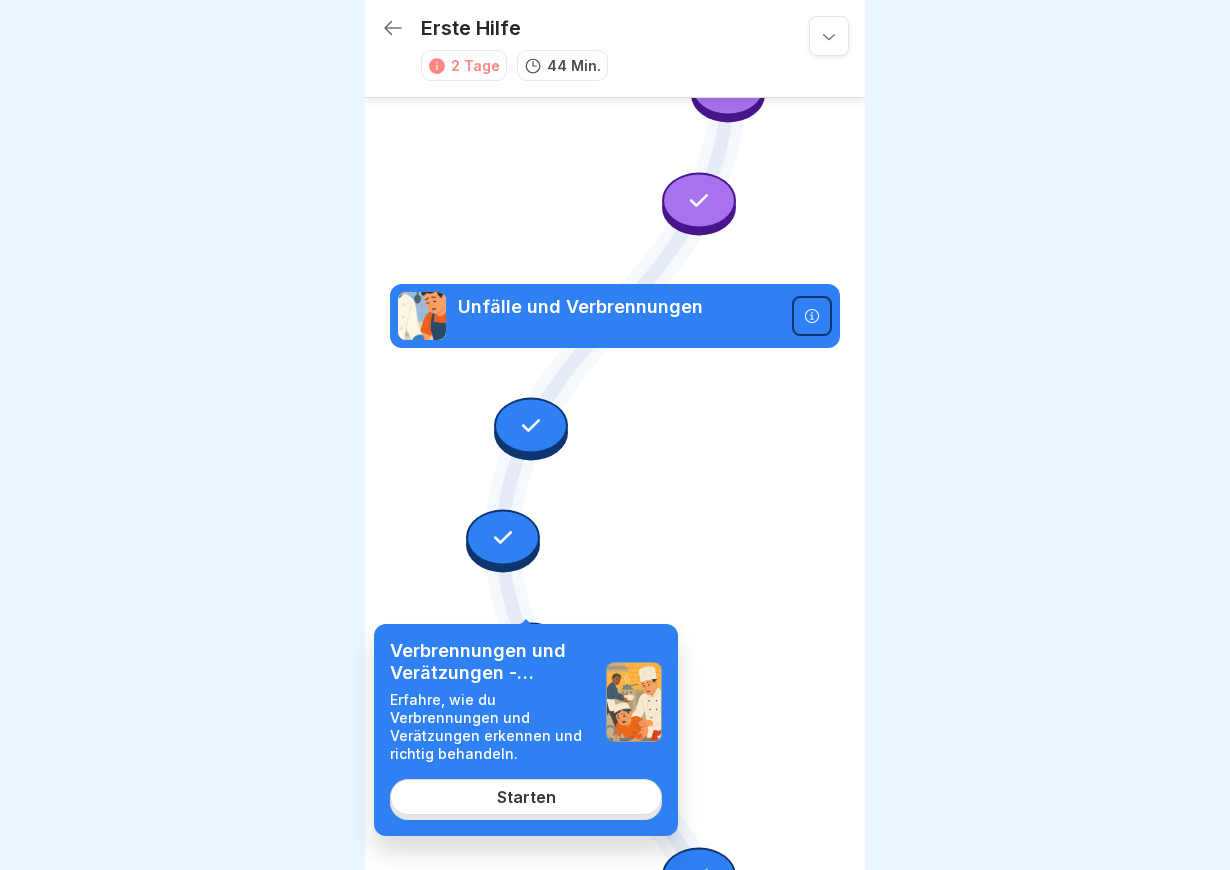 click 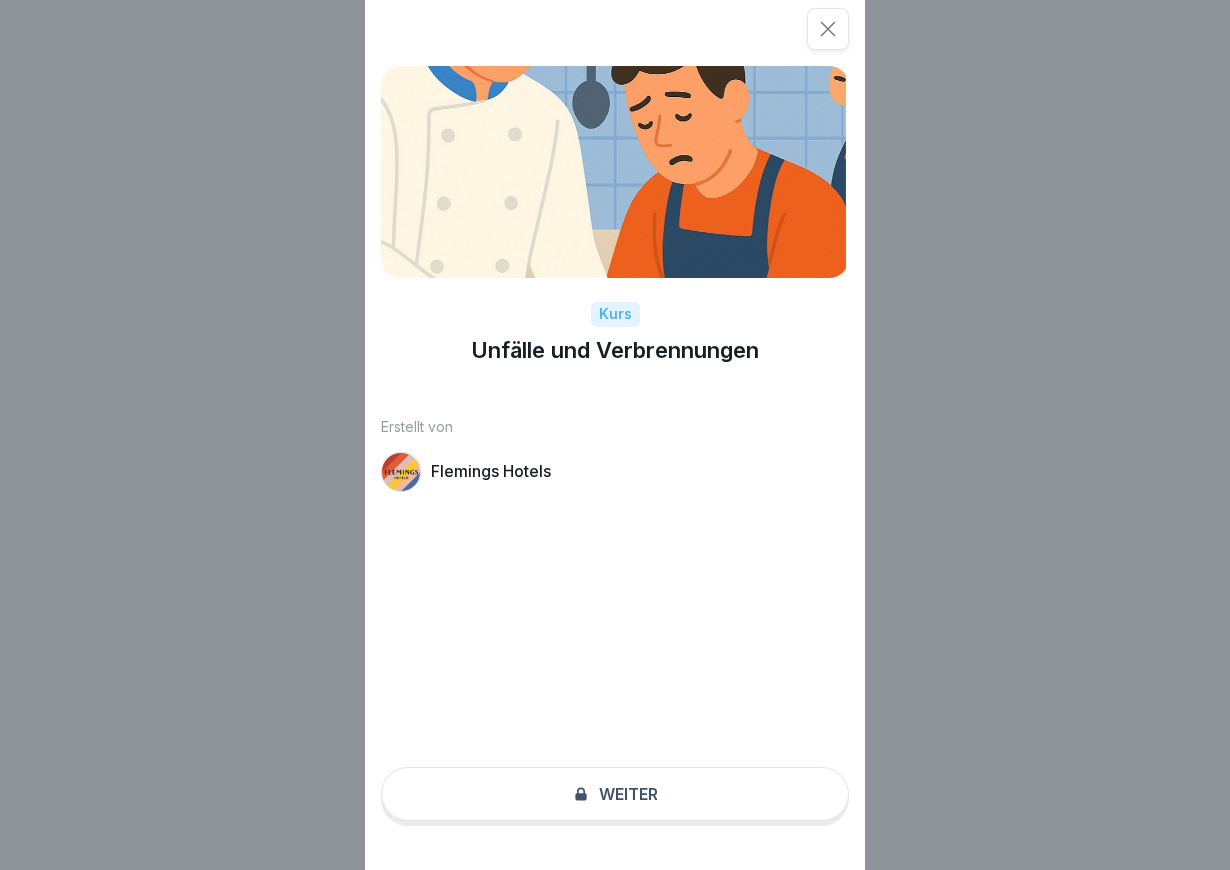click on "Kurs Unfälle und Verbrennungen Erstellt von Flemings Hotels Weiter" at bounding box center [615, 435] 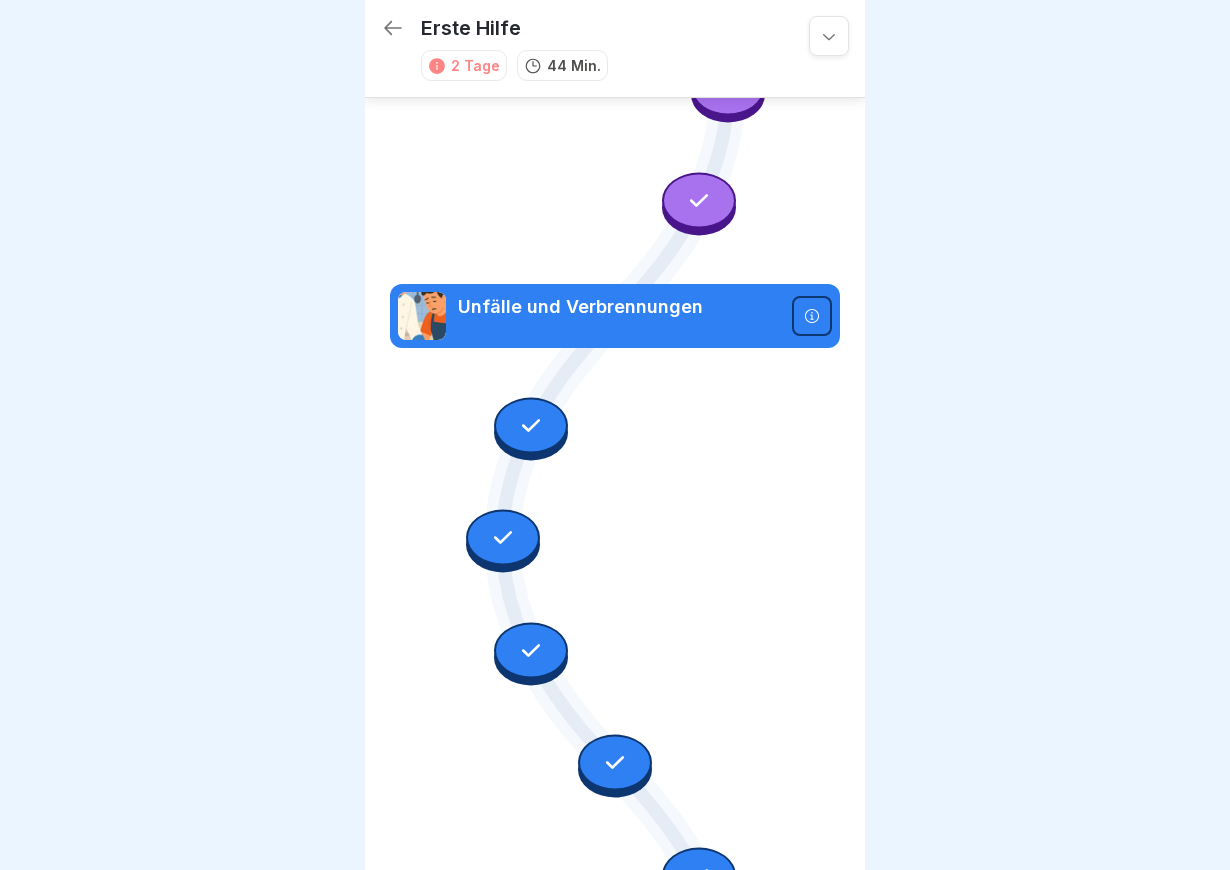 click at bounding box center [531, 425] 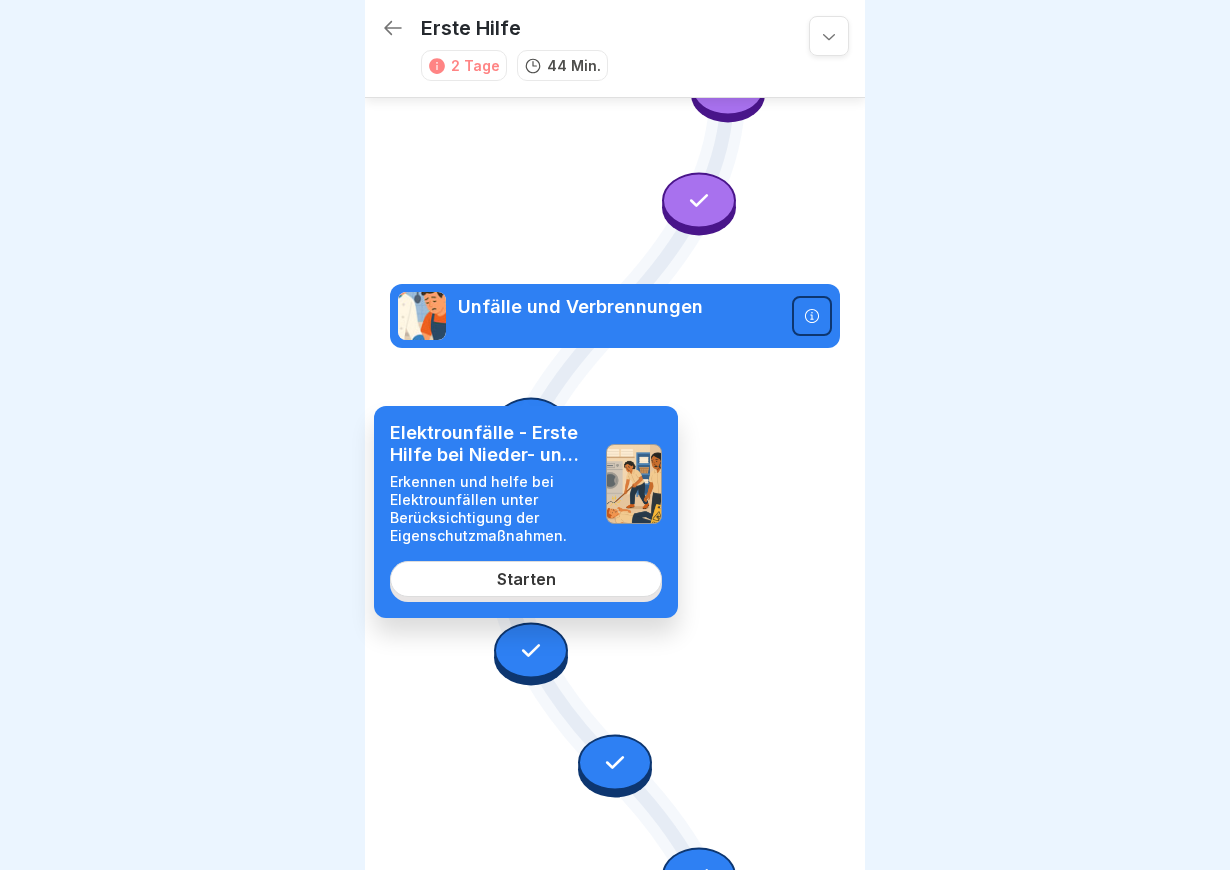 click on "Starten" at bounding box center (526, 579) 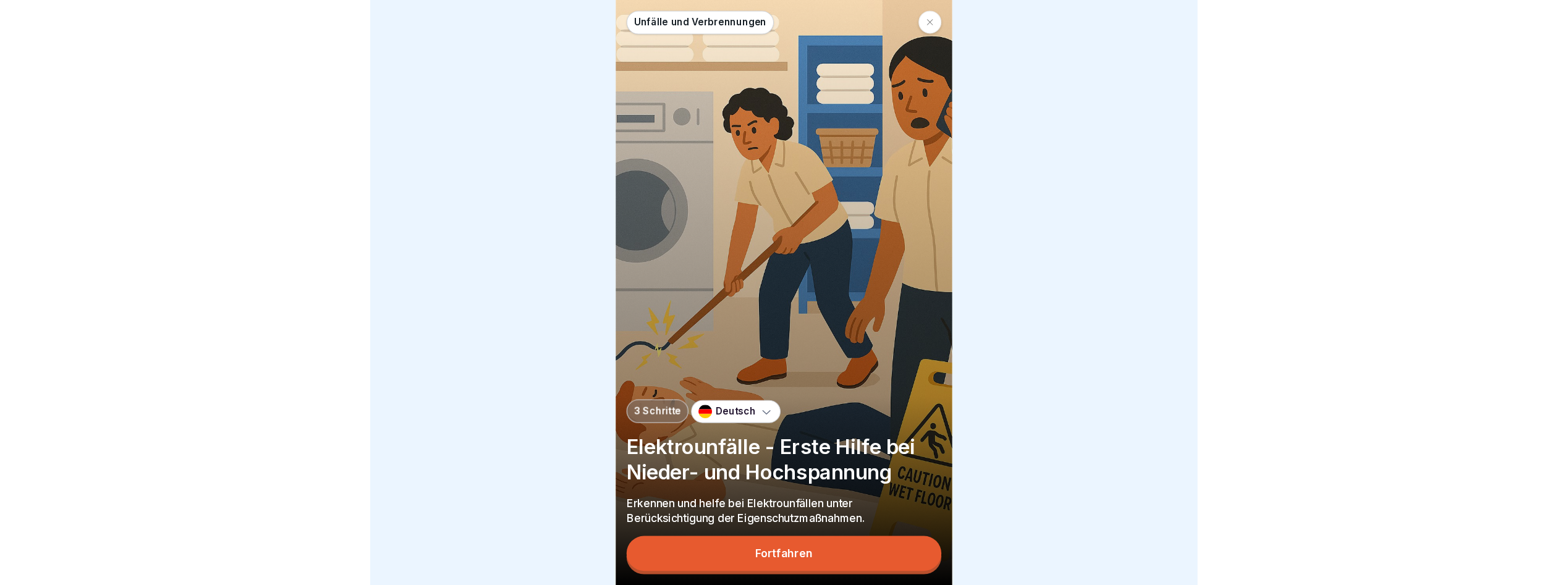 scroll, scrollTop: 0, scrollLeft: 0, axis: both 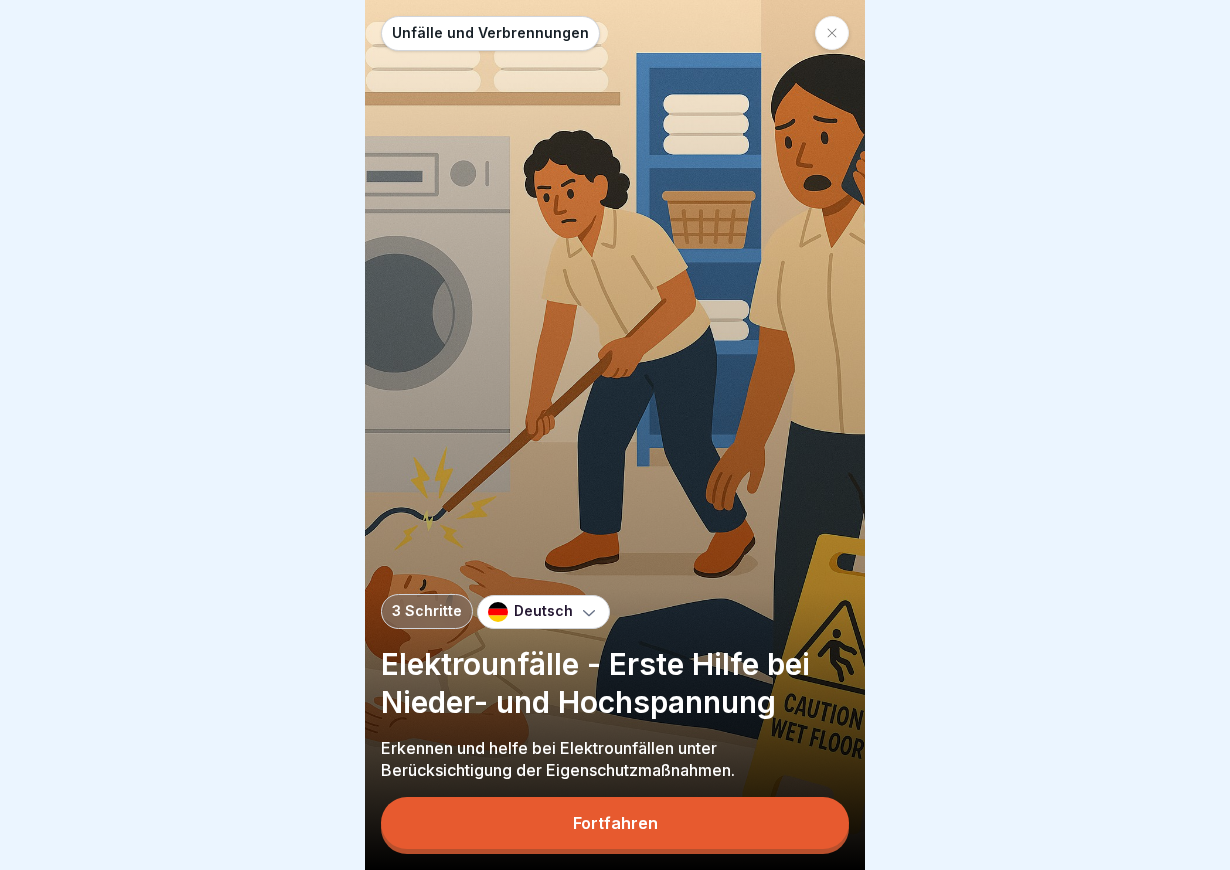 click on "Fortfahren" at bounding box center [615, 823] 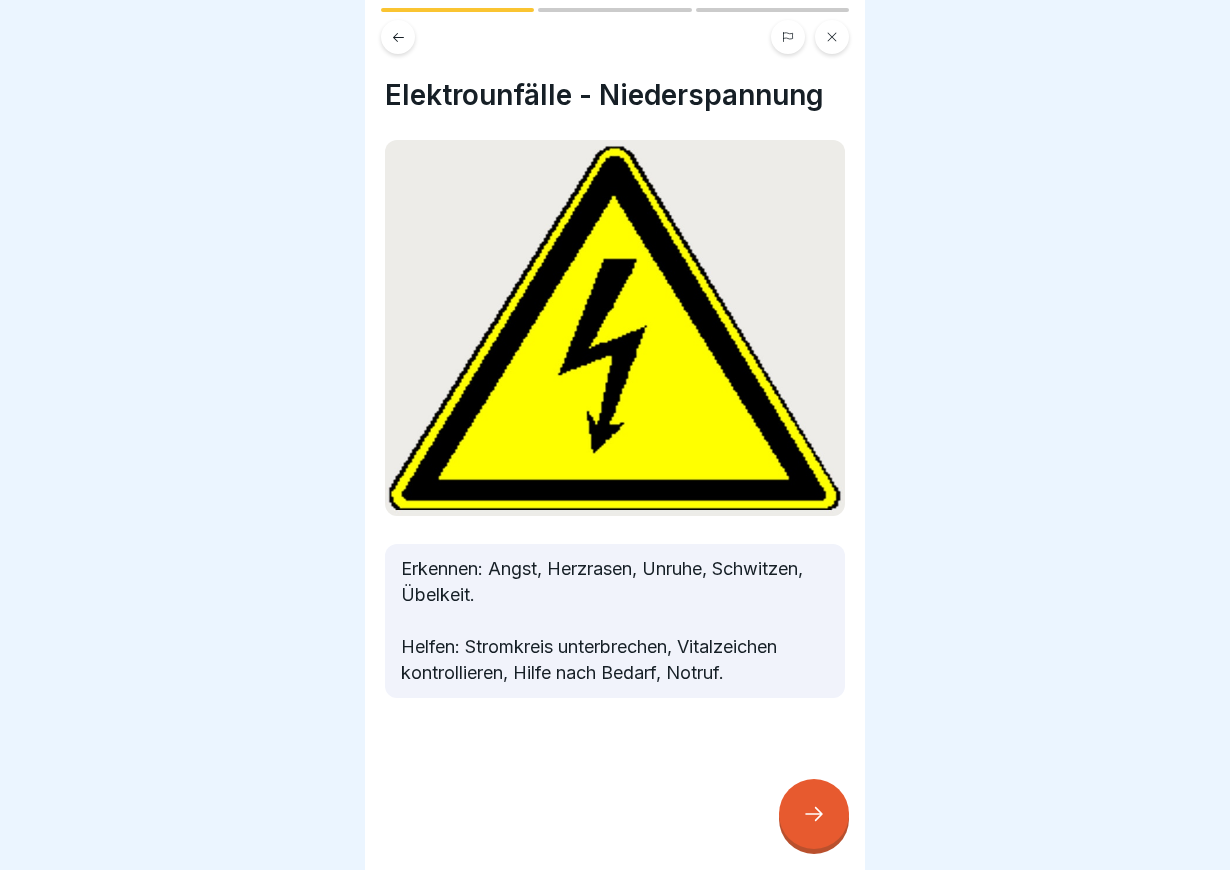 click 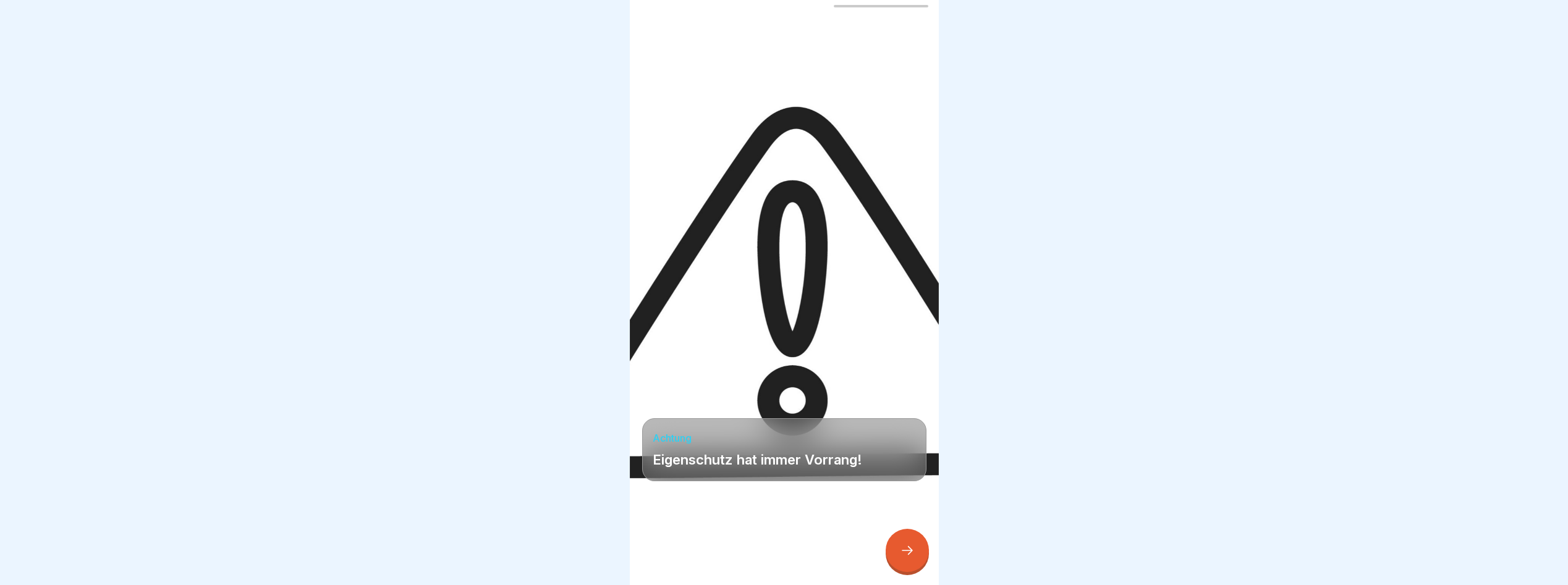 click at bounding box center (907, 550) 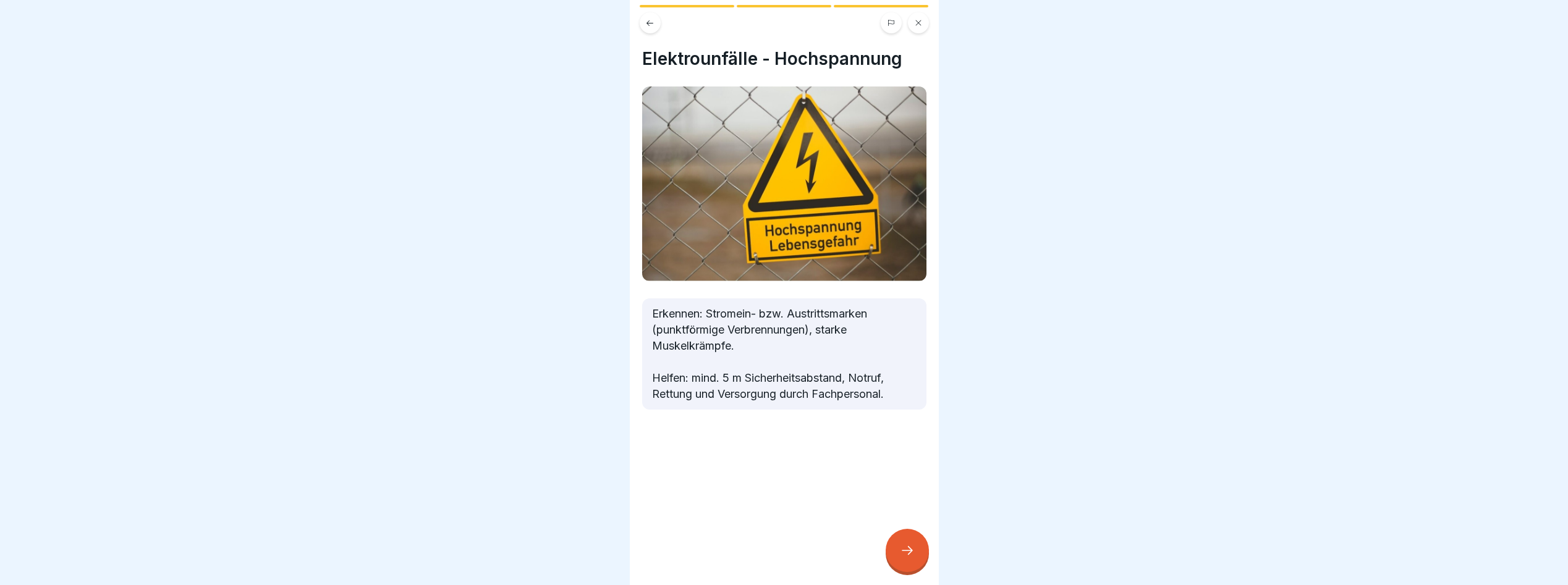 click 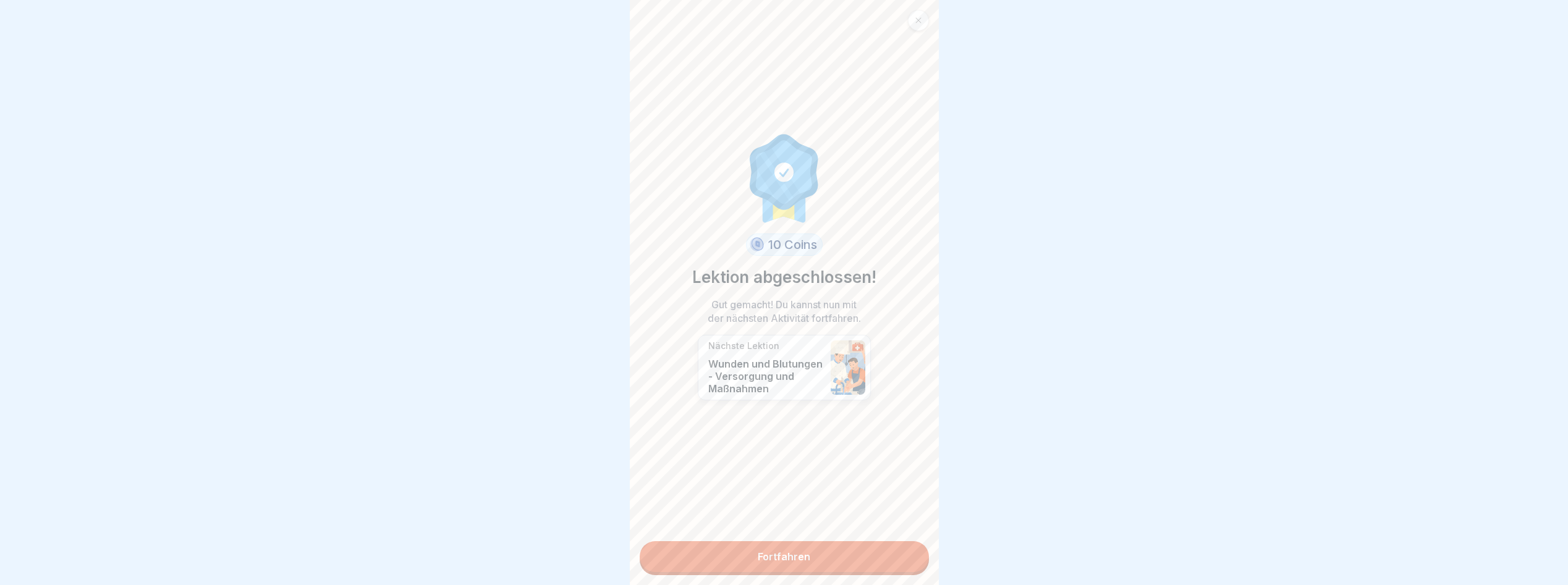 click on "Fortfahren" at bounding box center [784, 557] 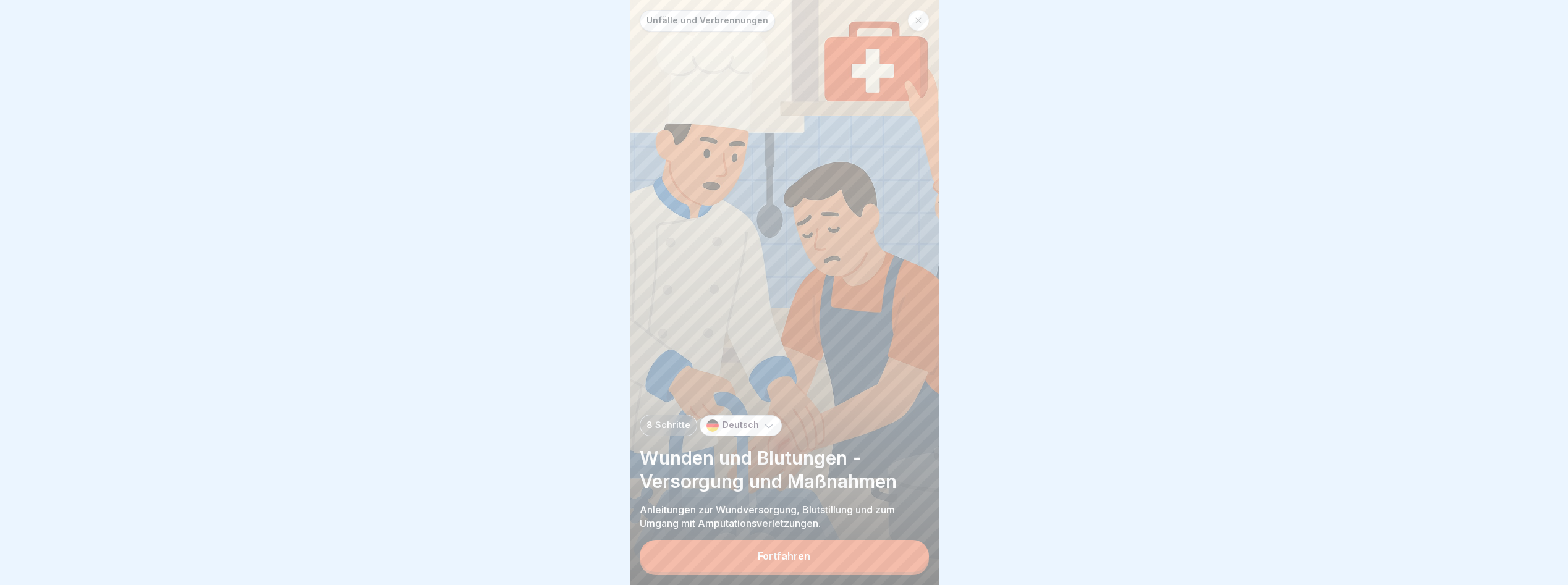 click on "Fortfahren" at bounding box center [784, 556] 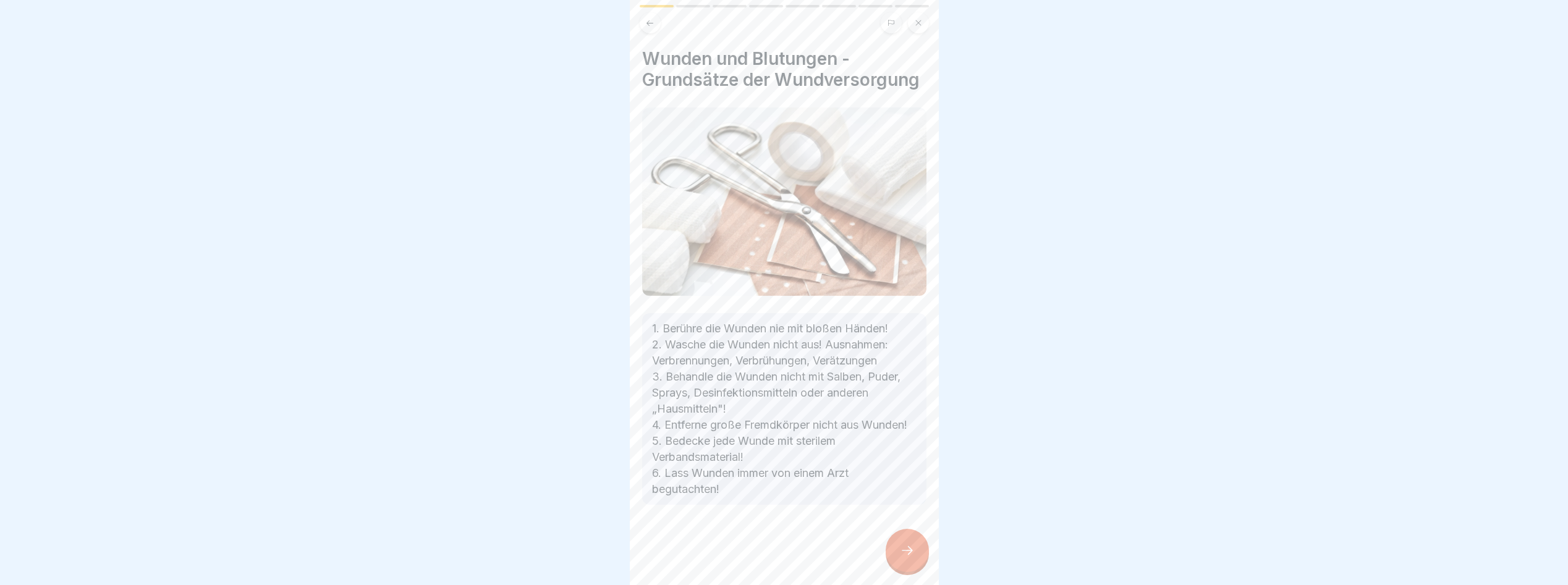 click 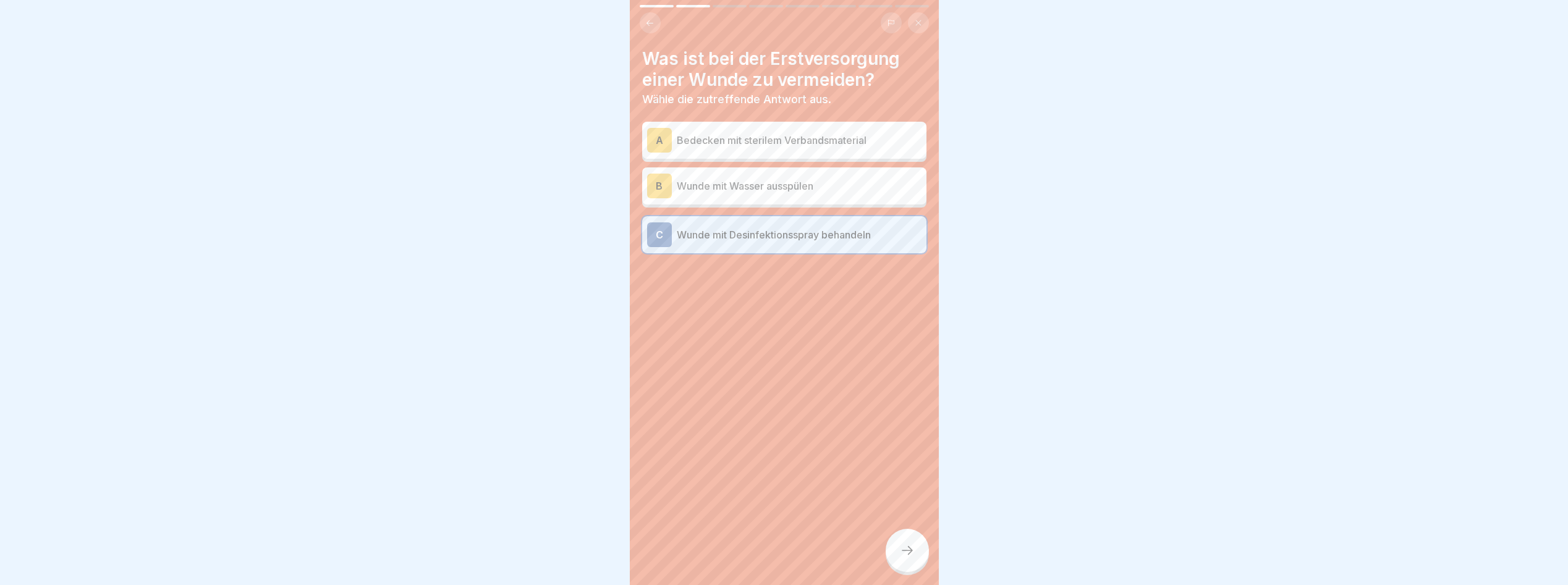 click on "Wunde mit Desinfektionsspray behandeln" at bounding box center (799, 235) 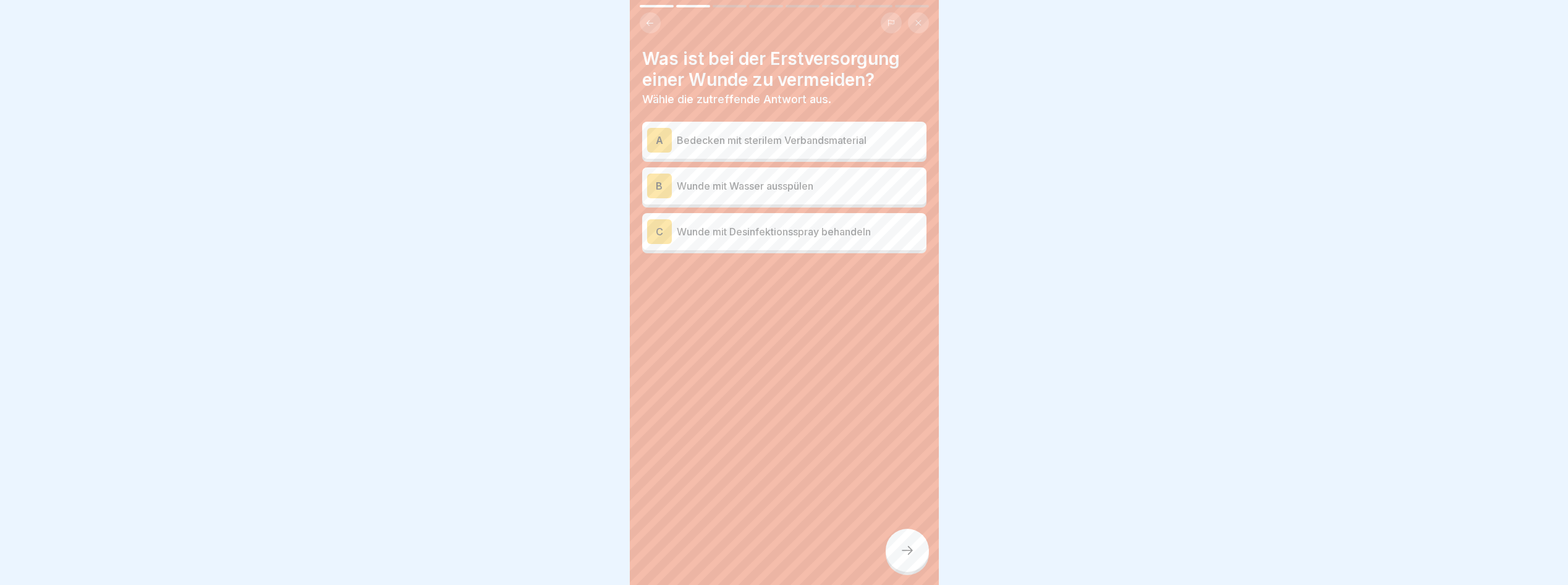 click on "Wunde mit Desinfektionsspray behandeln" at bounding box center [799, 232] 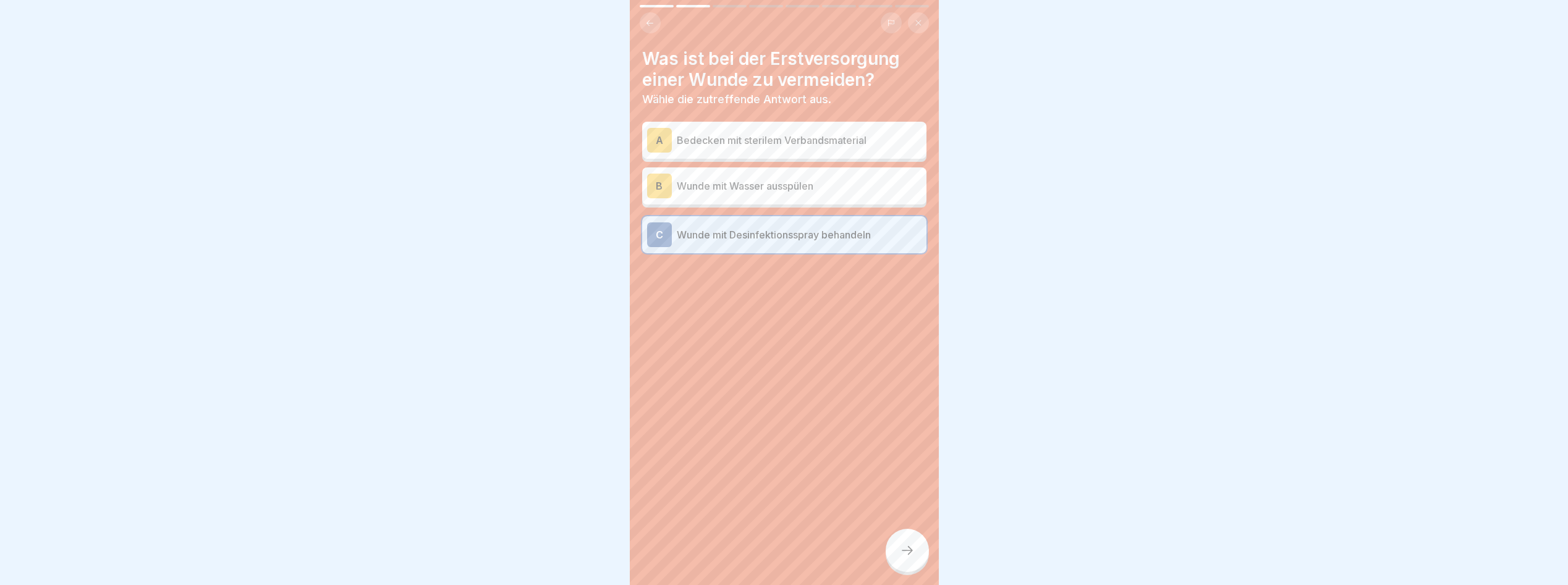 click 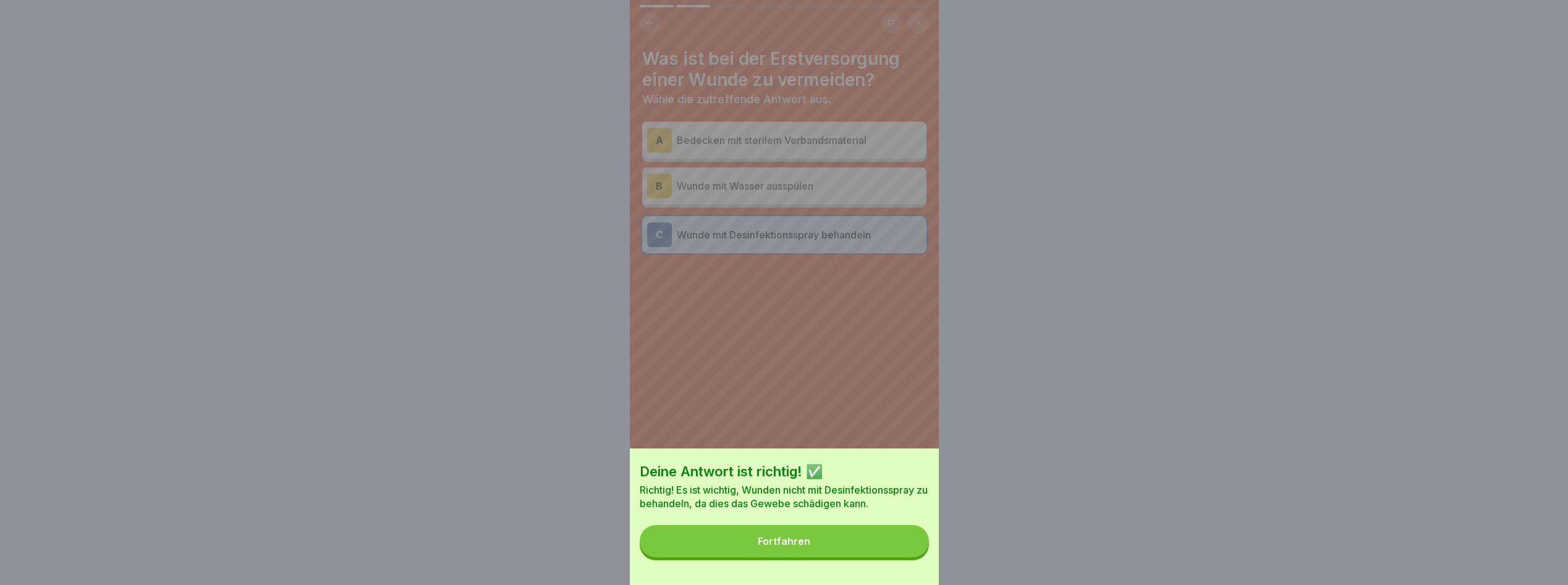 click on "Fortfahren" at bounding box center (784, 541) 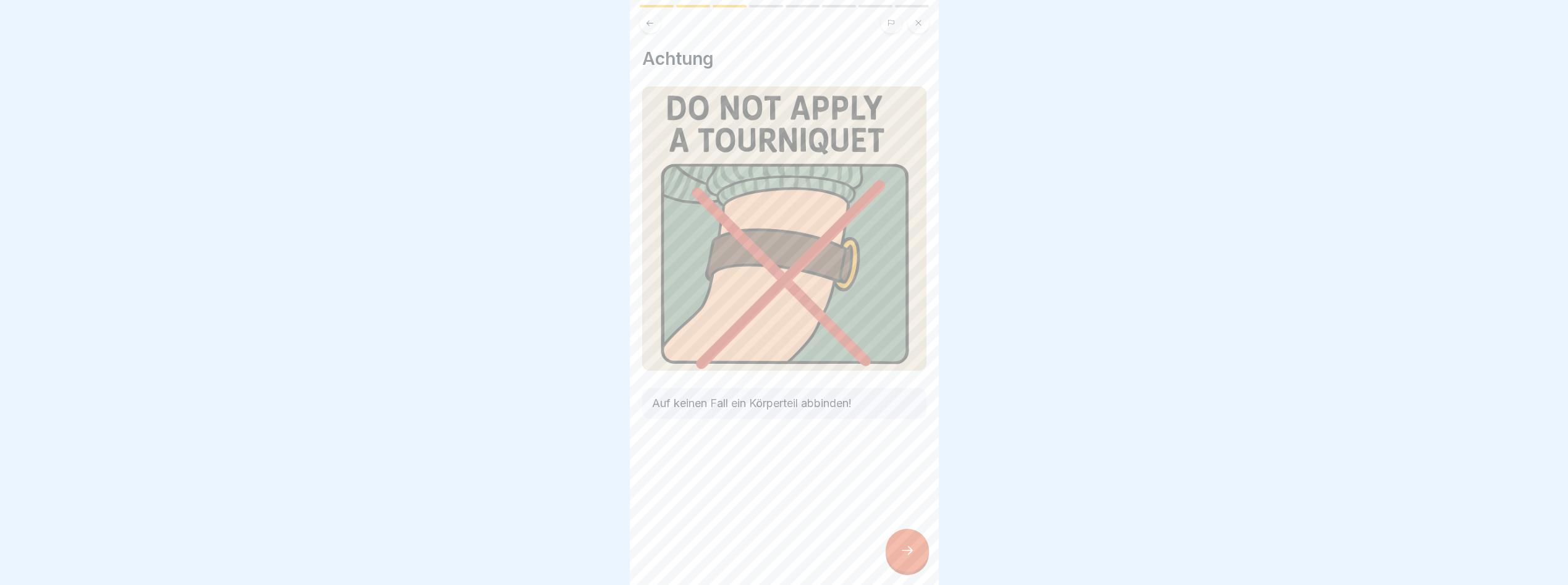click 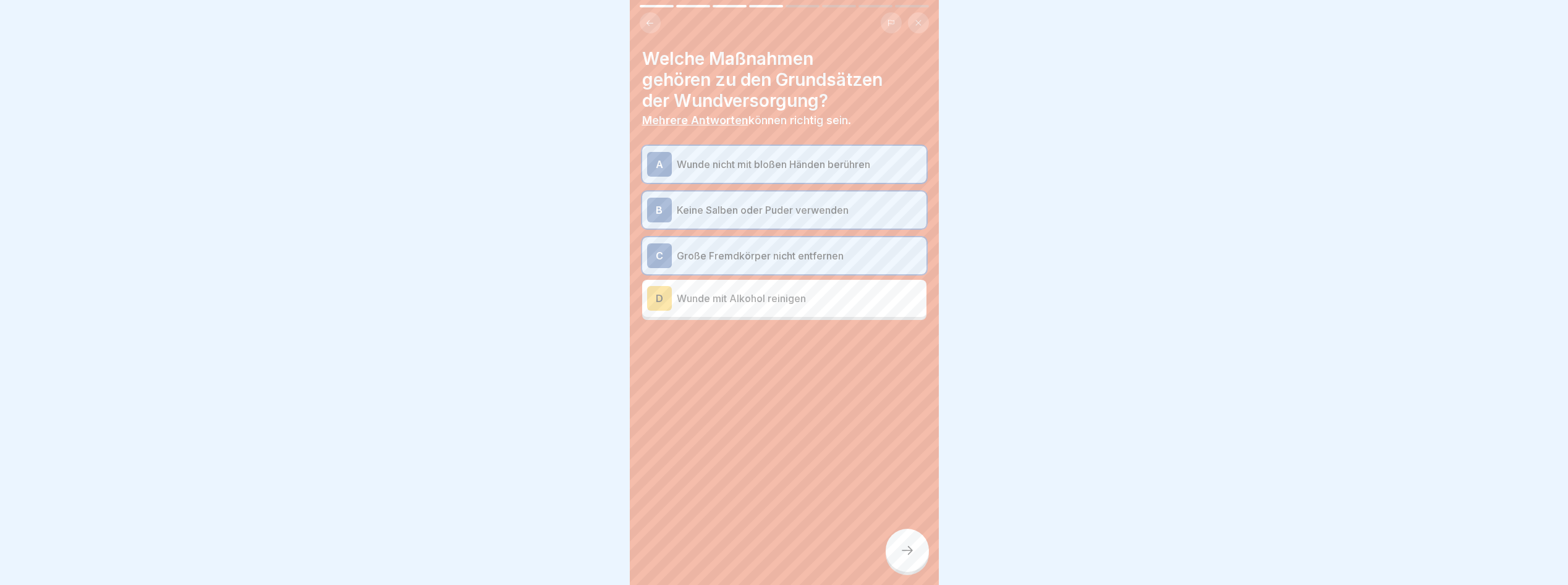 click on "Große Fremdkörper nicht entfernen" at bounding box center (799, 256) 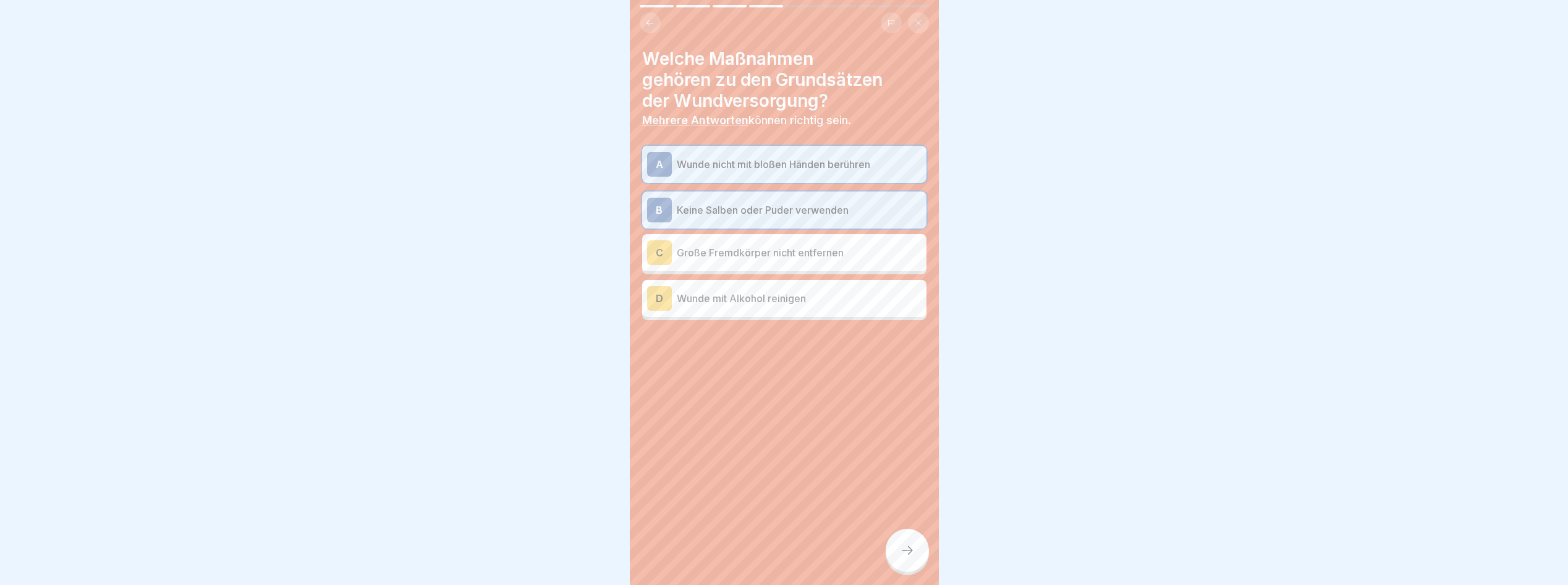 click on "B Keine Salben oder Puder verwenden" at bounding box center [784, 210] 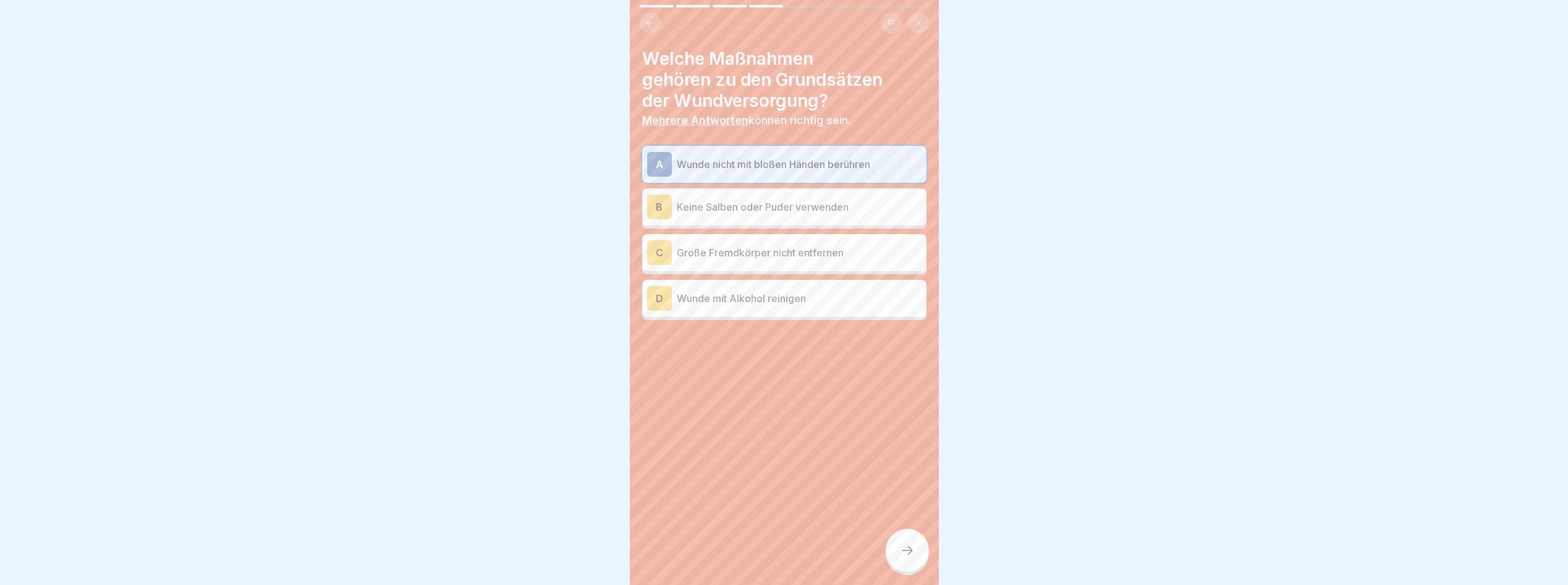 click on "Große Fremdkörper nicht entfernen" at bounding box center (799, 253) 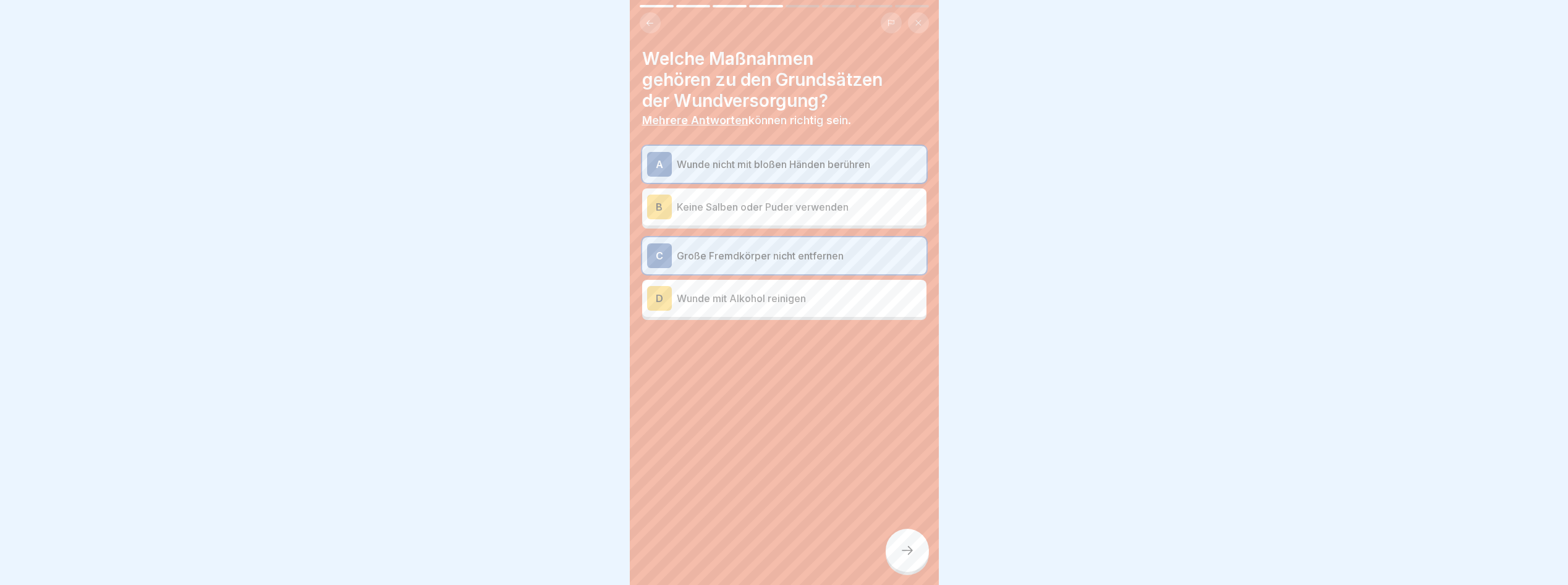 click on "B Keine Salben oder Puder verwenden" at bounding box center (784, 207) 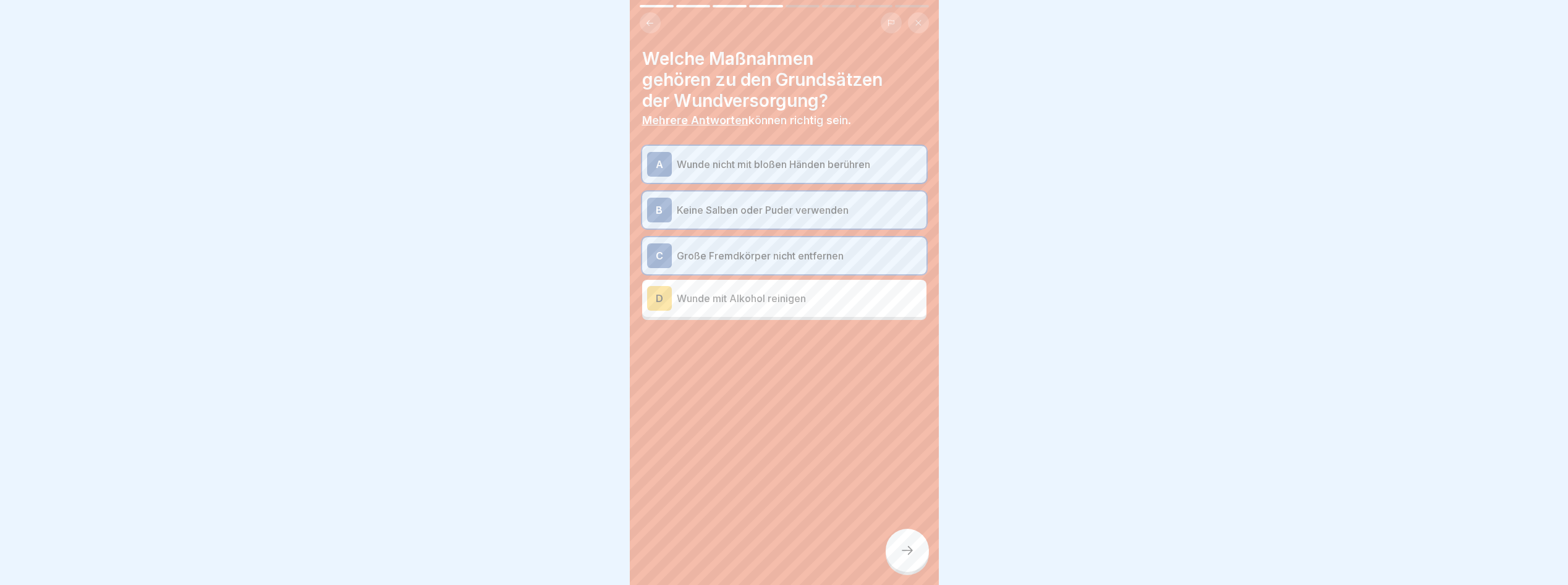 click 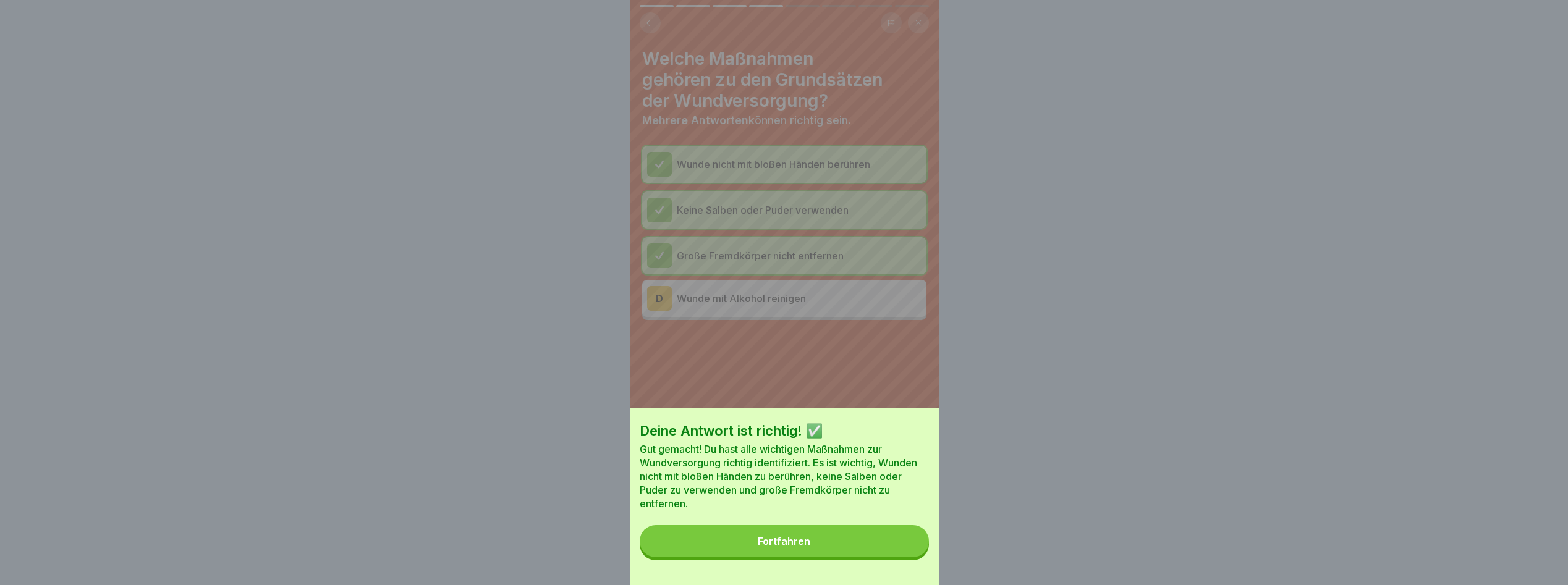 click on "Fortfahren" at bounding box center [784, 541] 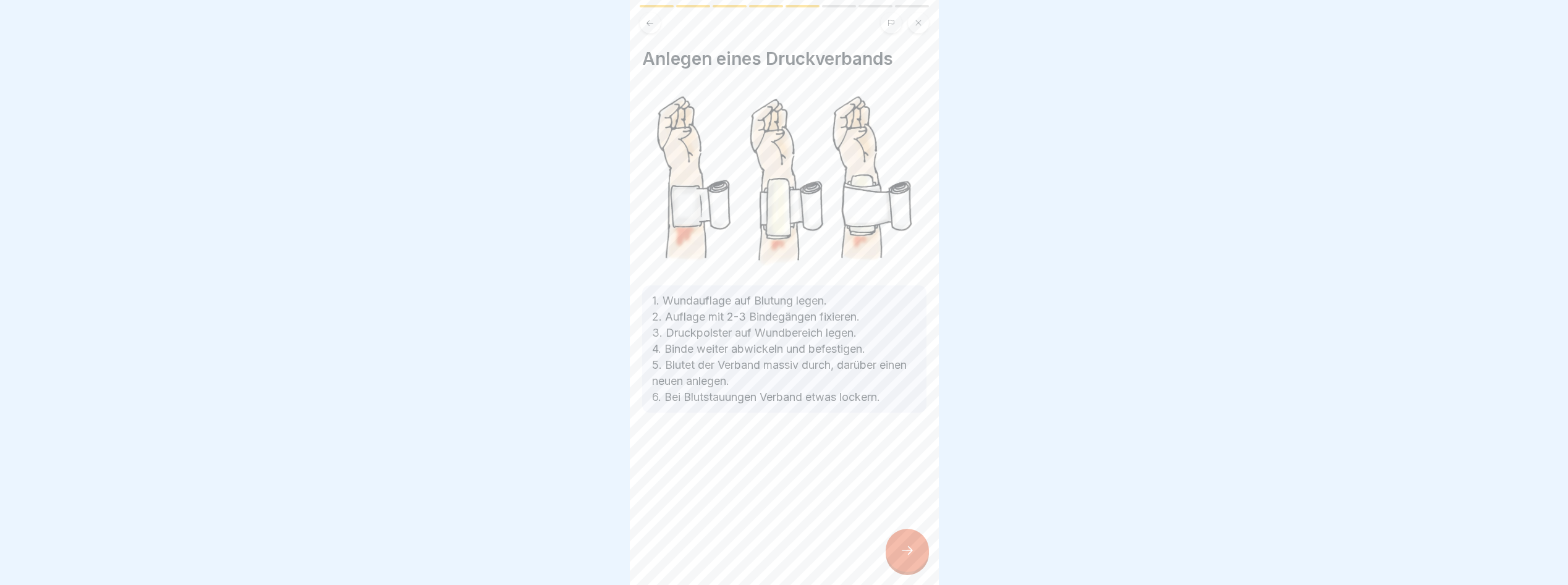 click 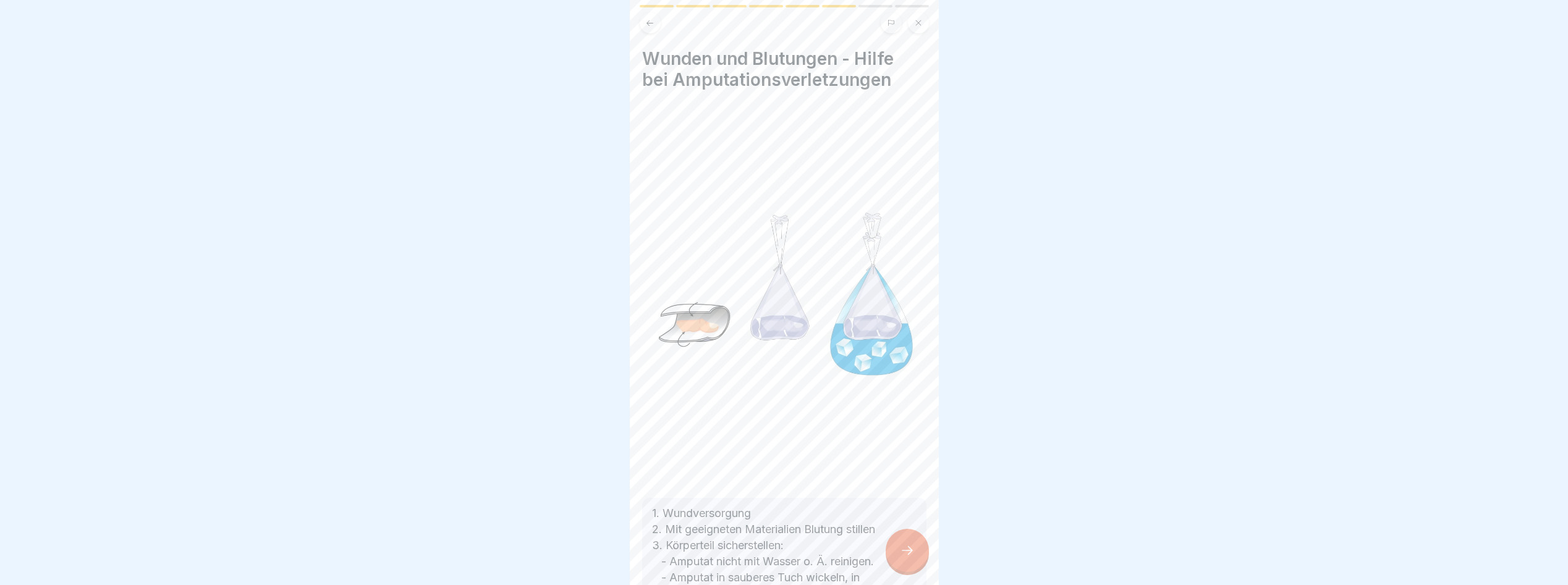 scroll, scrollTop: 151, scrollLeft: 0, axis: vertical 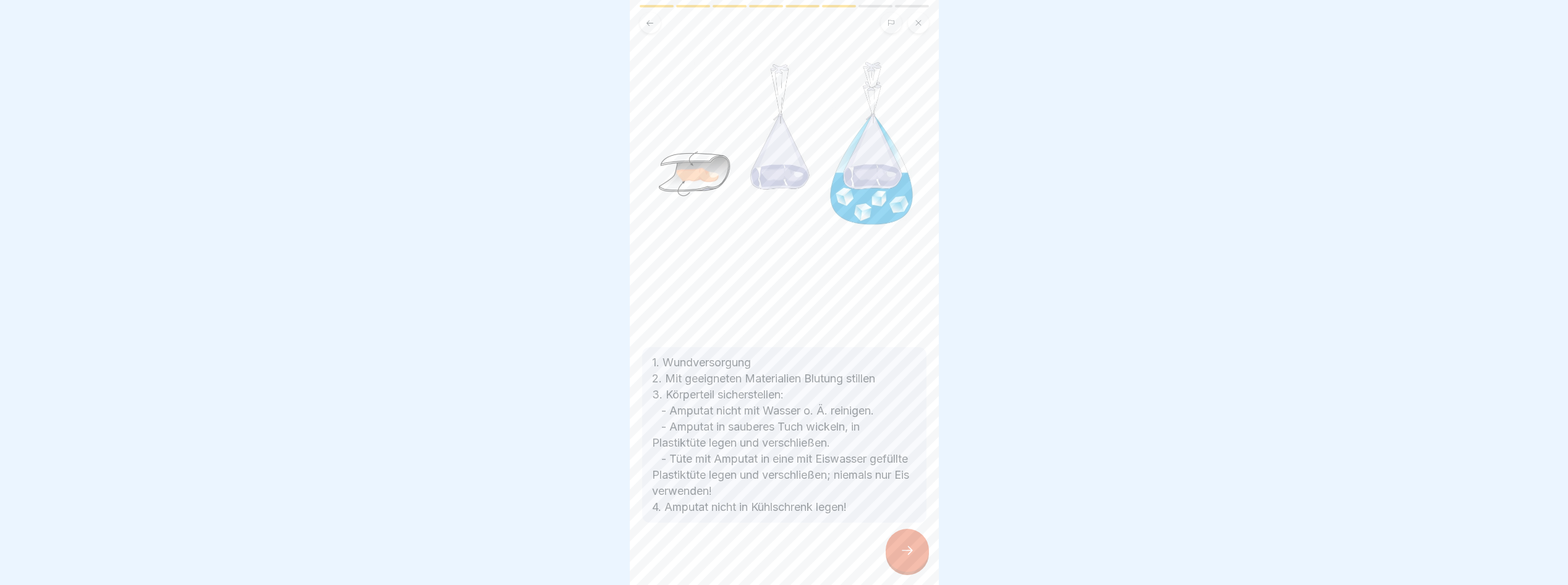 click at bounding box center (907, 550) 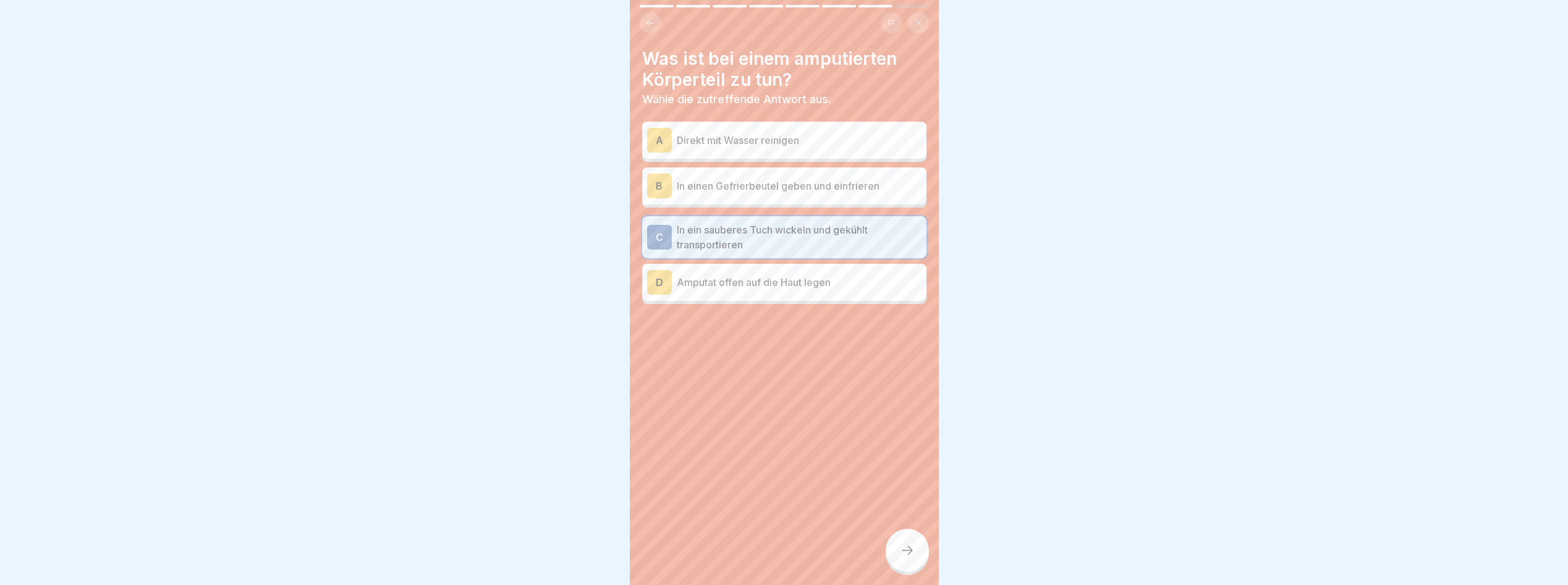 click at bounding box center (907, 550) 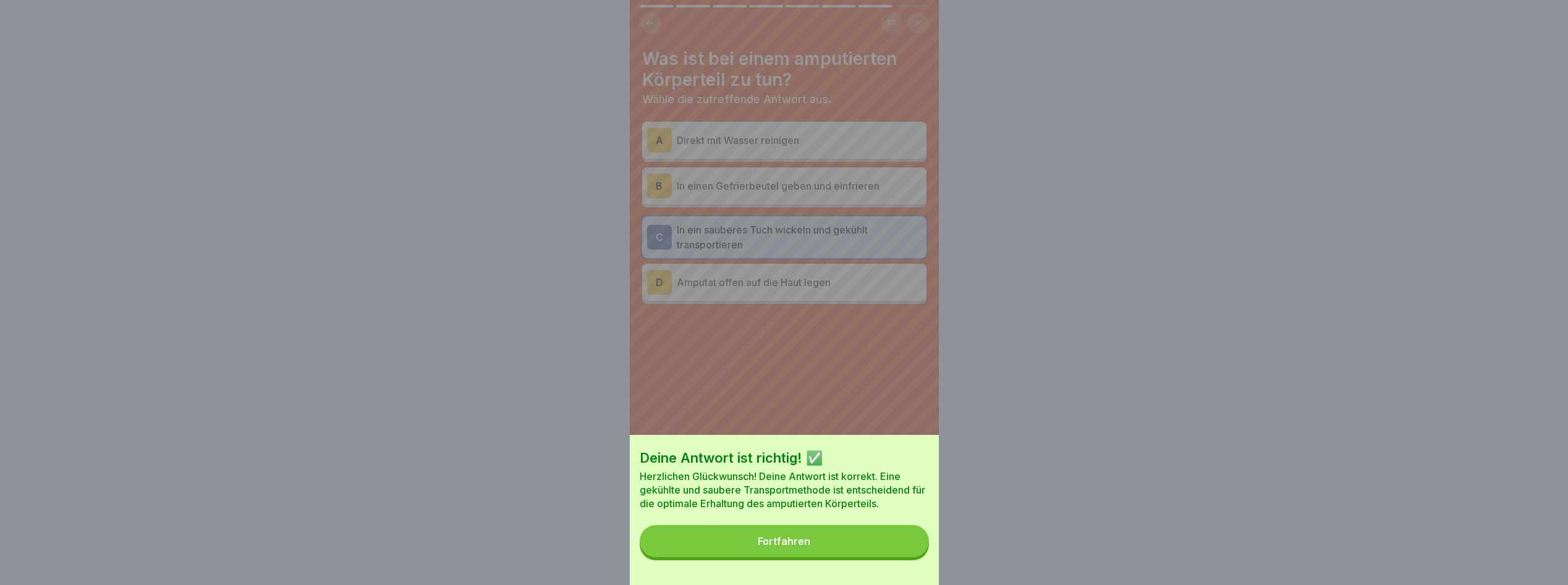 click on "Fortfahren" at bounding box center [784, 541] 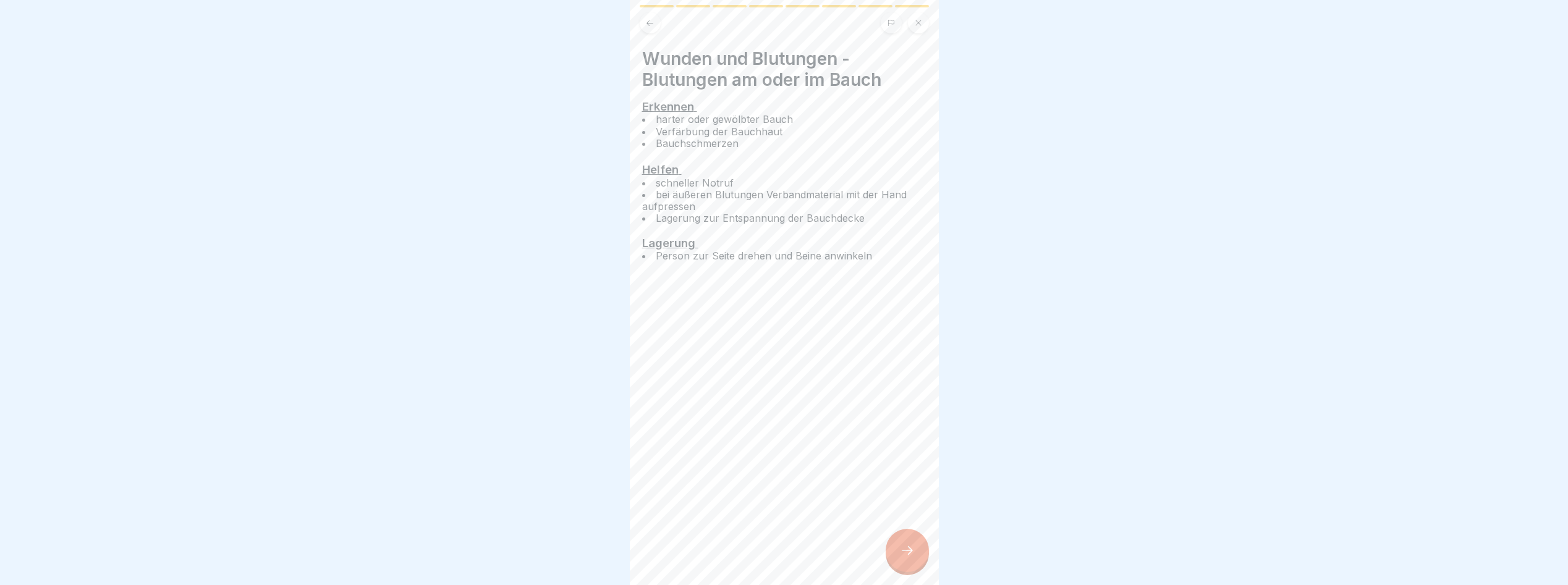 click at bounding box center (907, 550) 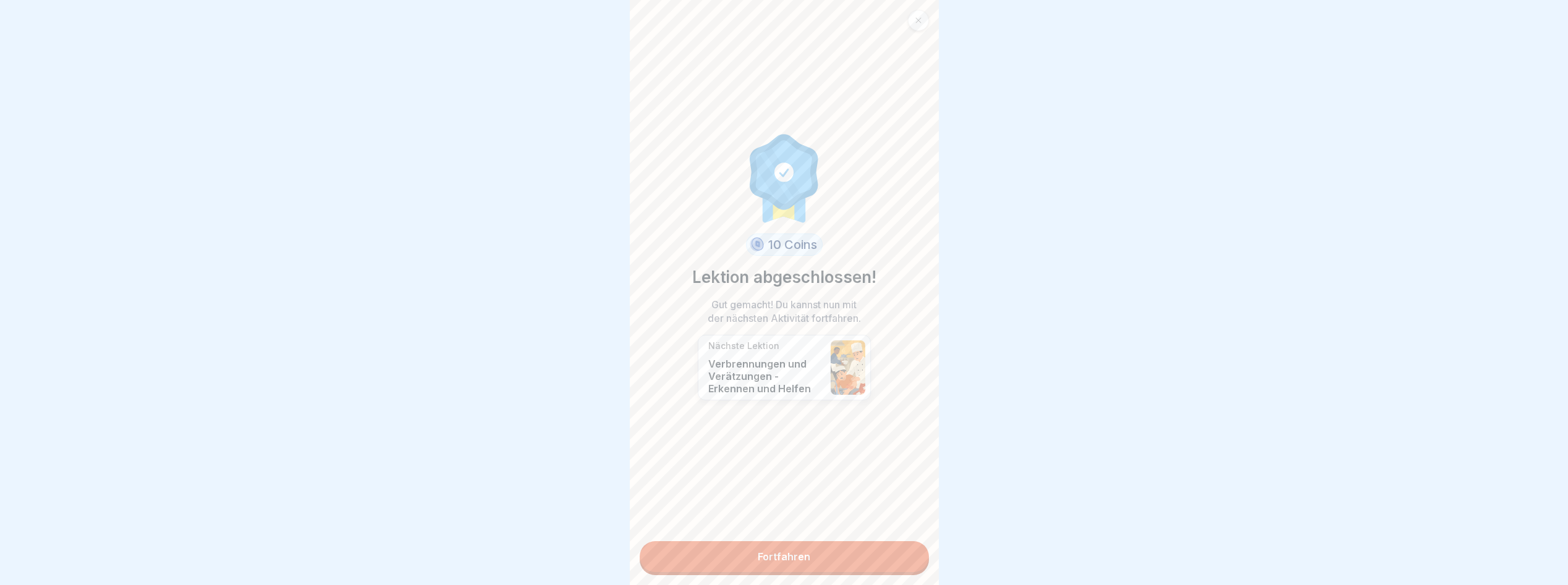 click on "Fortfahren" at bounding box center [784, 557] 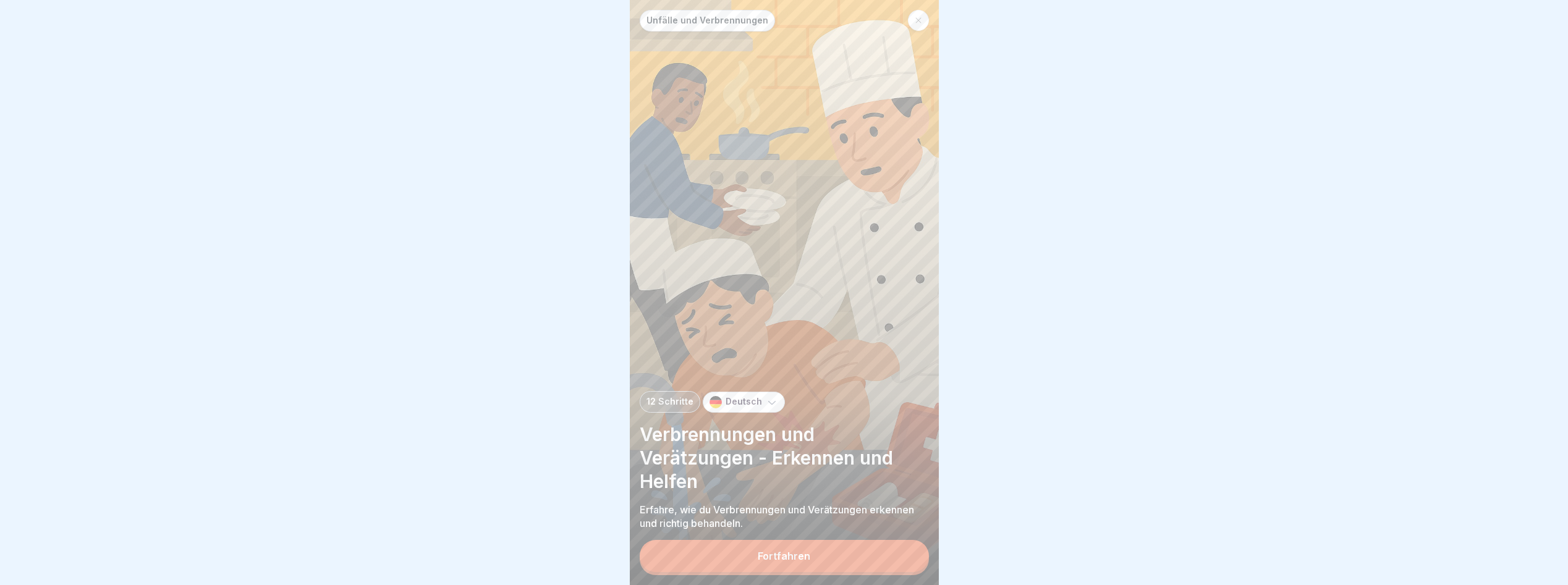 click on "Fortfahren" at bounding box center (784, 556) 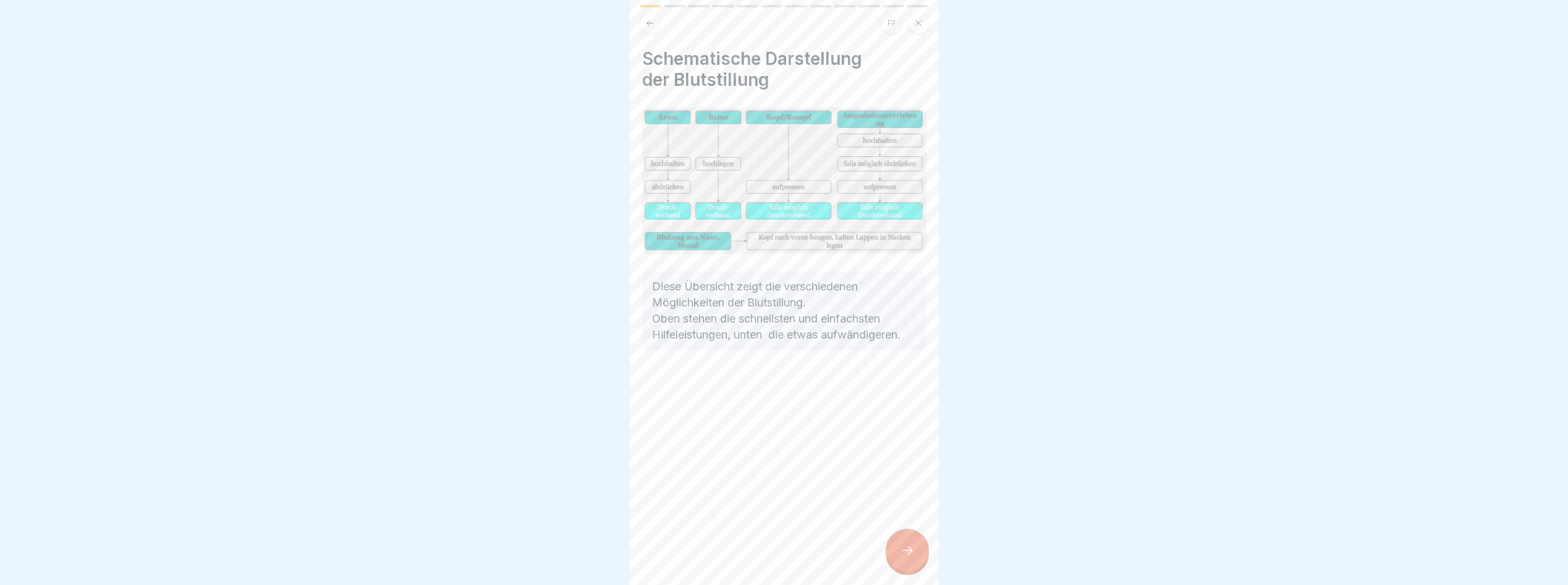 click at bounding box center (907, 550) 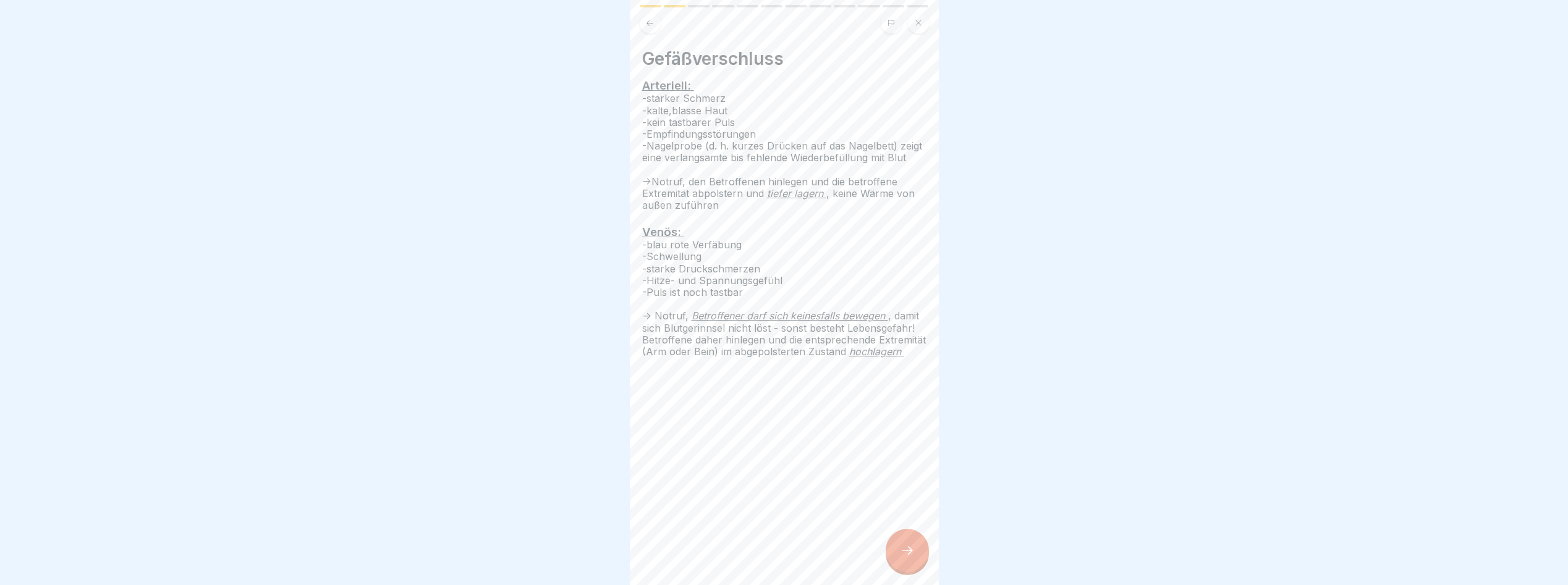 click at bounding box center (907, 550) 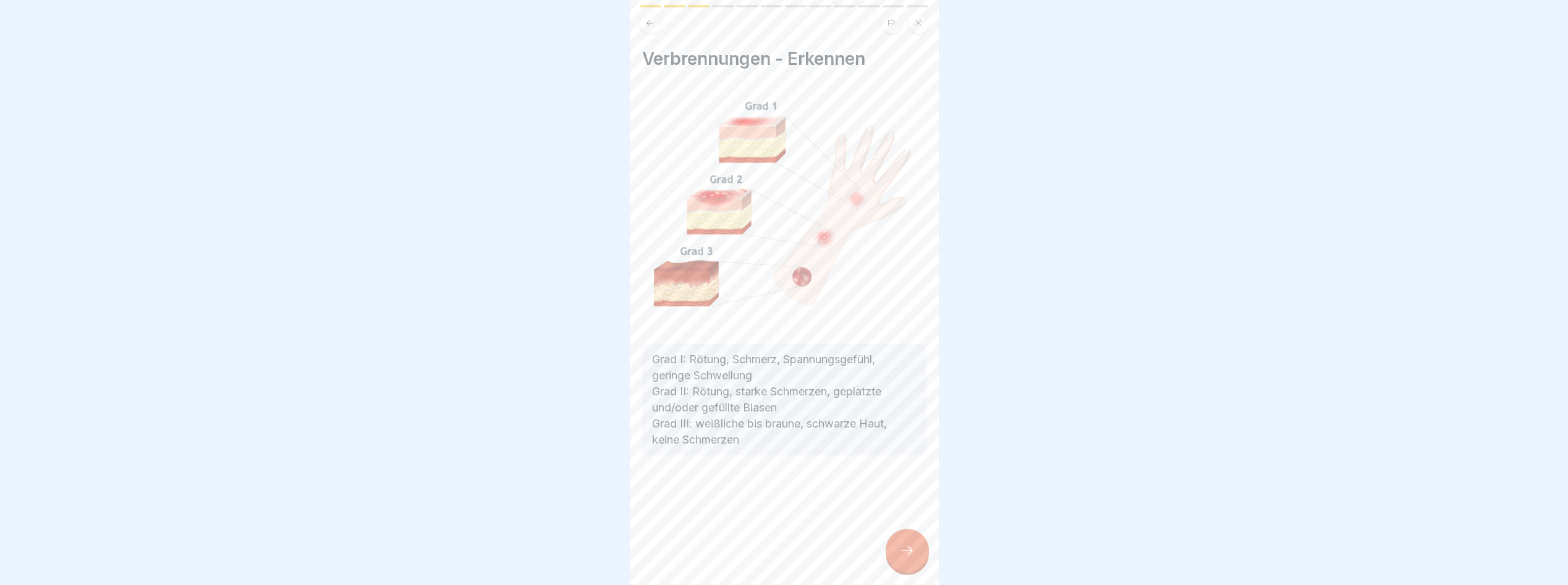 click at bounding box center (907, 550) 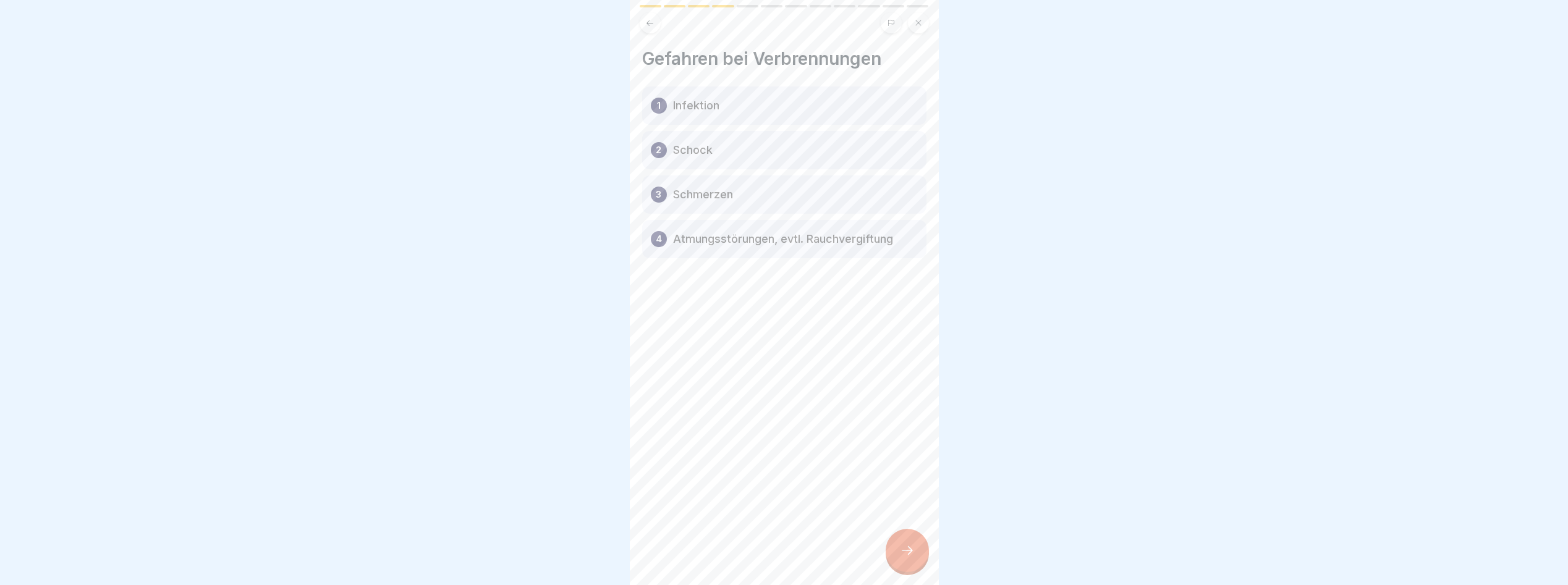 click at bounding box center (907, 550) 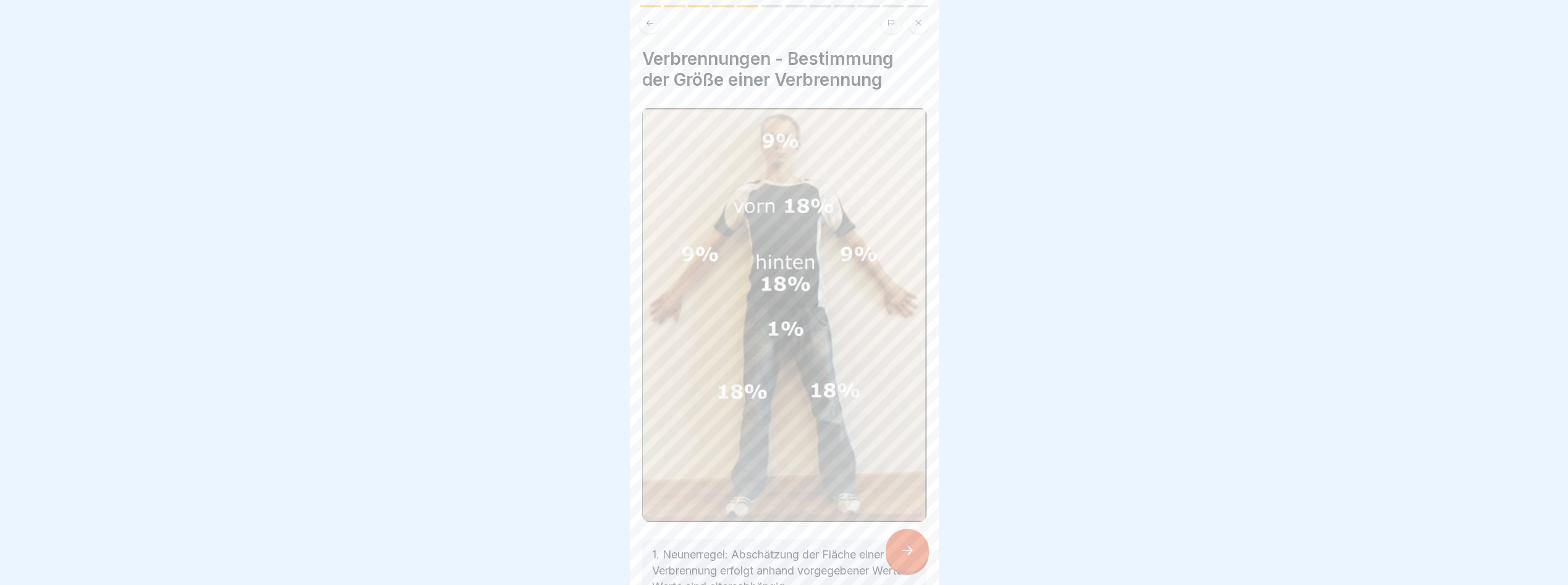 click at bounding box center [907, 550] 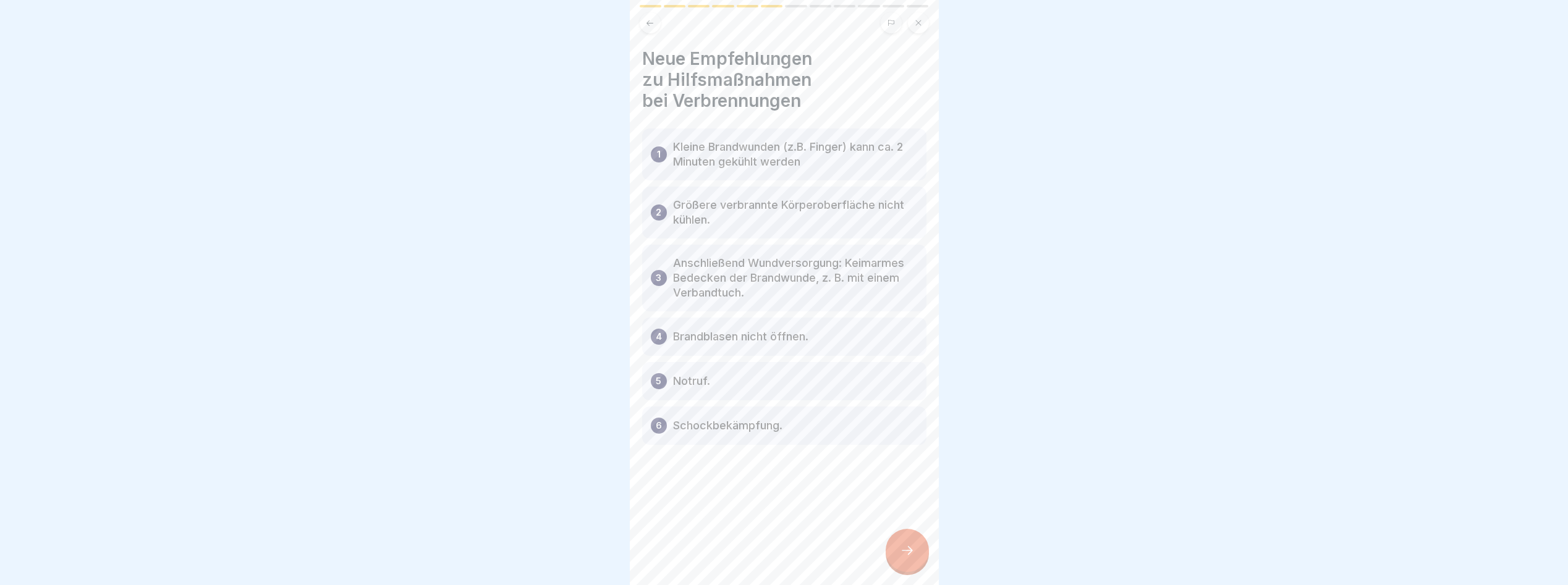 drag, startPoint x: 1261, startPoint y: 526, endPoint x: 1344, endPoint y: 526, distance: 83 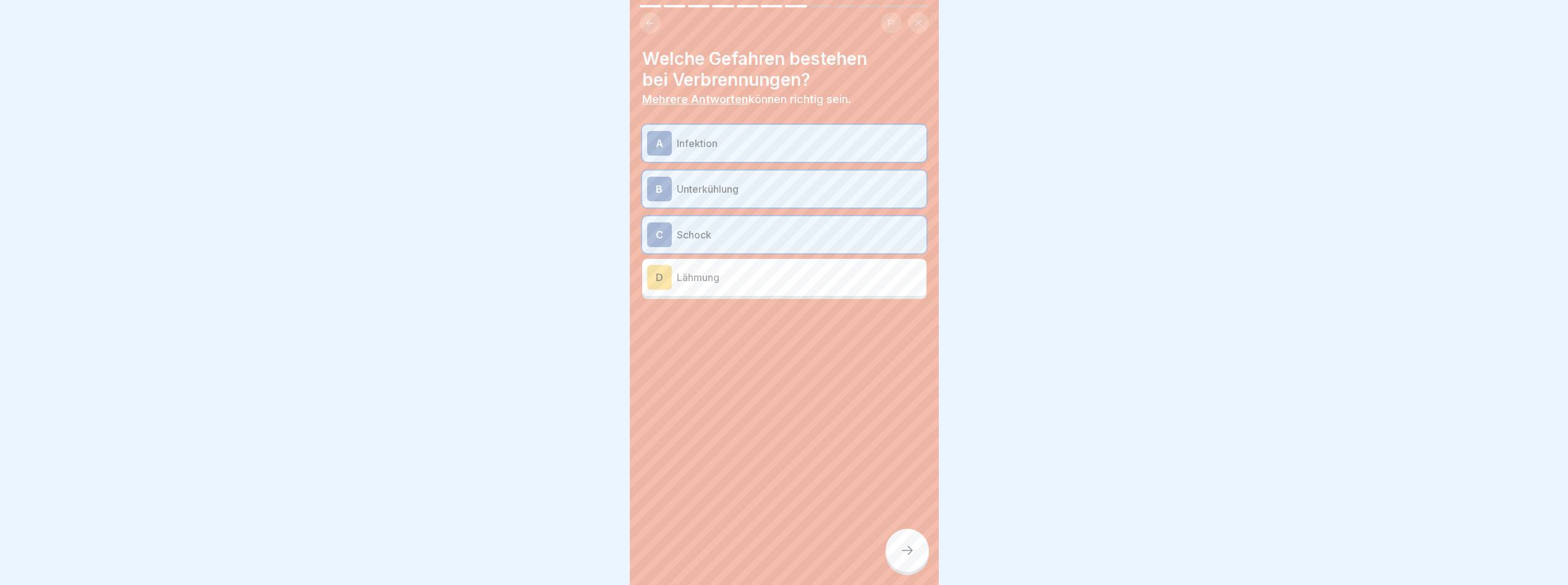 click at bounding box center (907, 550) 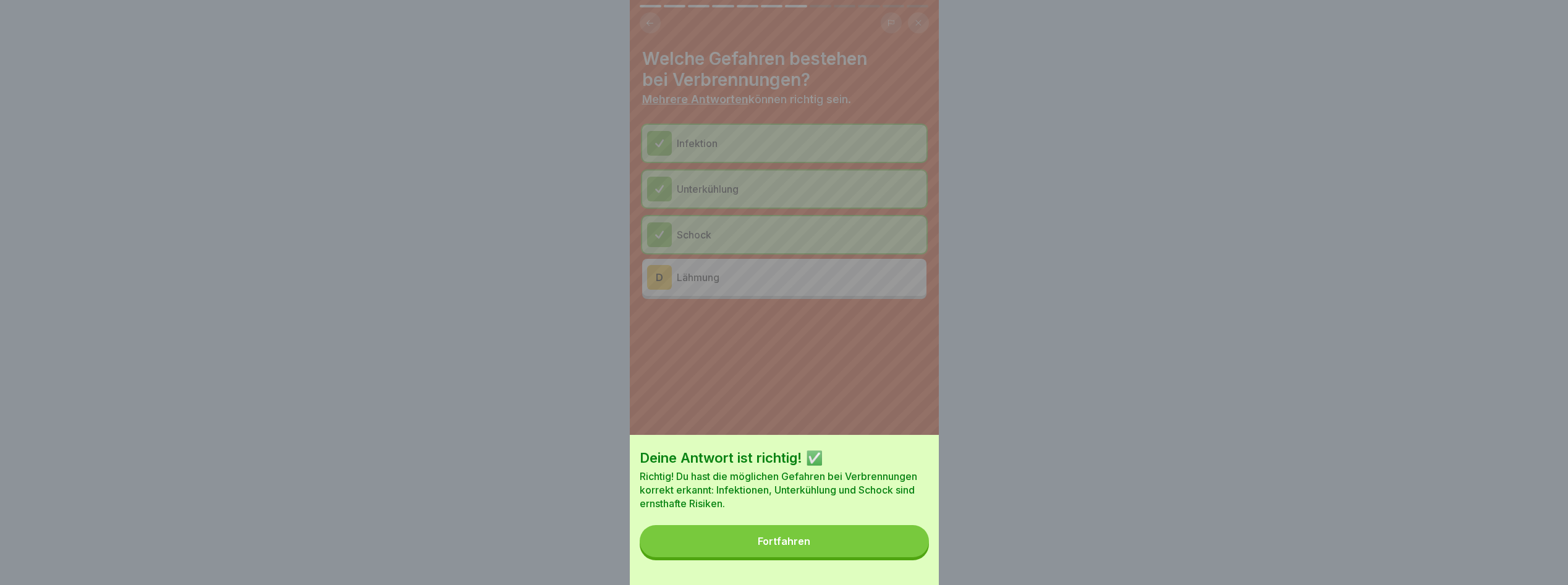 click on "Deine Antwort ist richtig!
✅ Richtig! Du hast die möglichen Gefahren bei Verbrennungen korrekt erkannt: Infektionen, Unterkühlung und Schock sind ernsthafte Risiken.   Fortfahren" at bounding box center (784, 510) 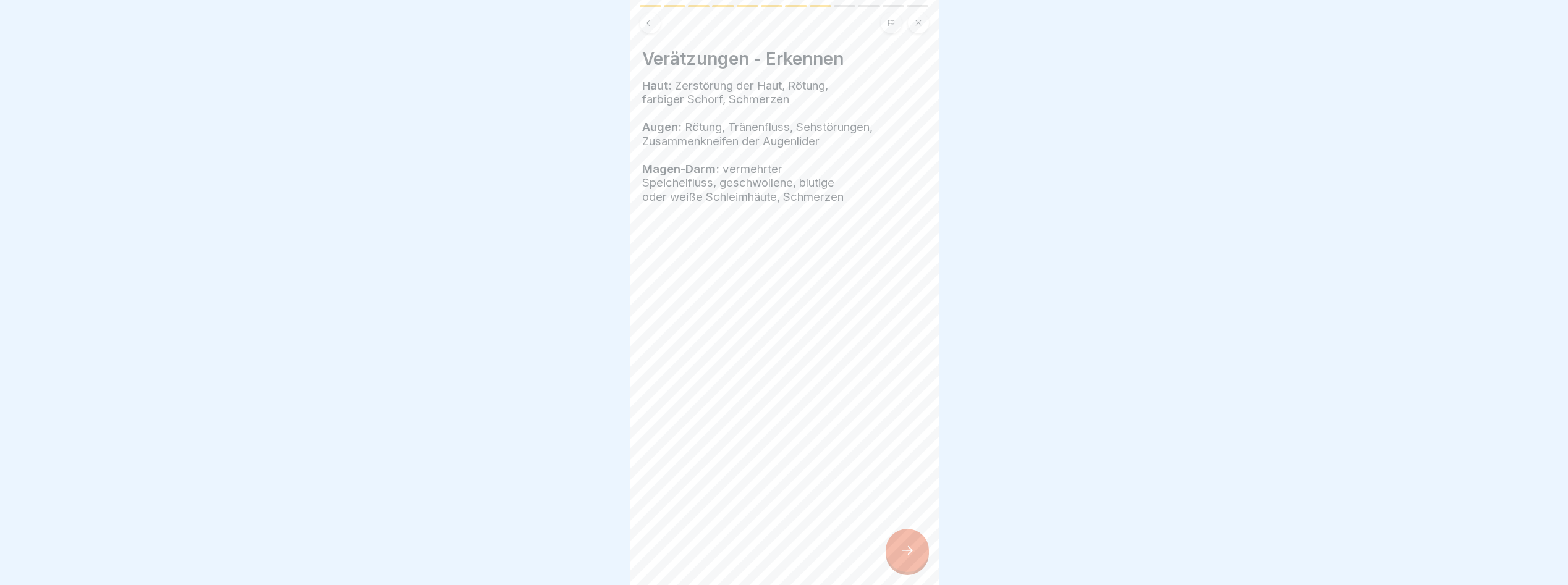 click 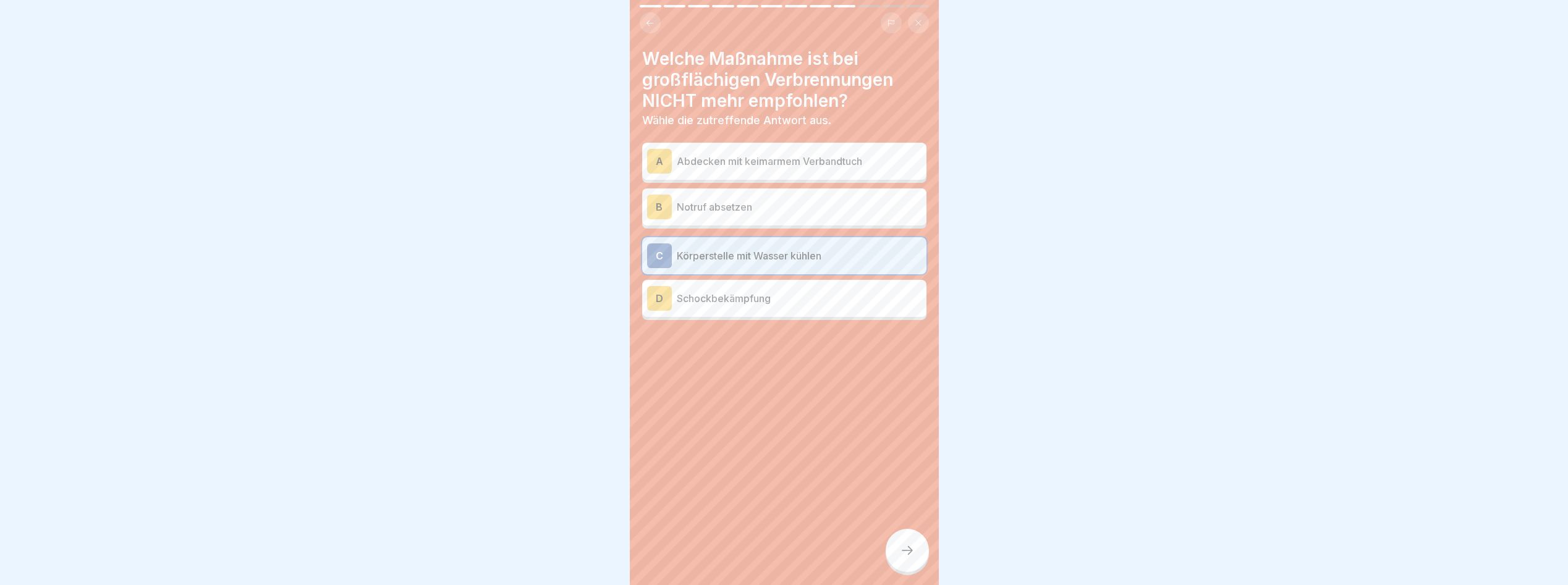 click 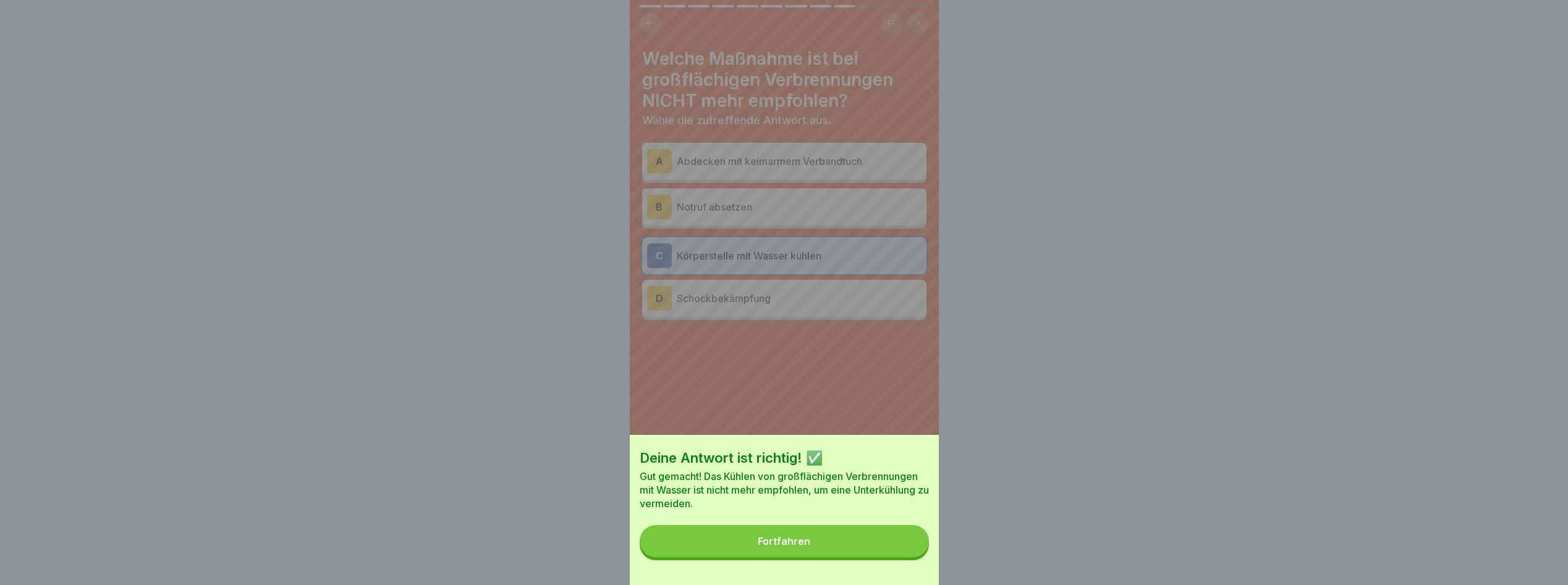 click on "Fortfahren" at bounding box center [784, 541] 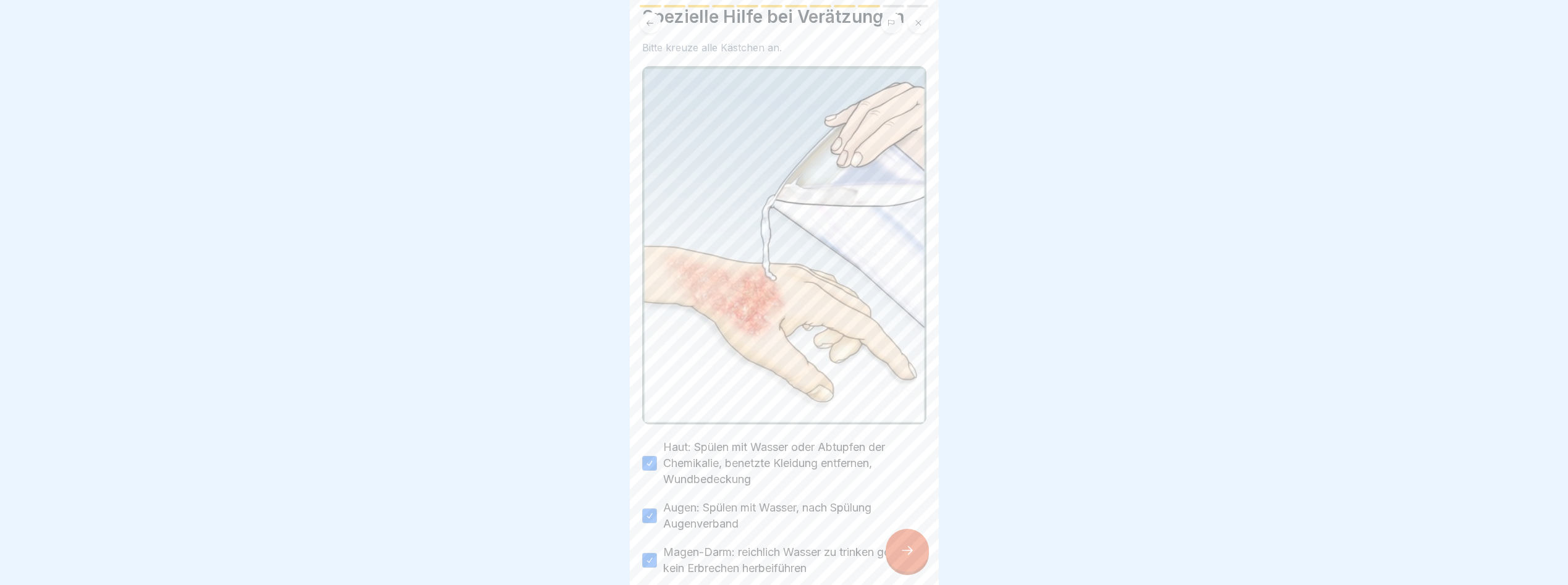 scroll, scrollTop: 96, scrollLeft: 0, axis: vertical 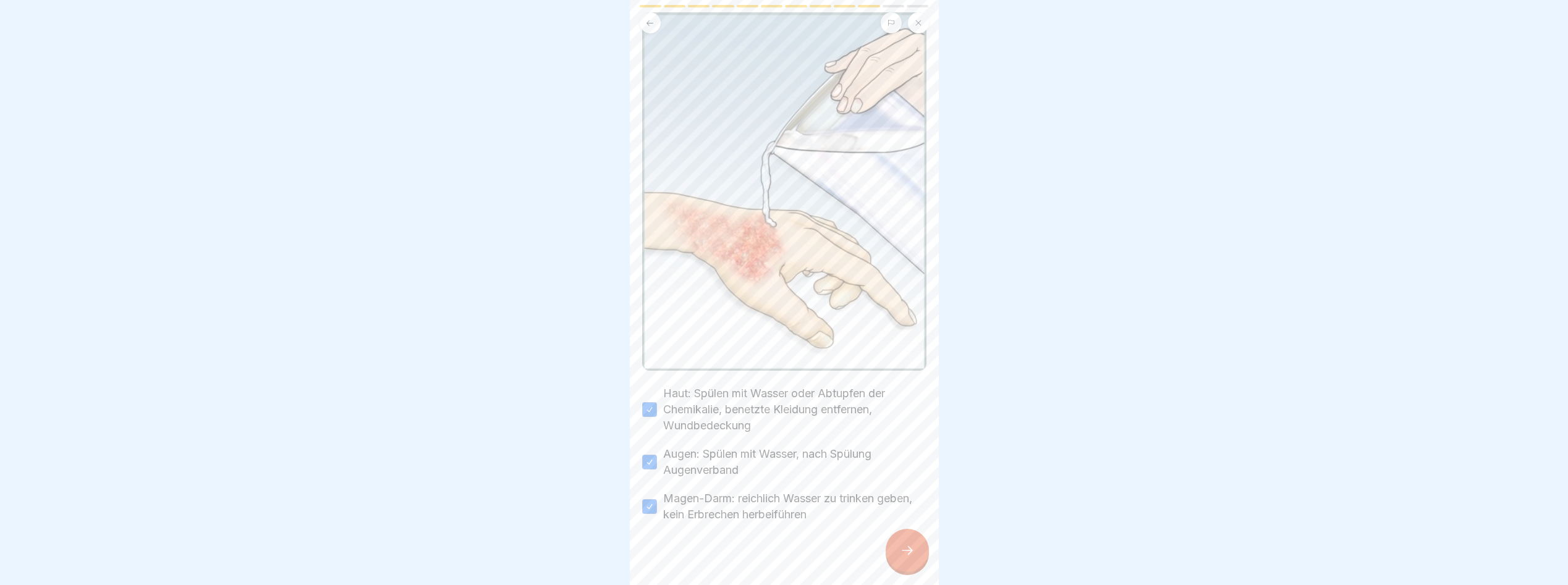 click at bounding box center (907, 550) 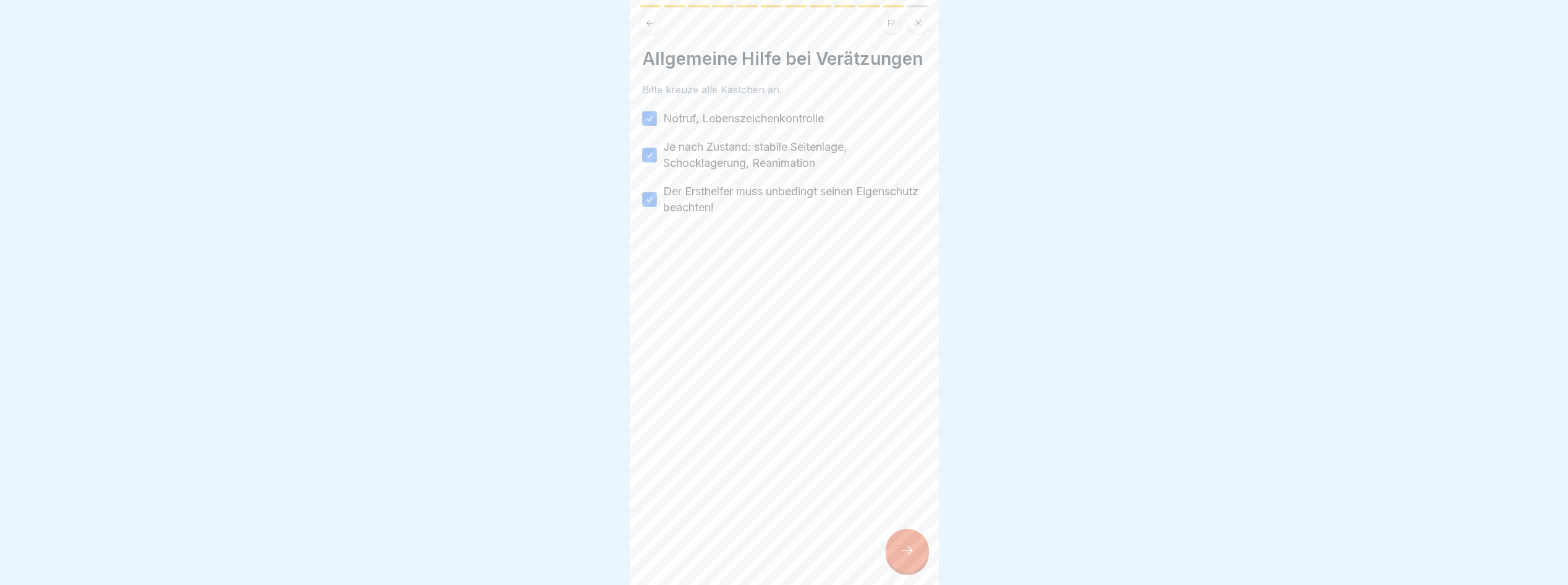 click at bounding box center [907, 550] 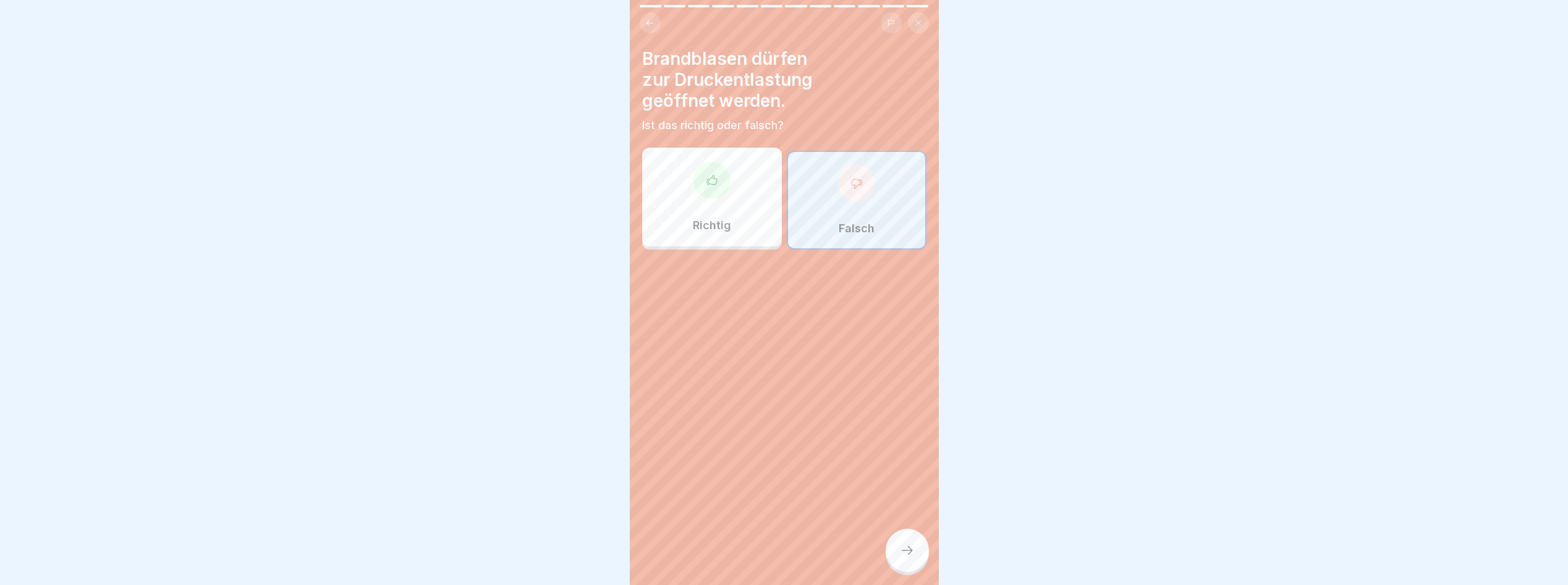 click at bounding box center [907, 550] 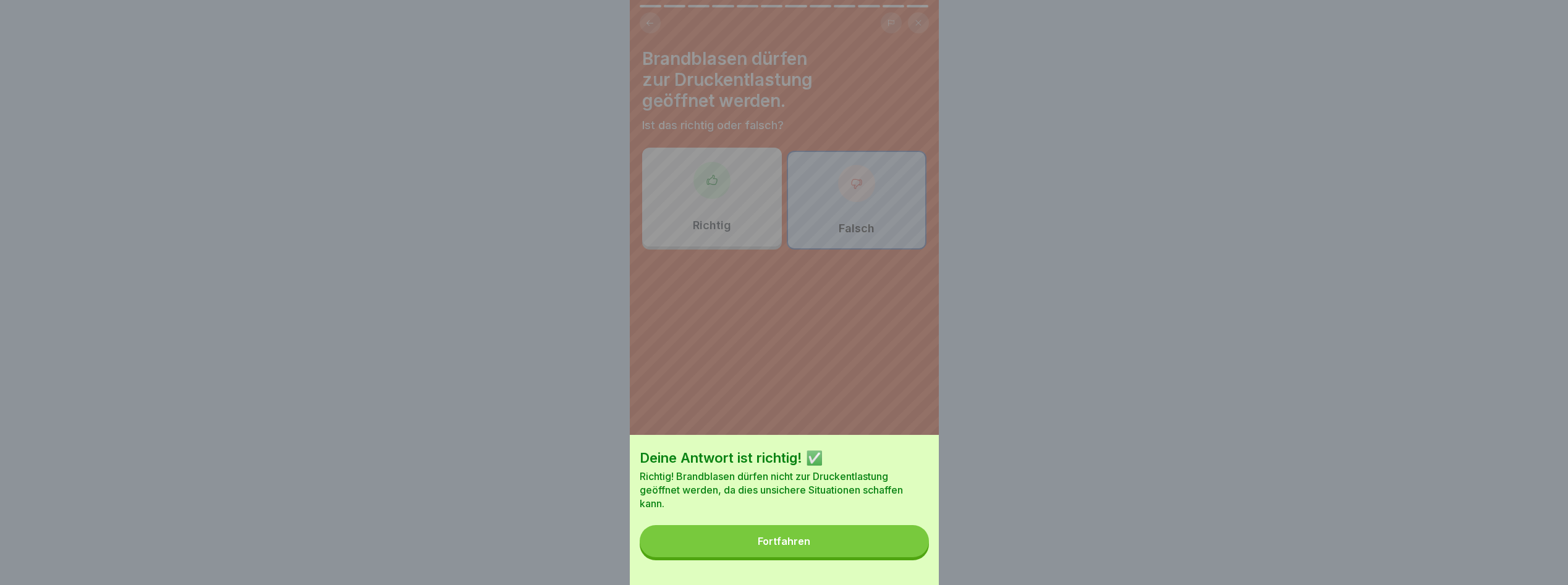 click on "Fortfahren" at bounding box center (784, 541) 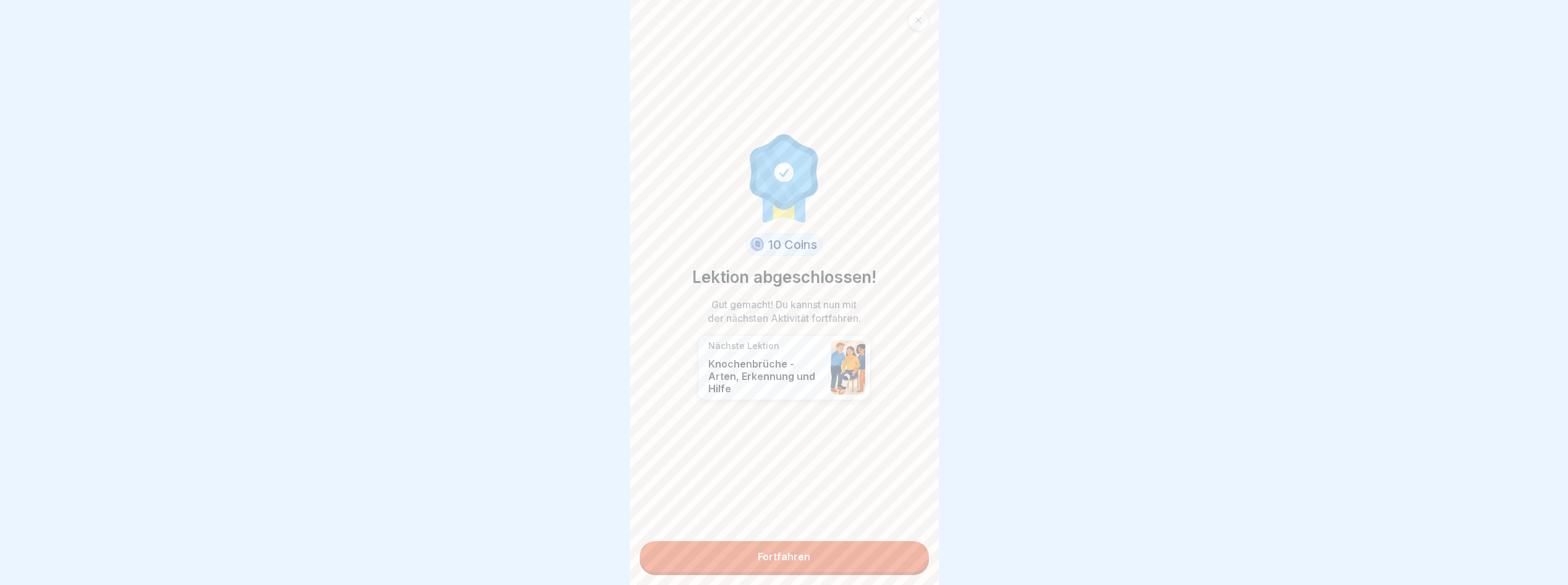 click on "10 Coins Lektion abgeschlossen! Gut gemacht! Du kannst nun mit der nächsten Aktivität fortfahren. Nächste Lektion Knochenbrüche - Arten, Erkennung und Hilfe Fortfahren" at bounding box center (784, 292) 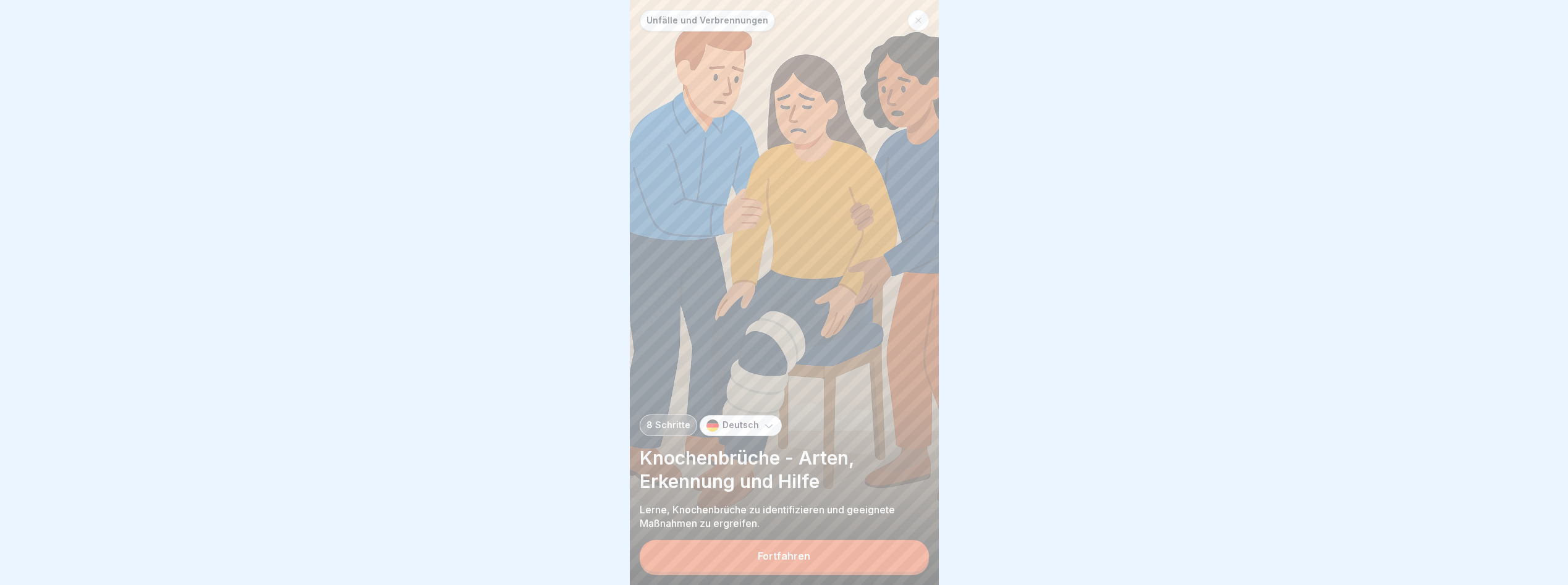 click on "Fortfahren" at bounding box center [784, 556] 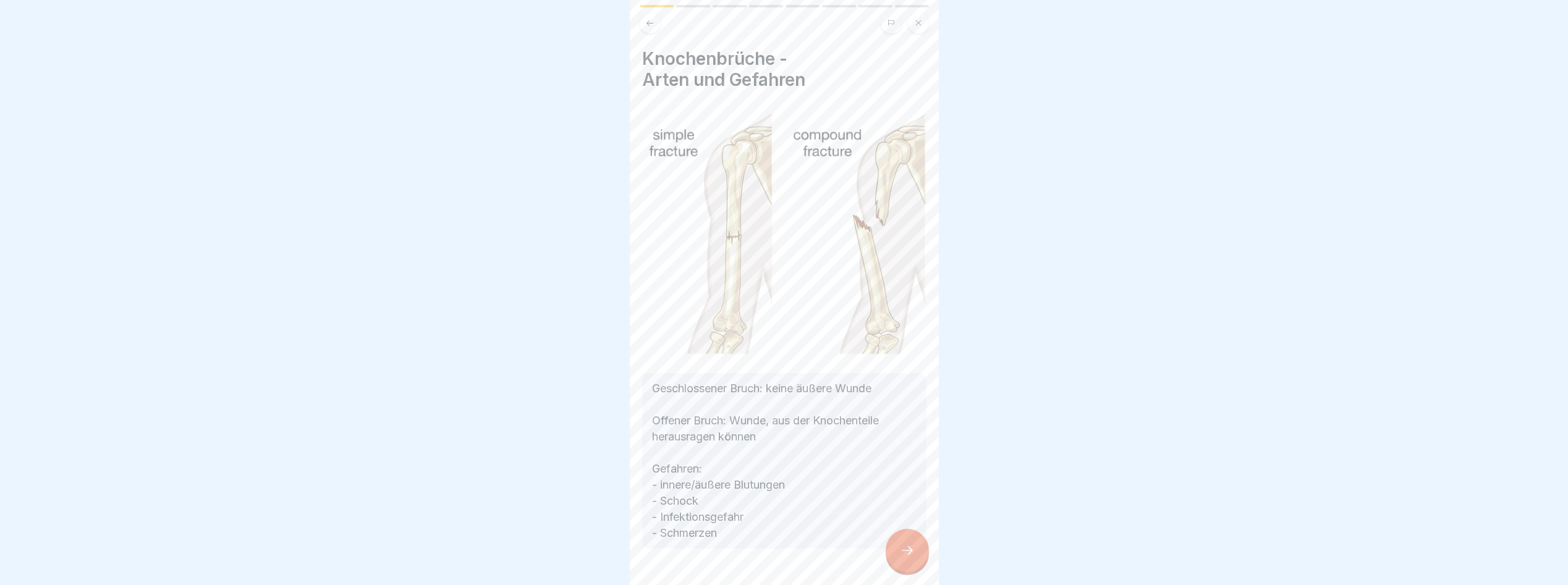 click 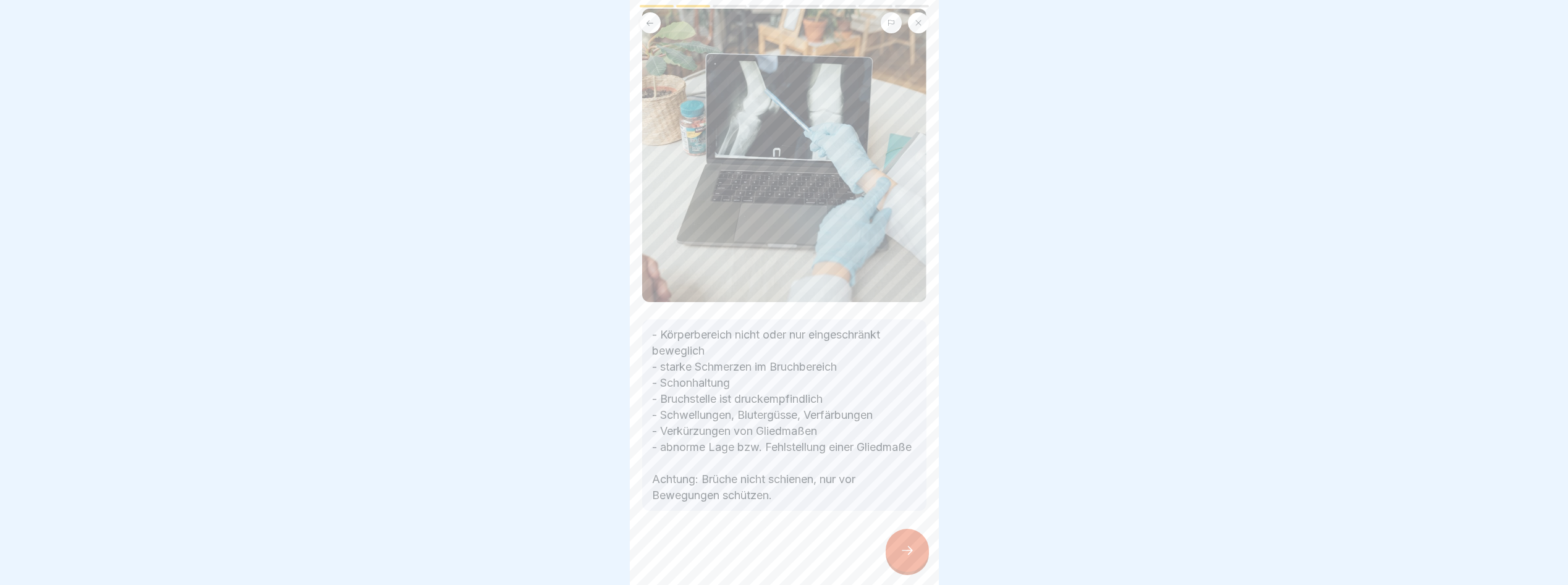 scroll, scrollTop: 84, scrollLeft: 0, axis: vertical 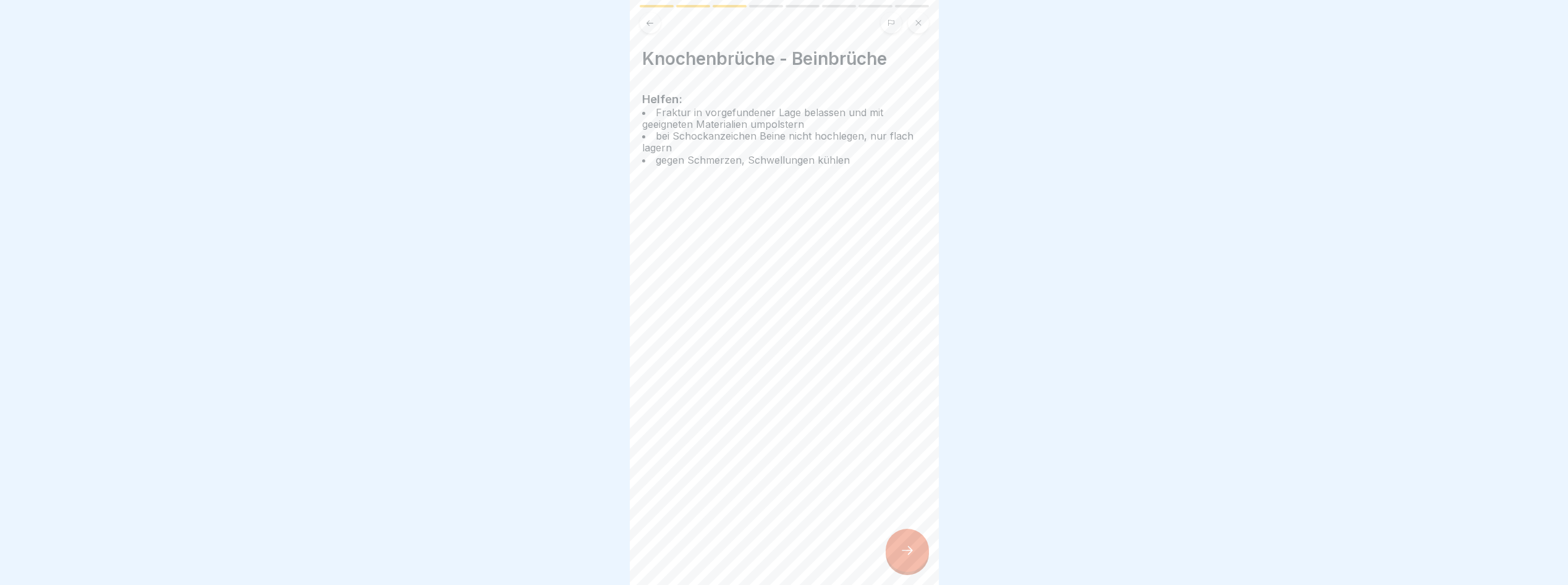 click at bounding box center [907, 550] 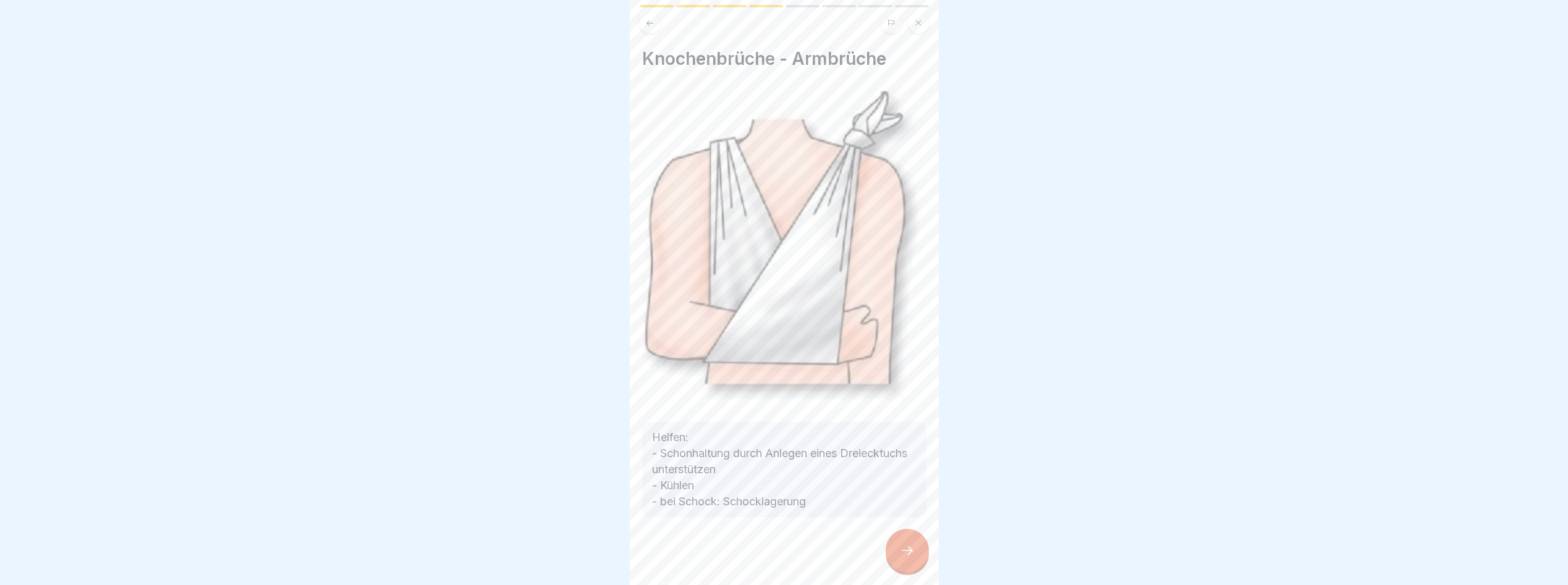 click at bounding box center [907, 550] 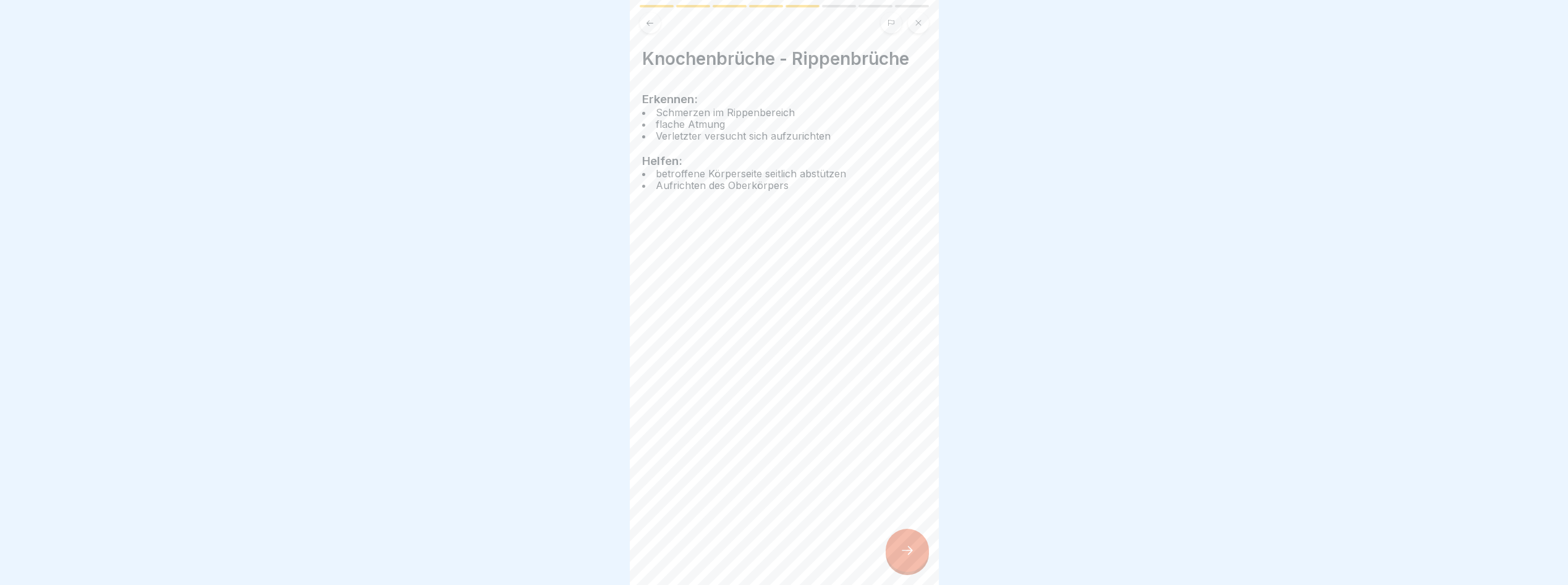 click at bounding box center (907, 550) 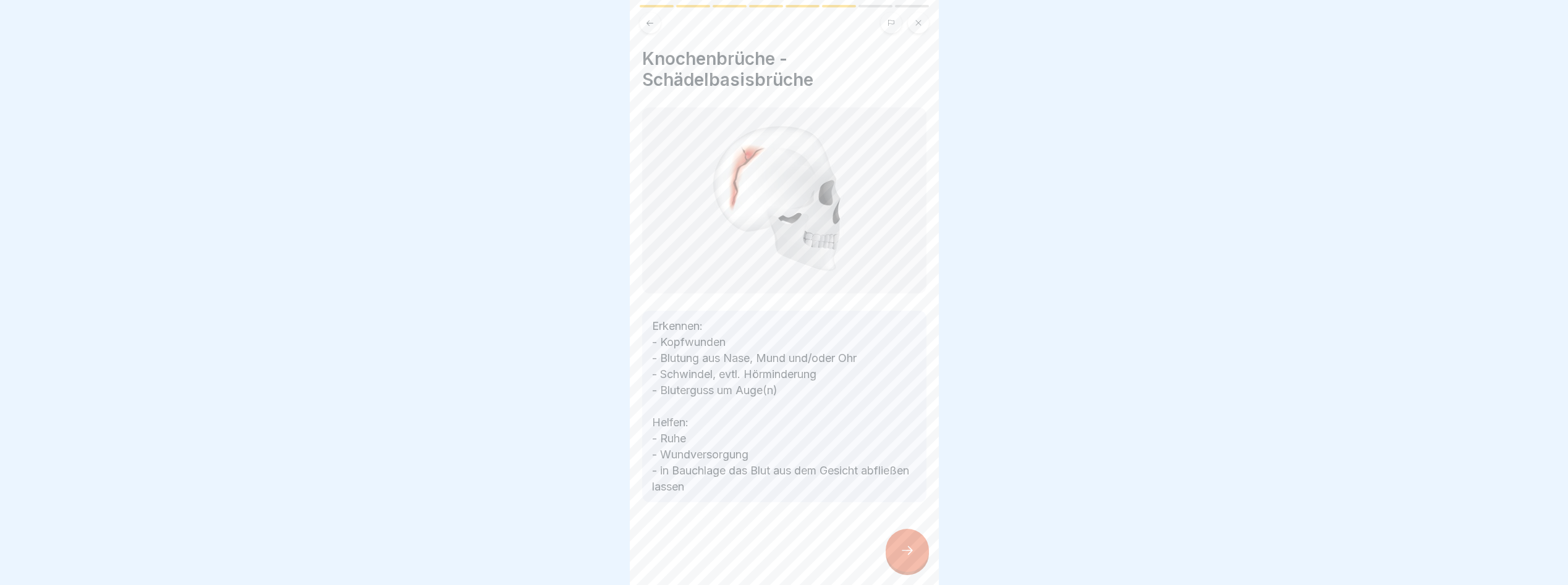 click at bounding box center [907, 550] 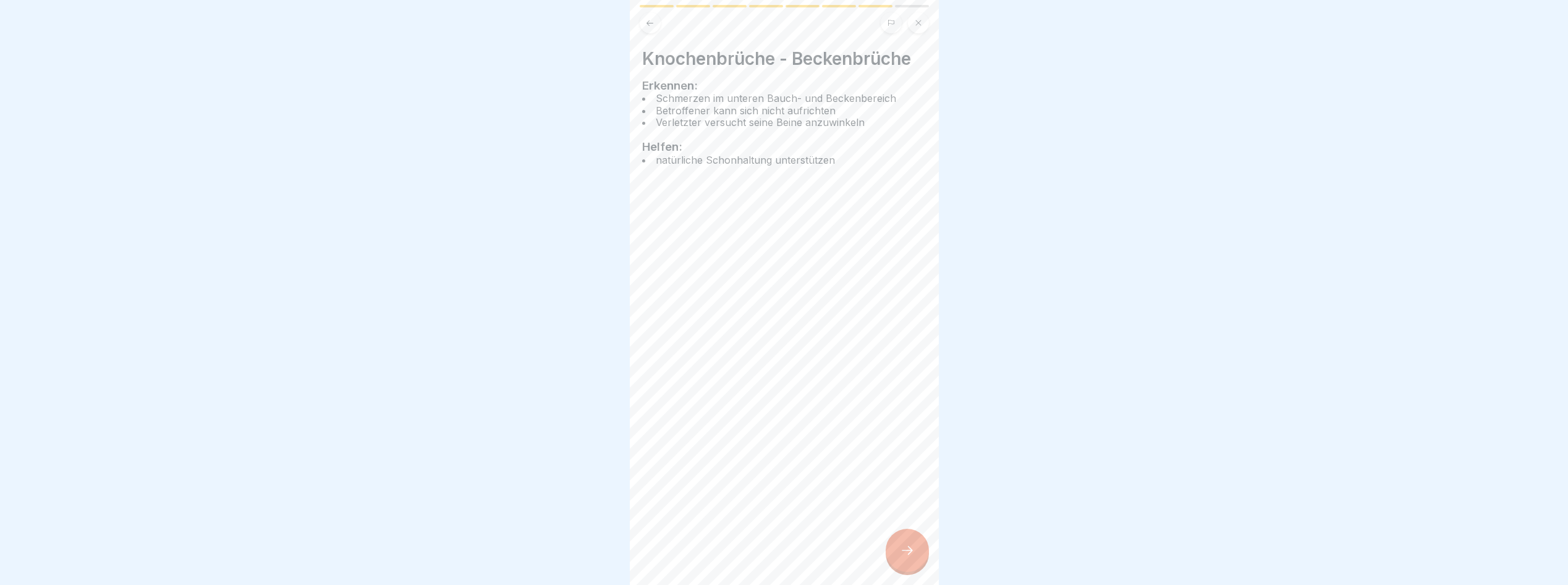 click at bounding box center (907, 550) 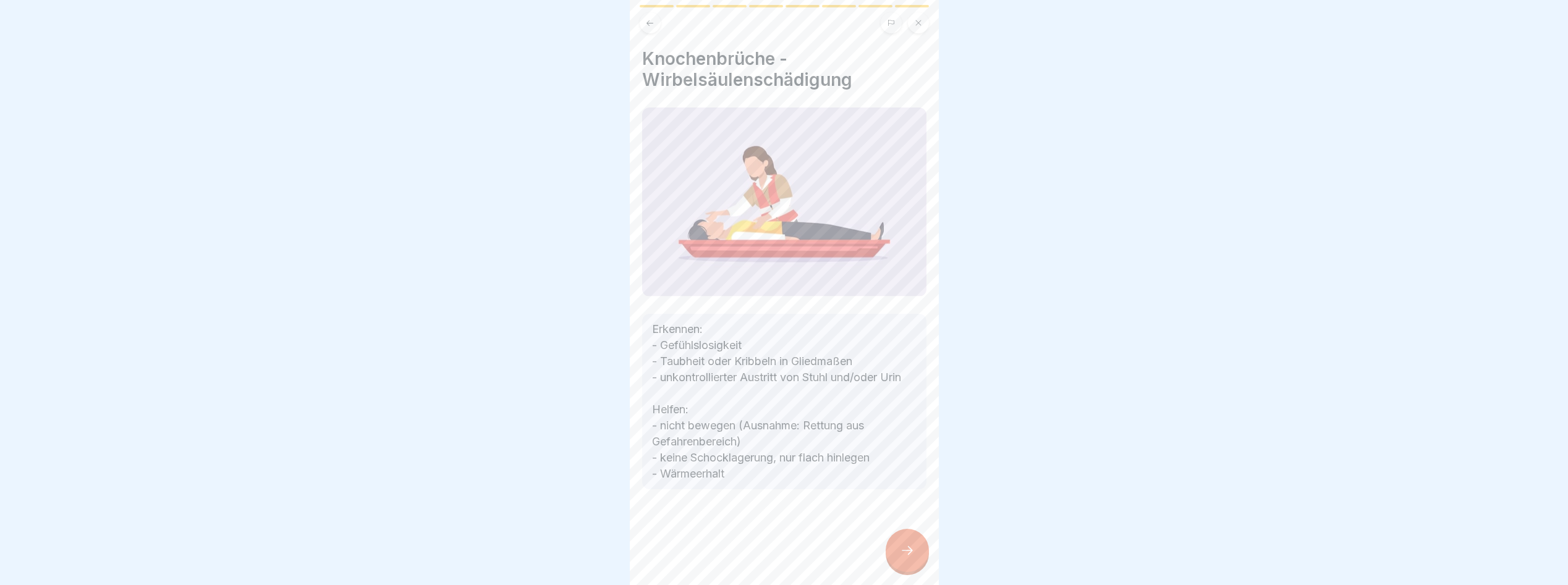click at bounding box center [907, 550] 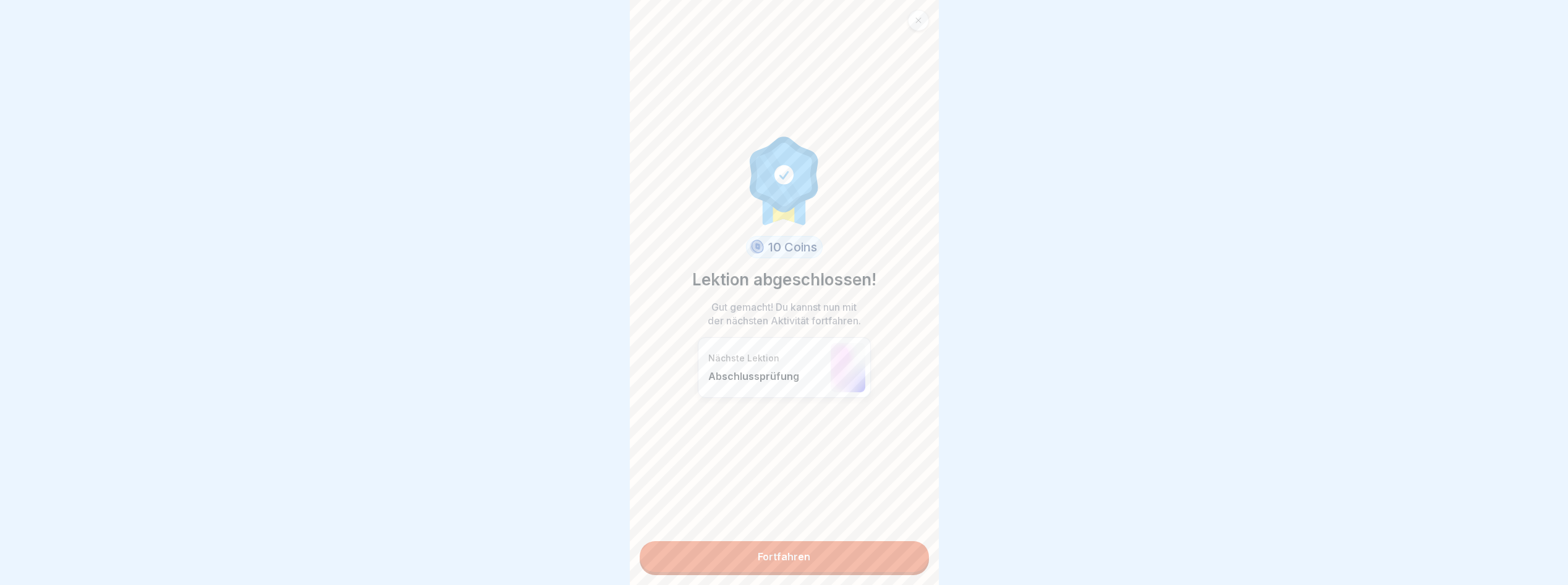 click on "Fortfahren" at bounding box center [784, 557] 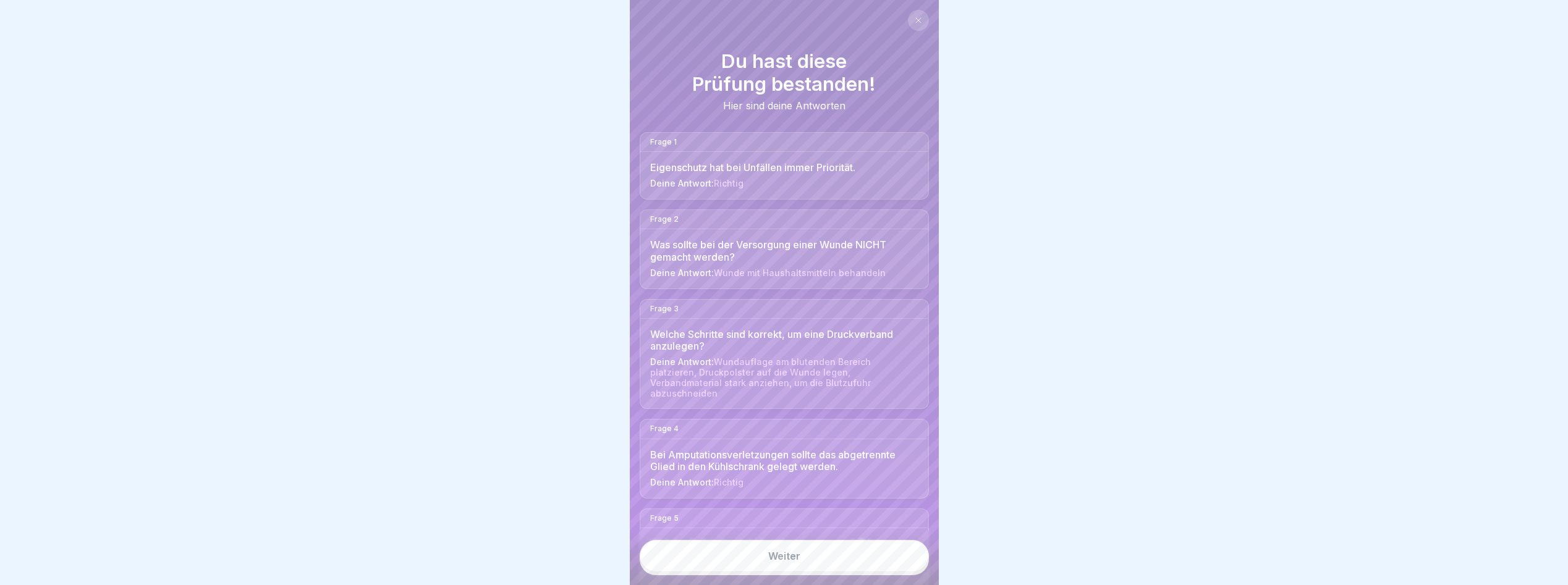 click on "Weiter" at bounding box center [784, 557] 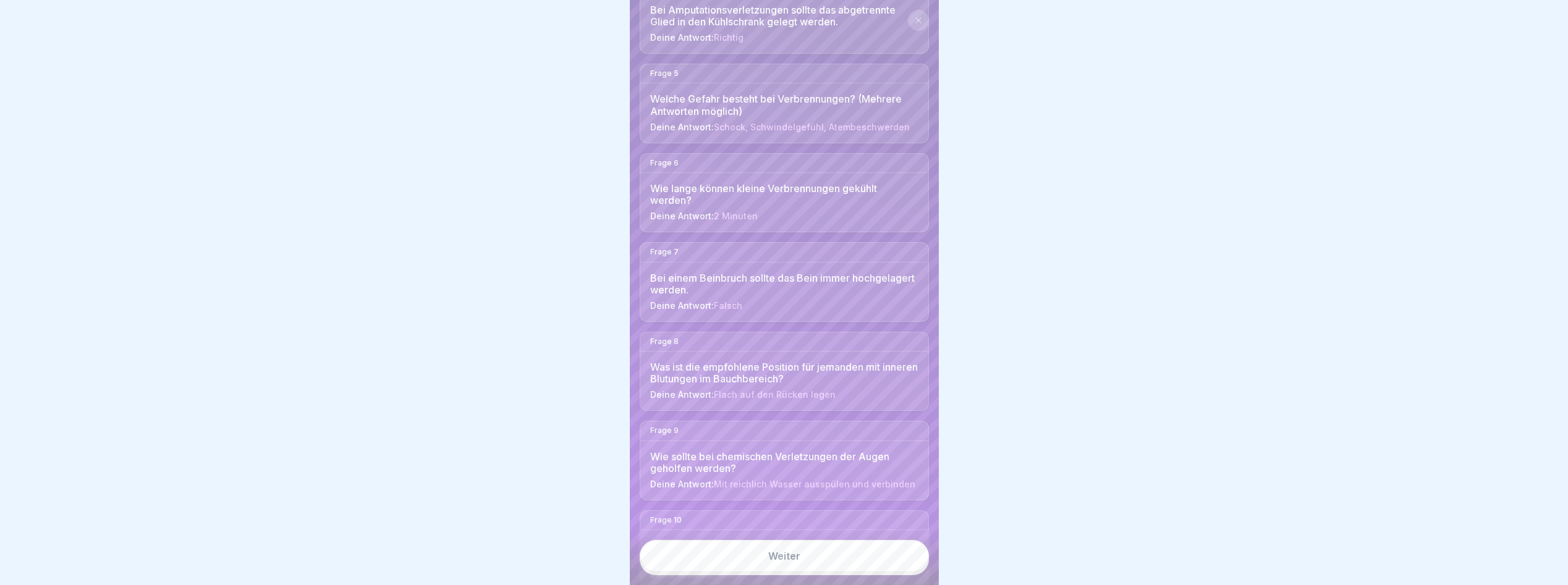 scroll, scrollTop: 489, scrollLeft: 0, axis: vertical 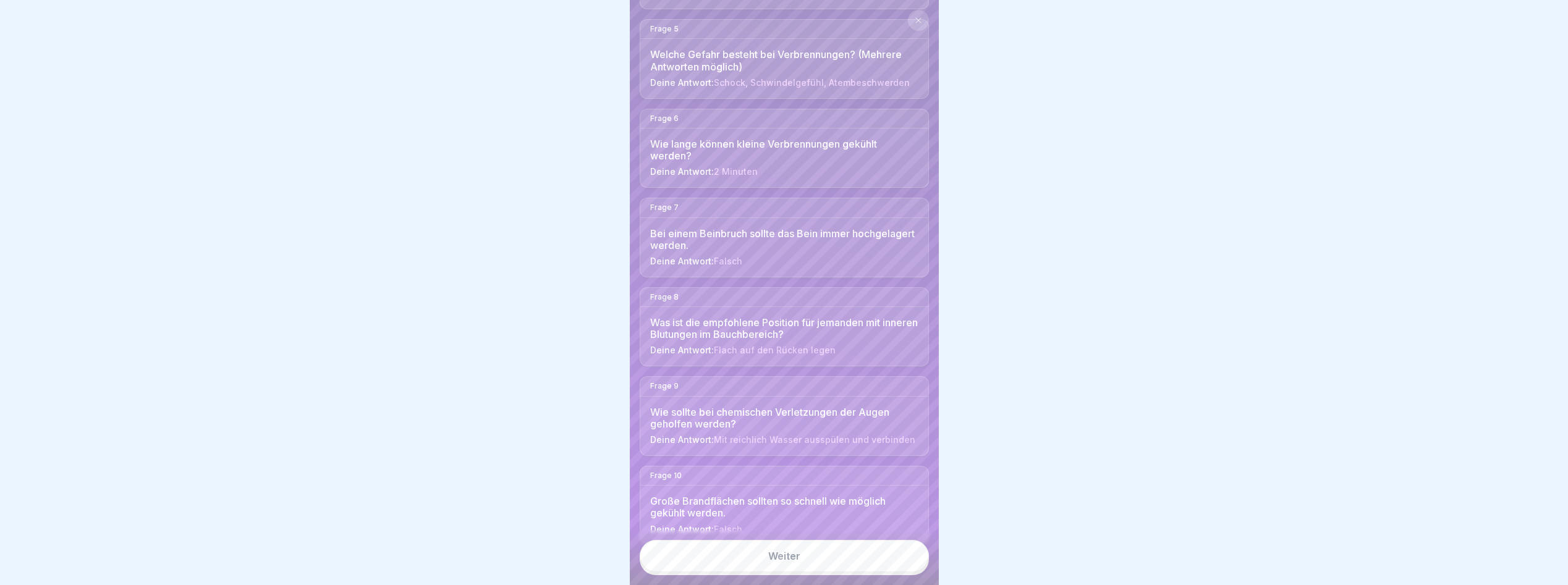 click on "Weiter" at bounding box center (784, 556) 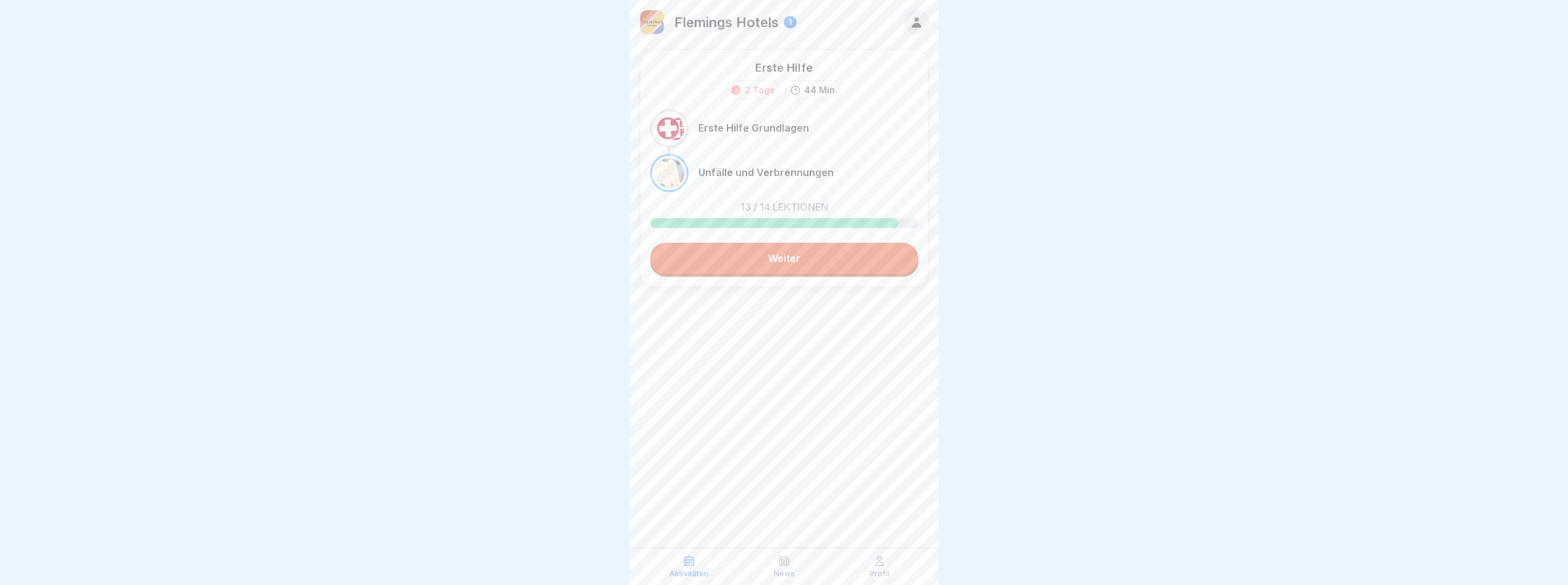 scroll, scrollTop: 0, scrollLeft: 0, axis: both 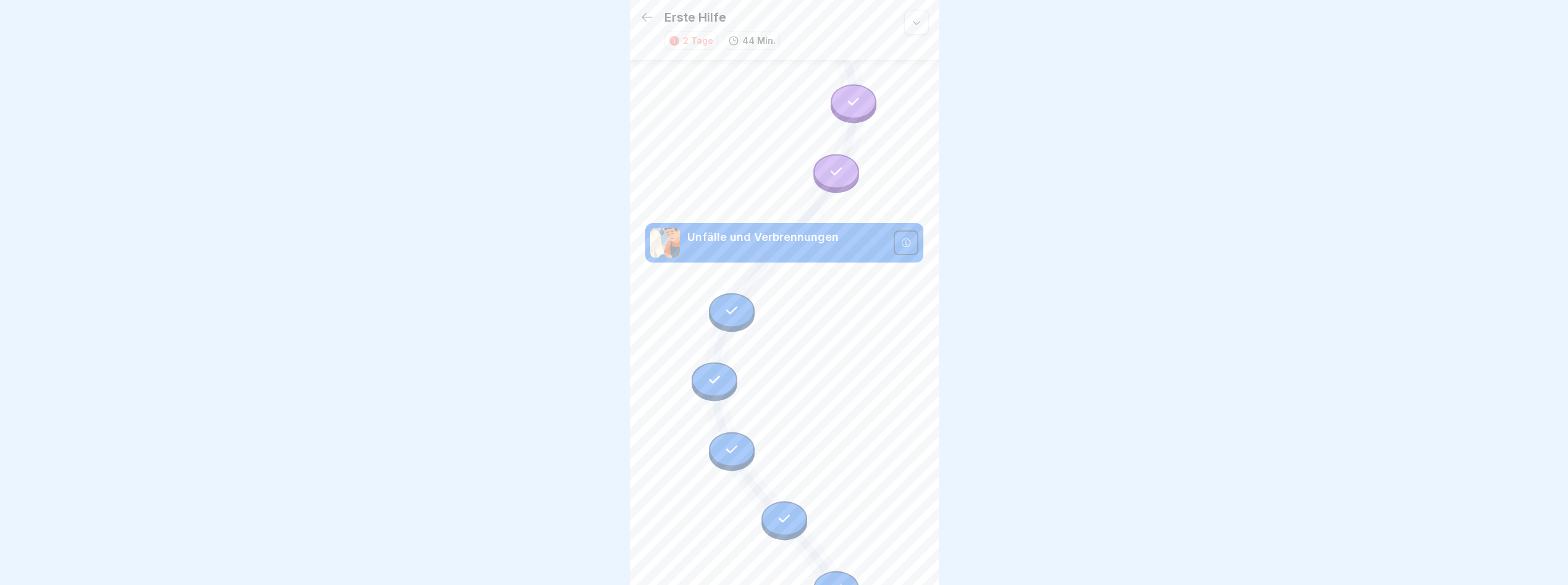 click at bounding box center (906, 243) 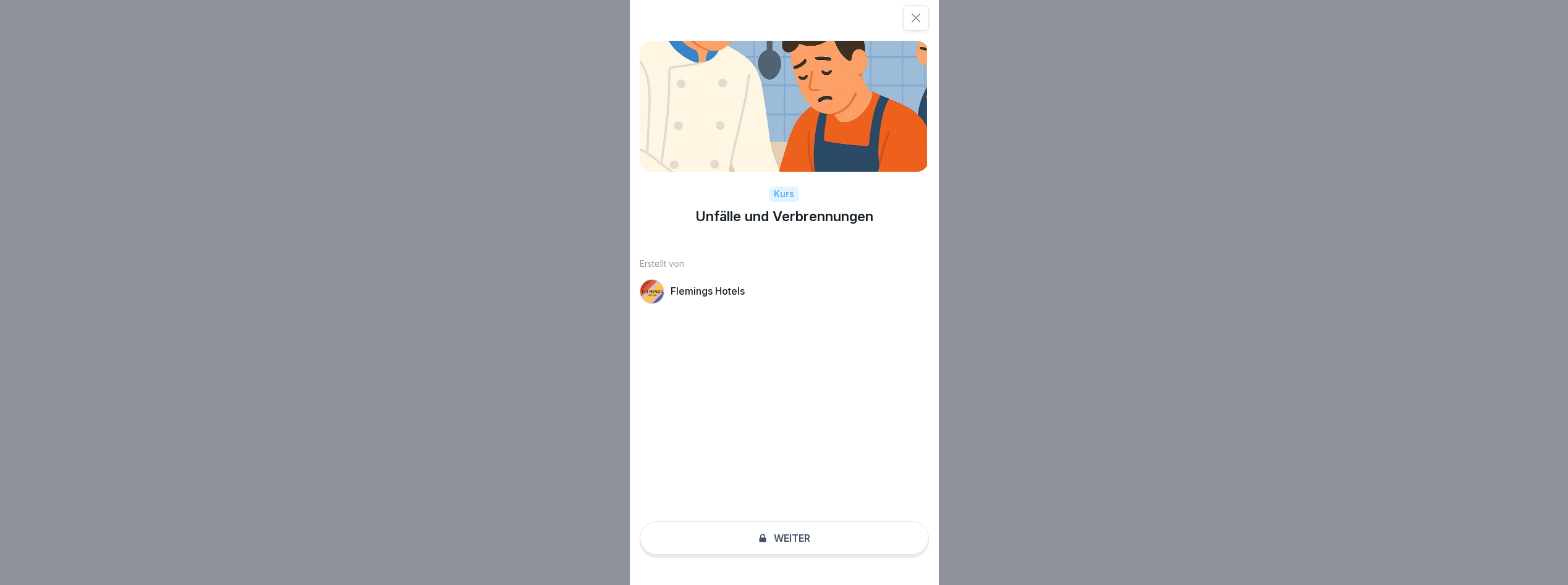click on "Kurs Unfälle und Verbrennungen Erstellt von Flemings Hotels Weiter" at bounding box center (784, 292) 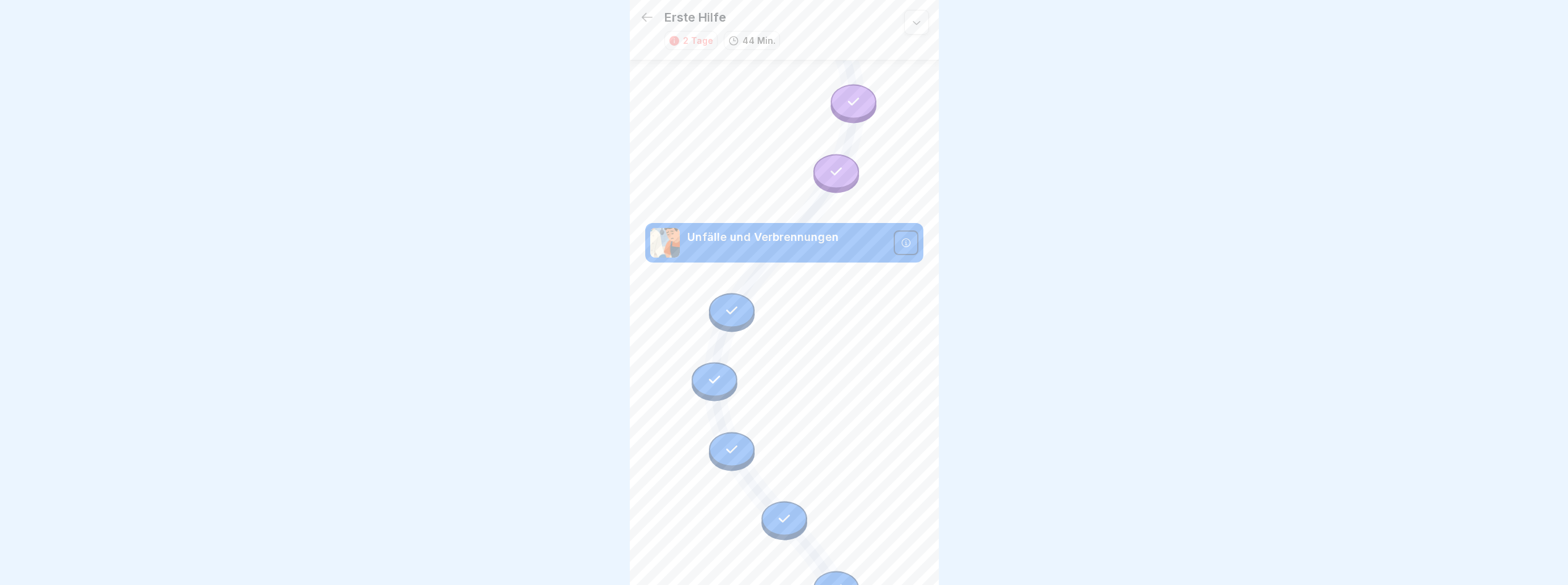 click at bounding box center (836, 588) 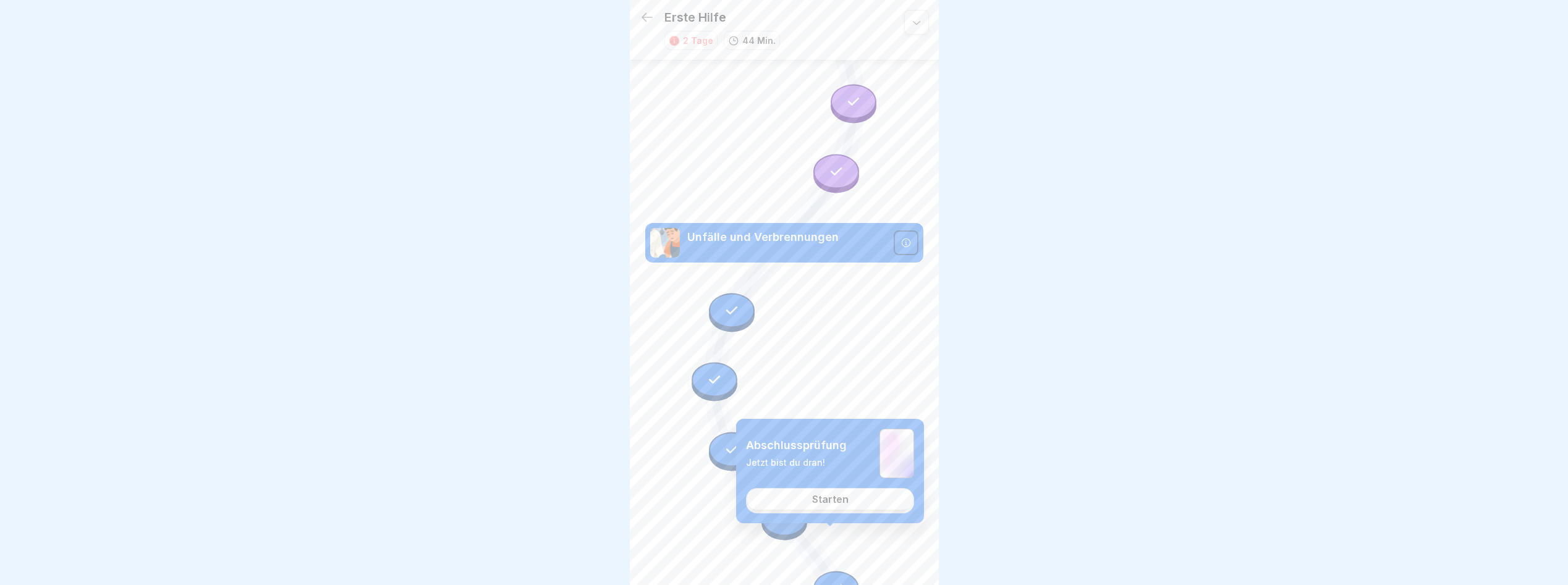 click on "Starten" at bounding box center [830, 499] 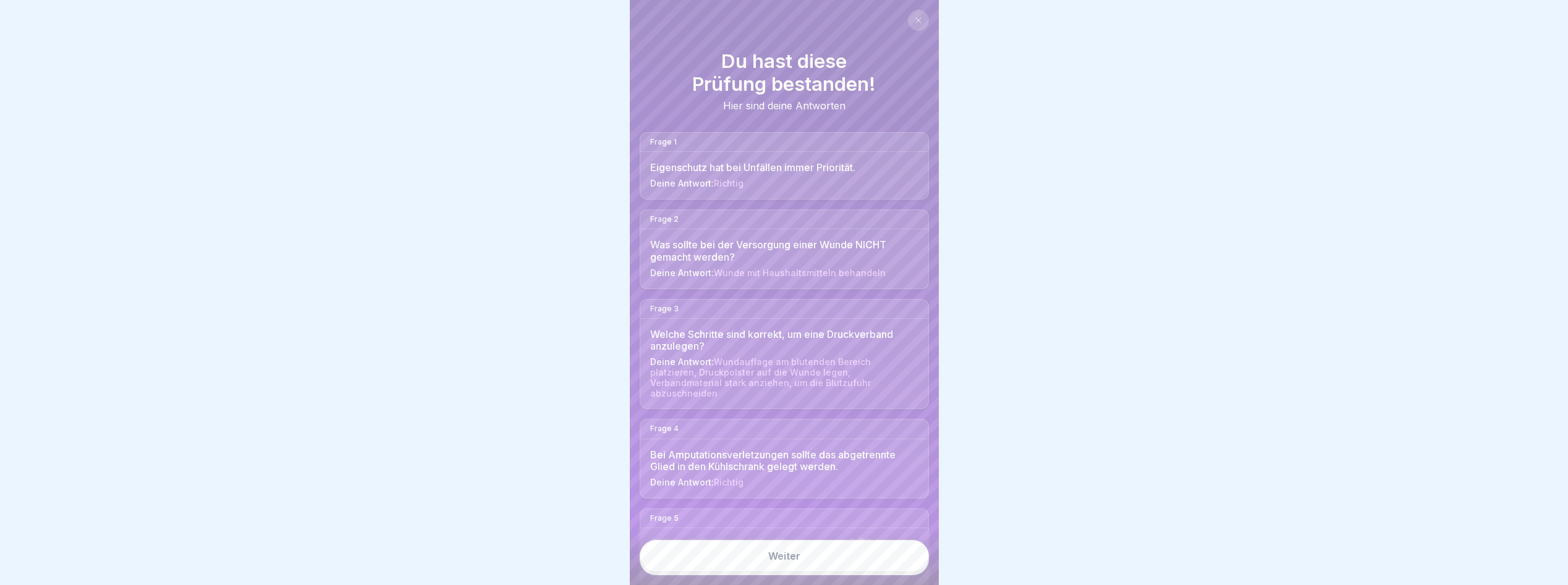 scroll, scrollTop: 0, scrollLeft: 0, axis: both 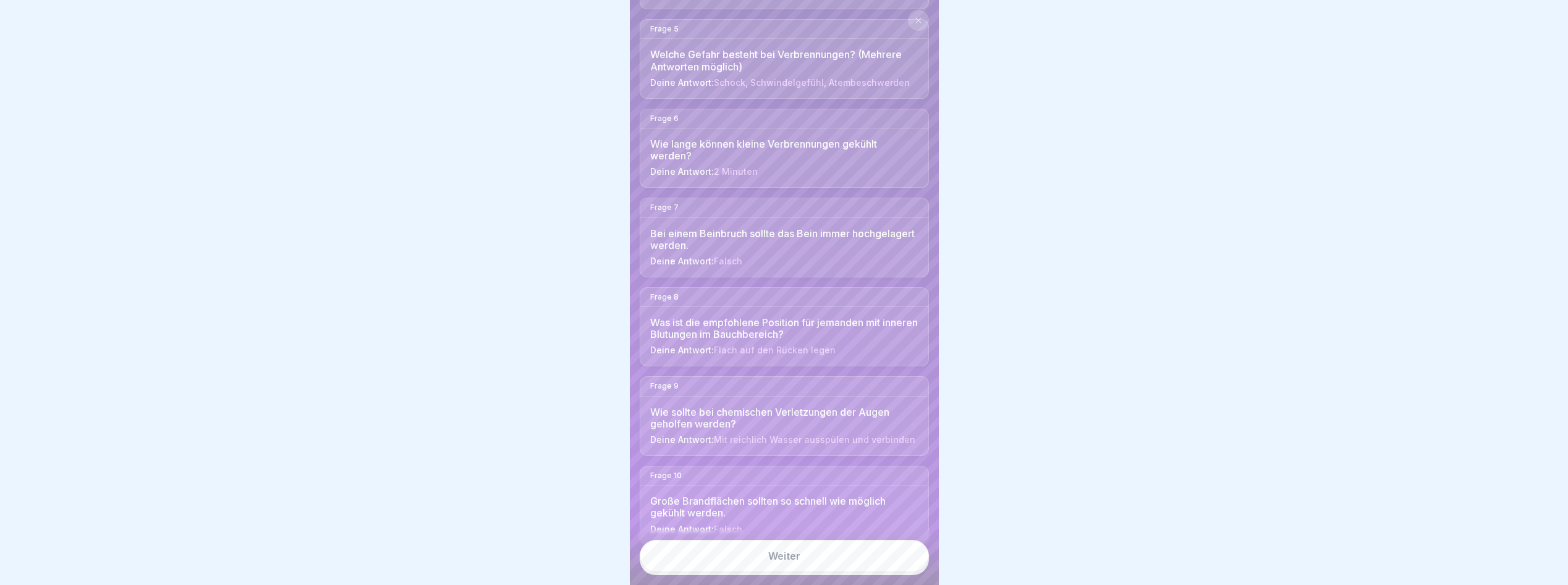 click on "Weiter" at bounding box center (784, 556) 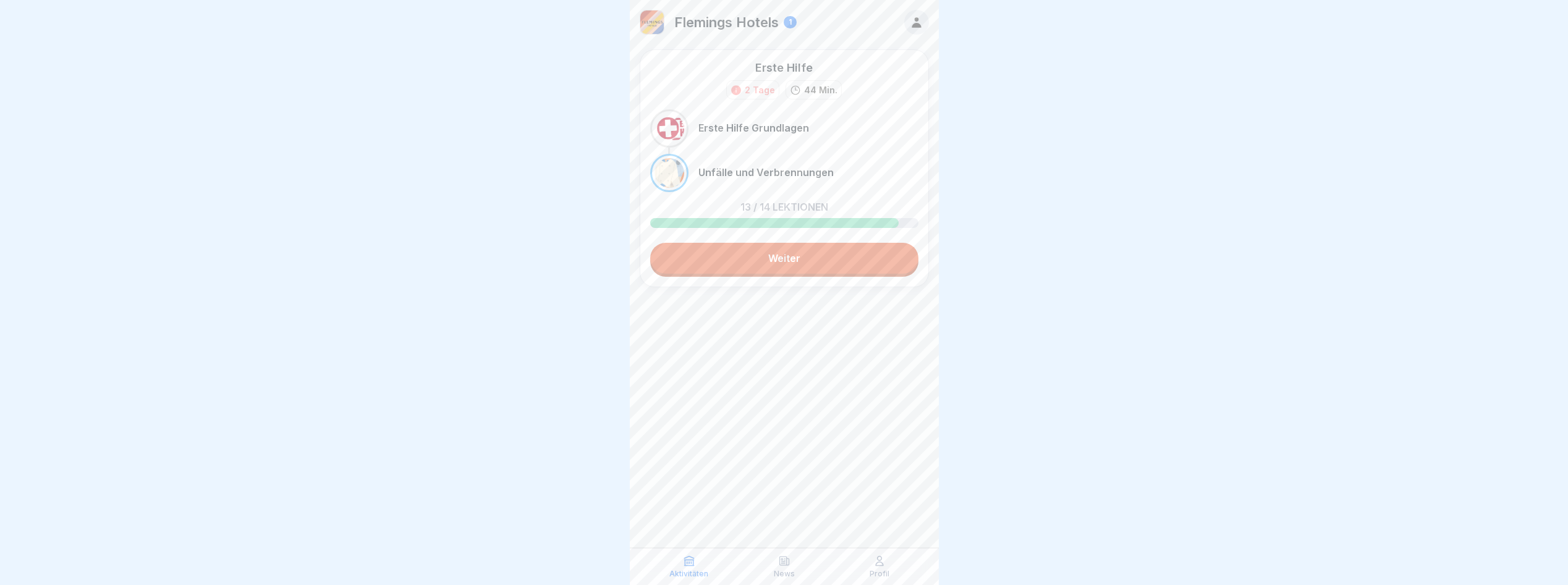 scroll, scrollTop: 0, scrollLeft: 0, axis: both 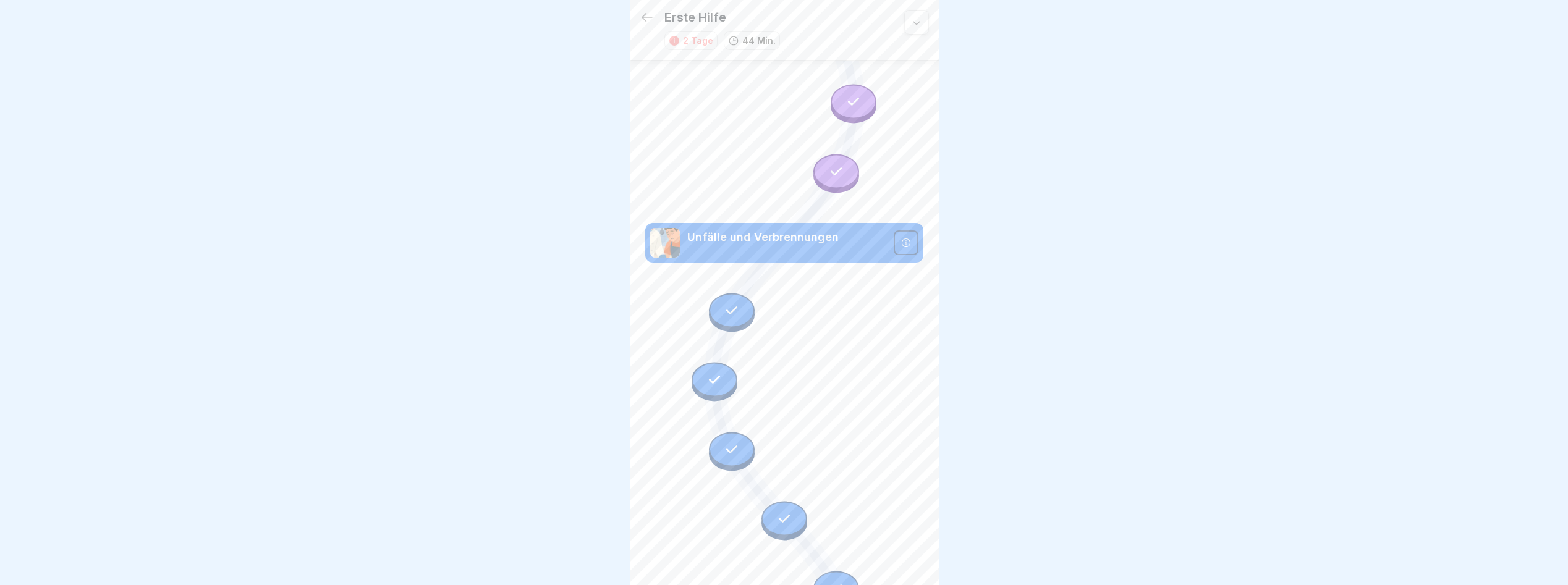 click at bounding box center (836, 588) 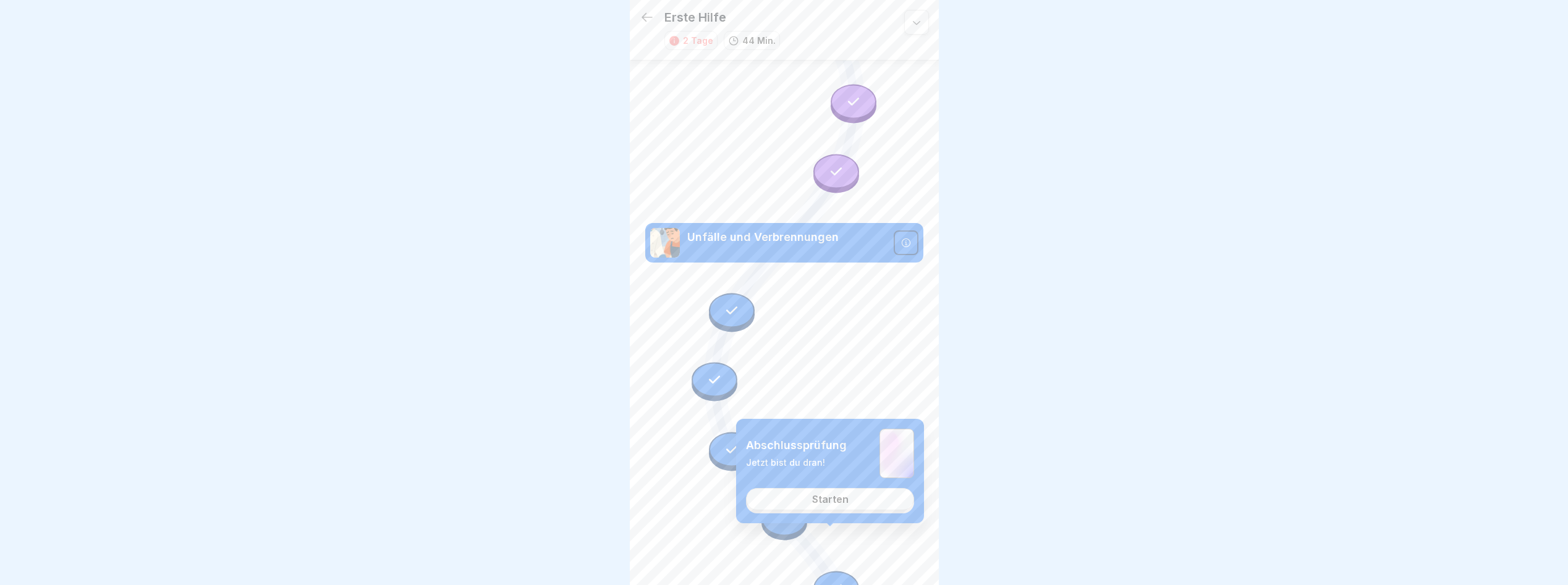 click on "Starten" at bounding box center [830, 499] 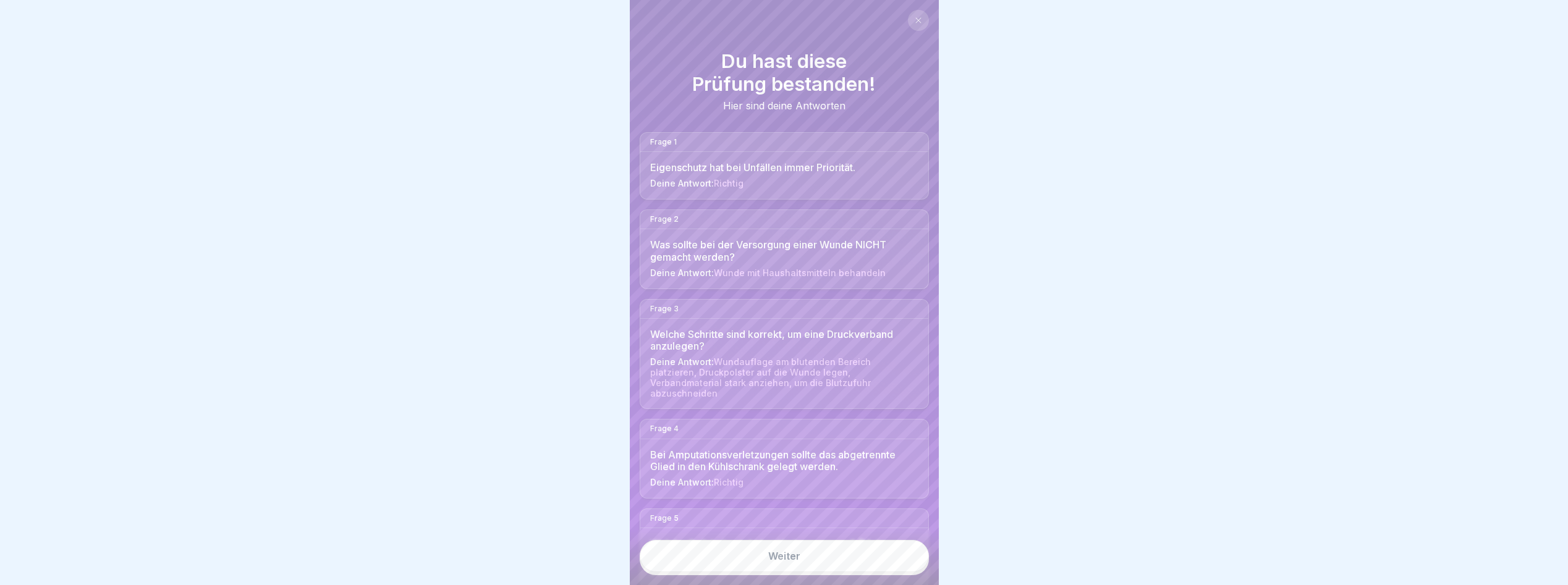 scroll, scrollTop: 0, scrollLeft: 0, axis: both 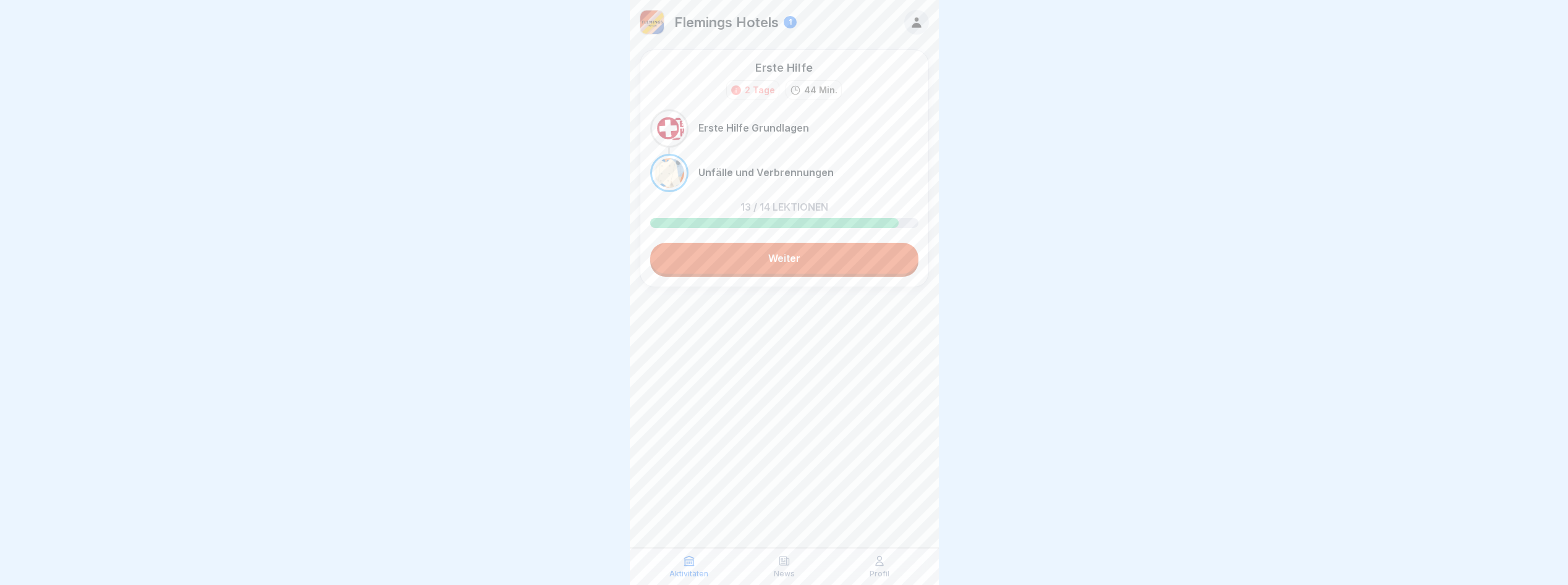 click at bounding box center [669, 173] 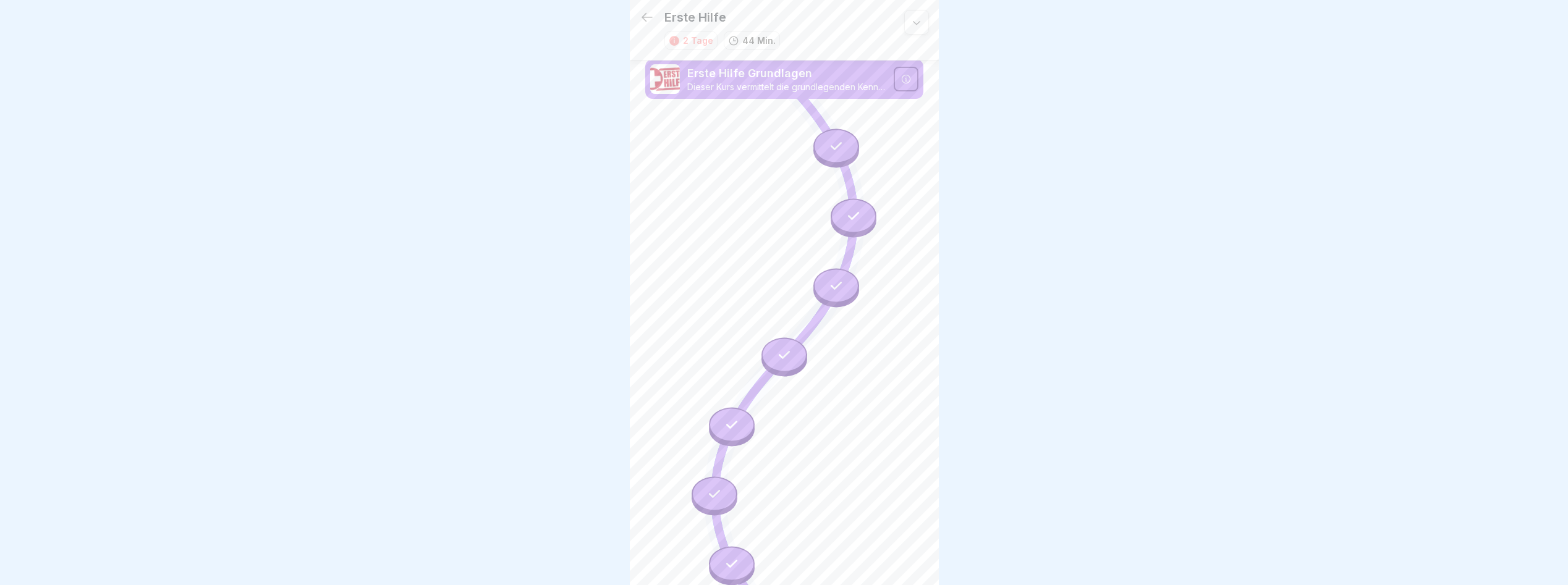 scroll, scrollTop: 5, scrollLeft: 0, axis: vertical 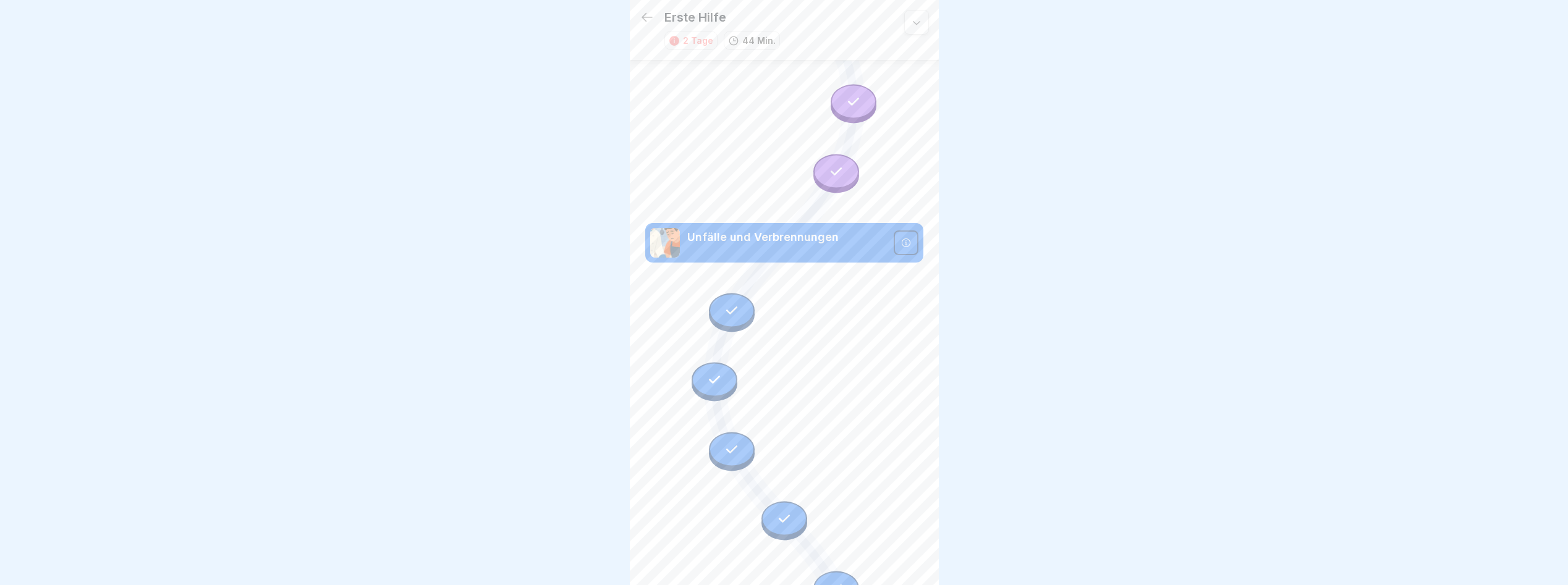 click 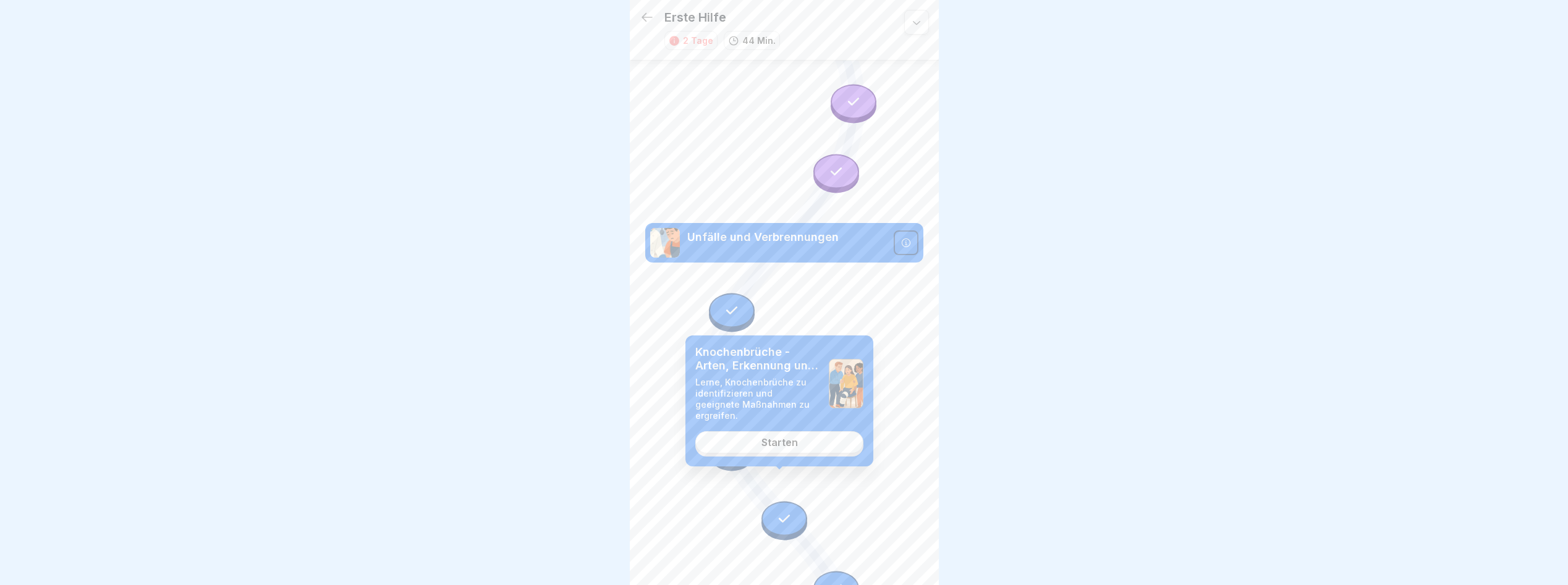 click on "Starten" at bounding box center [779, 442] 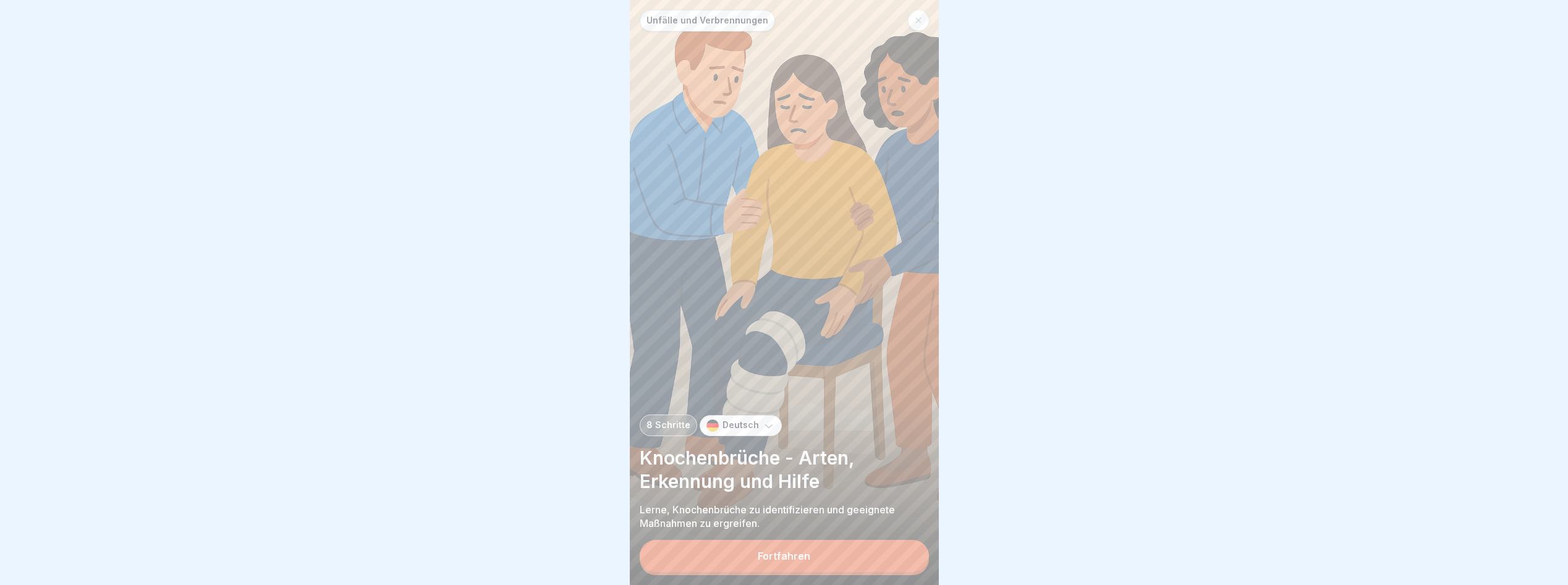 click on "Fortfahren" at bounding box center (784, 556) 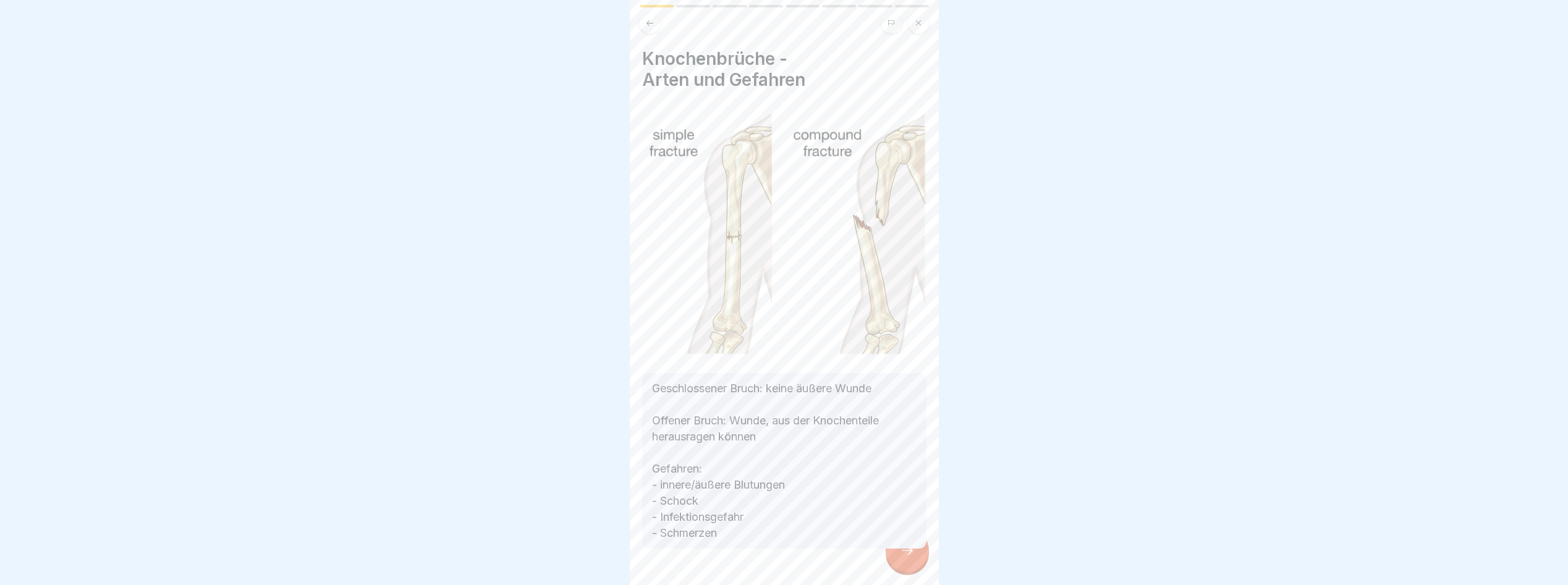 click at bounding box center (784, 586) 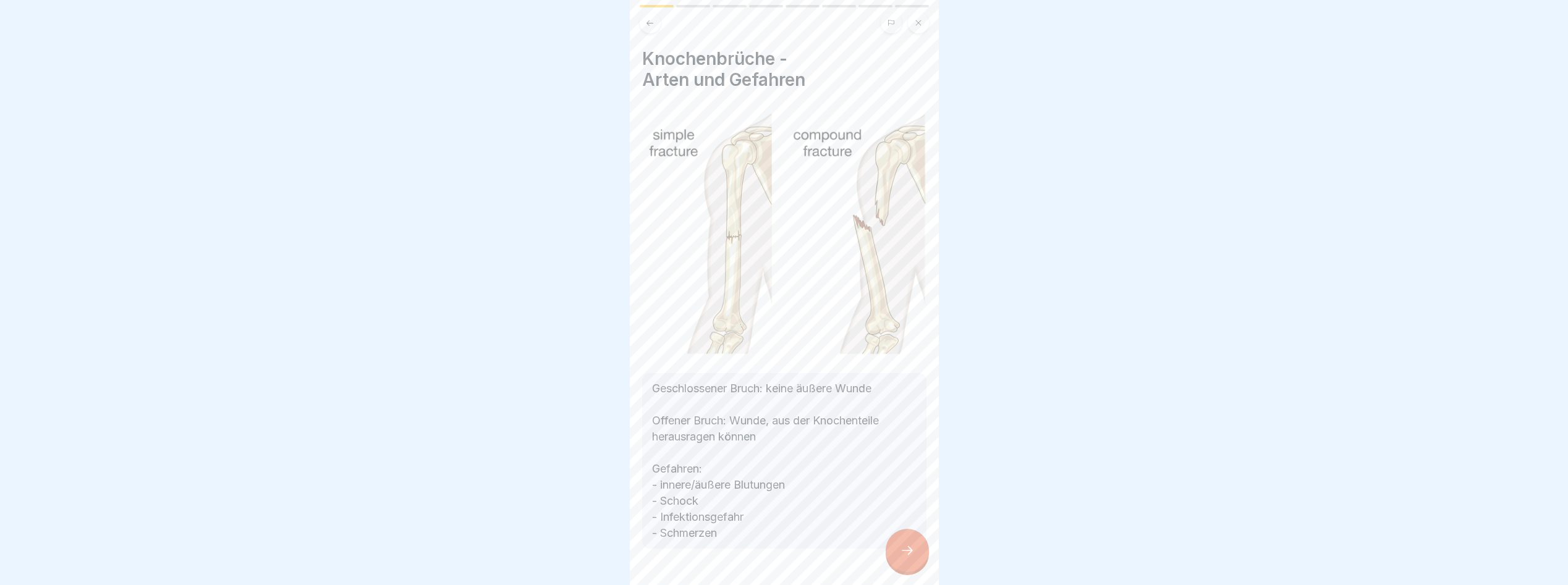 click at bounding box center (907, 550) 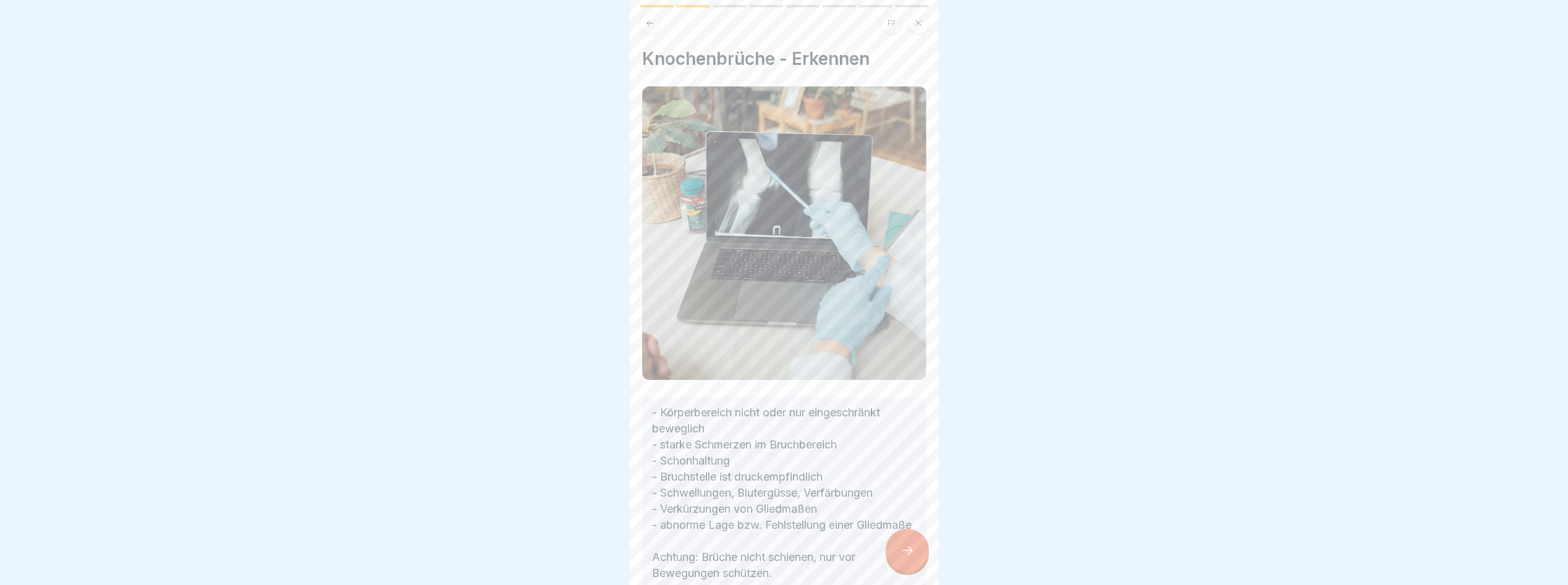 click at bounding box center (907, 550) 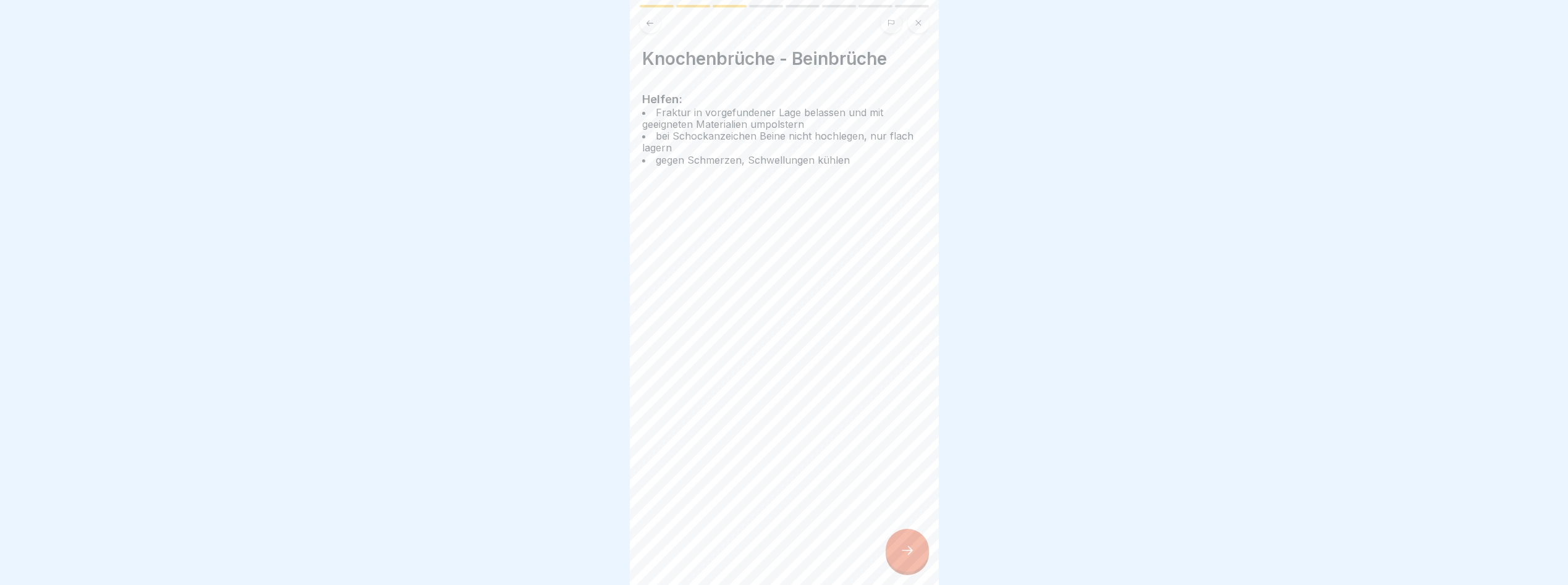 click at bounding box center (907, 550) 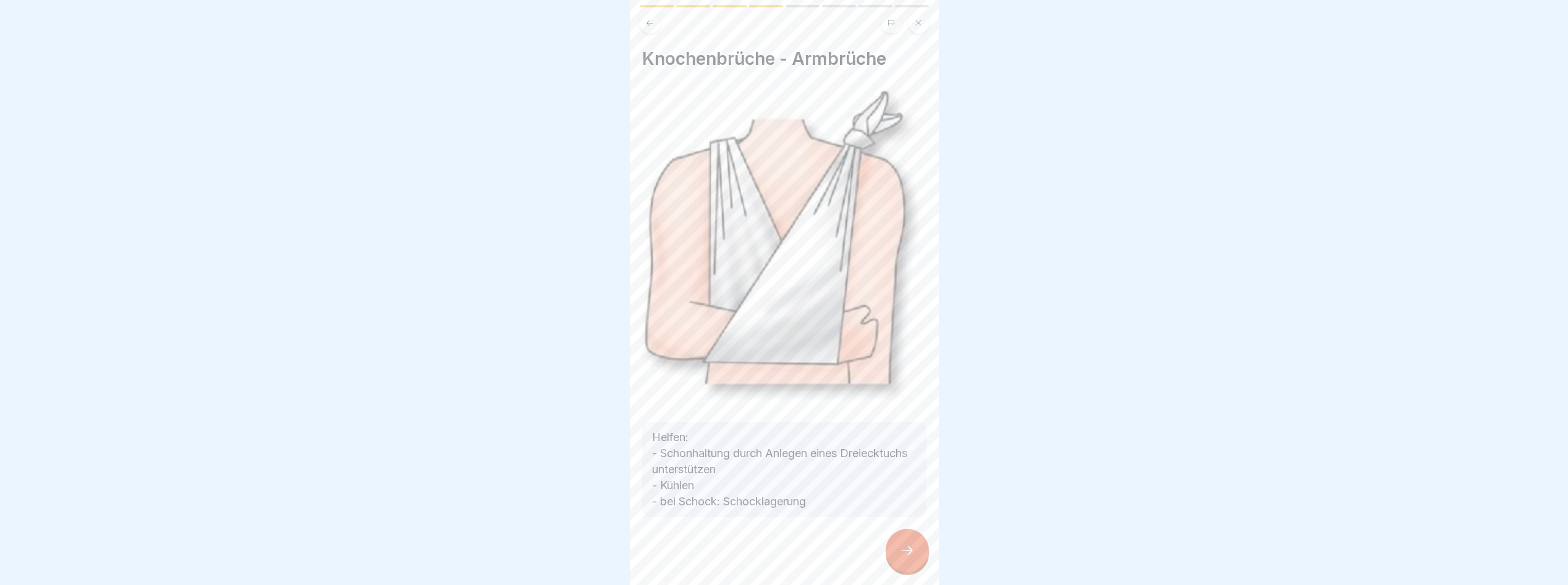 click at bounding box center [907, 550] 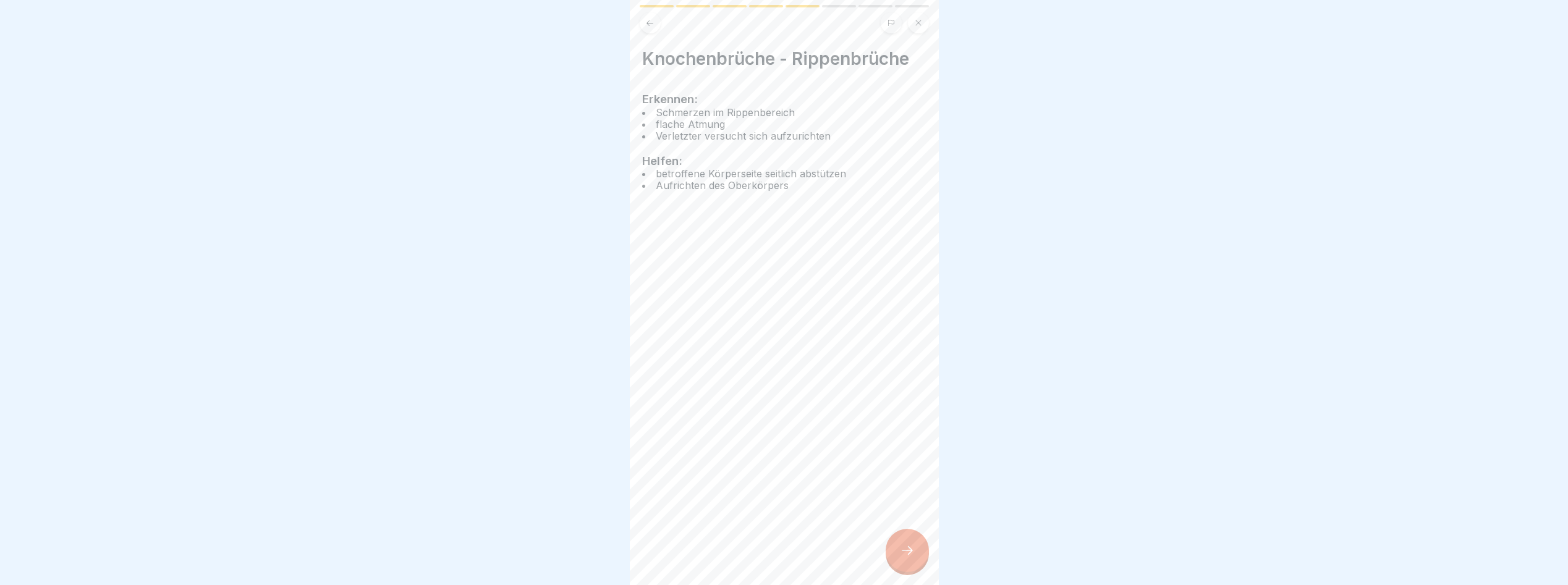 click at bounding box center (907, 550) 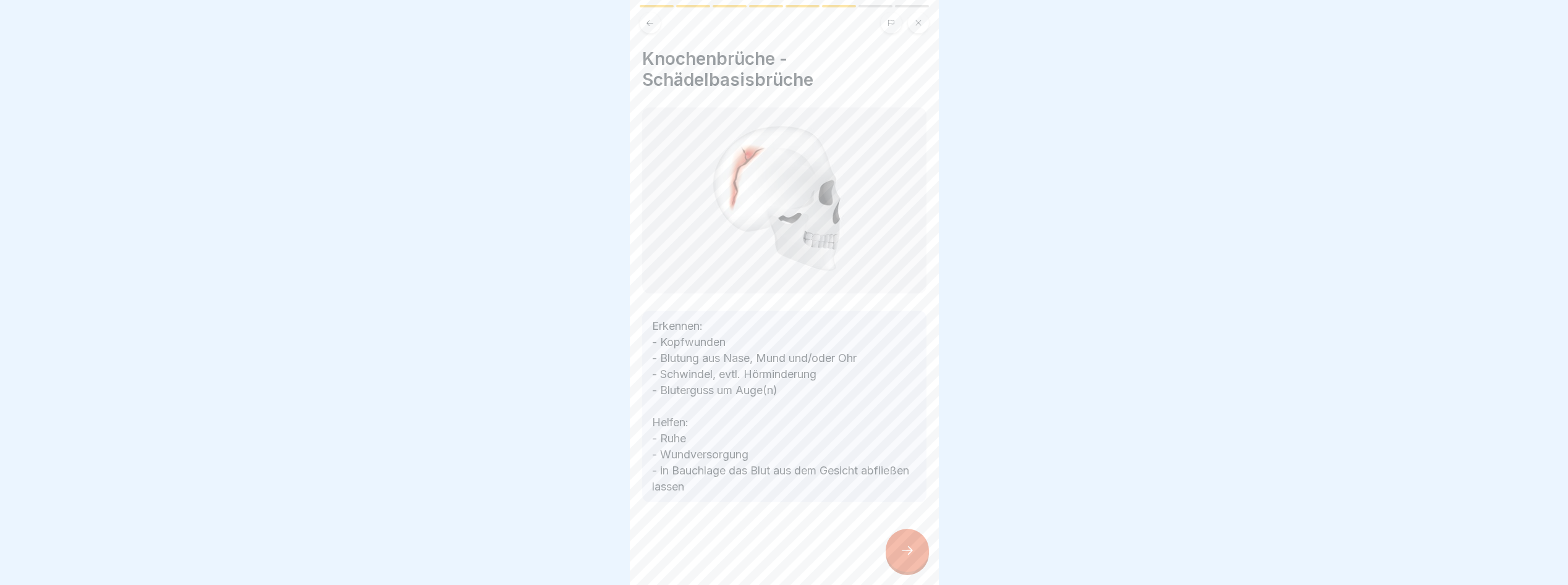click at bounding box center [907, 550] 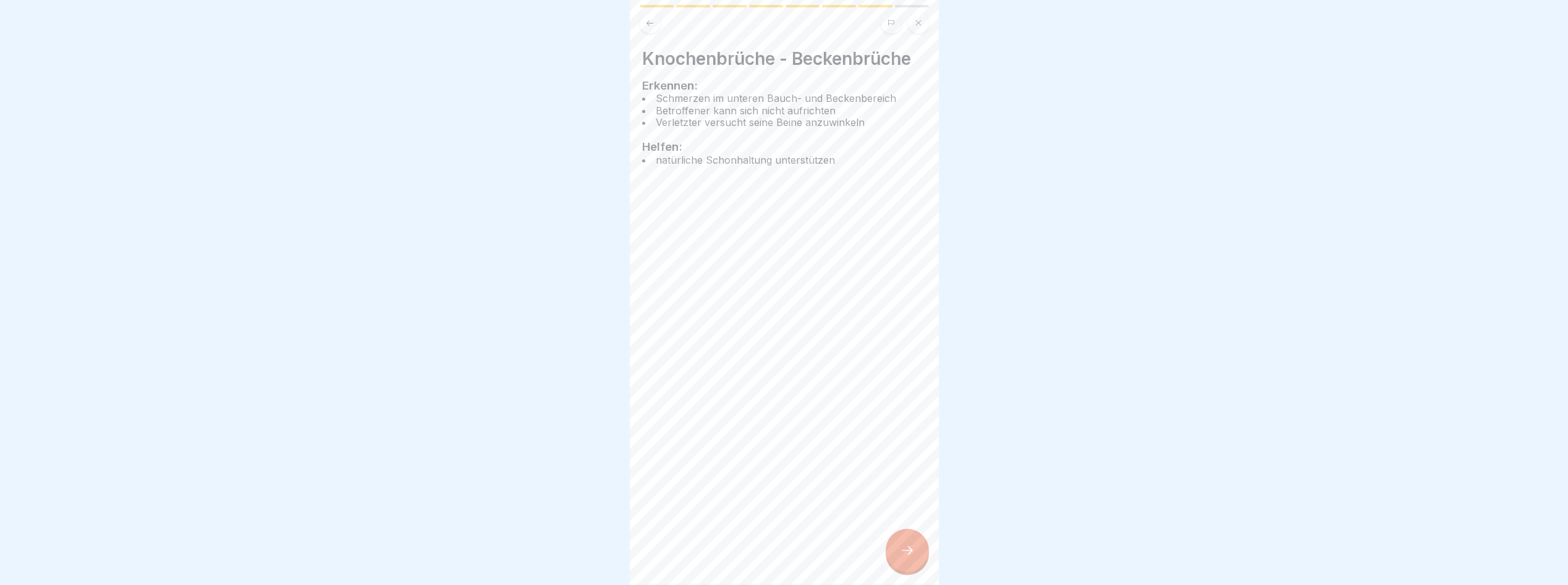 click at bounding box center [907, 550] 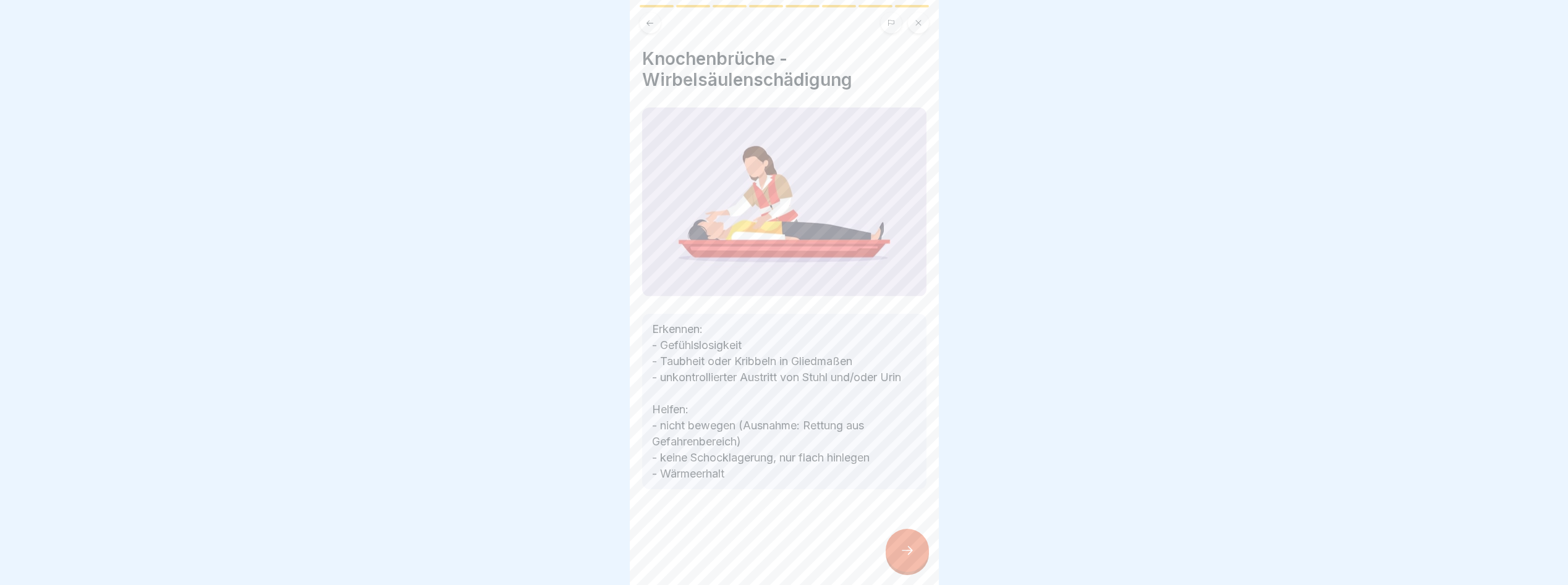 click at bounding box center [907, 550] 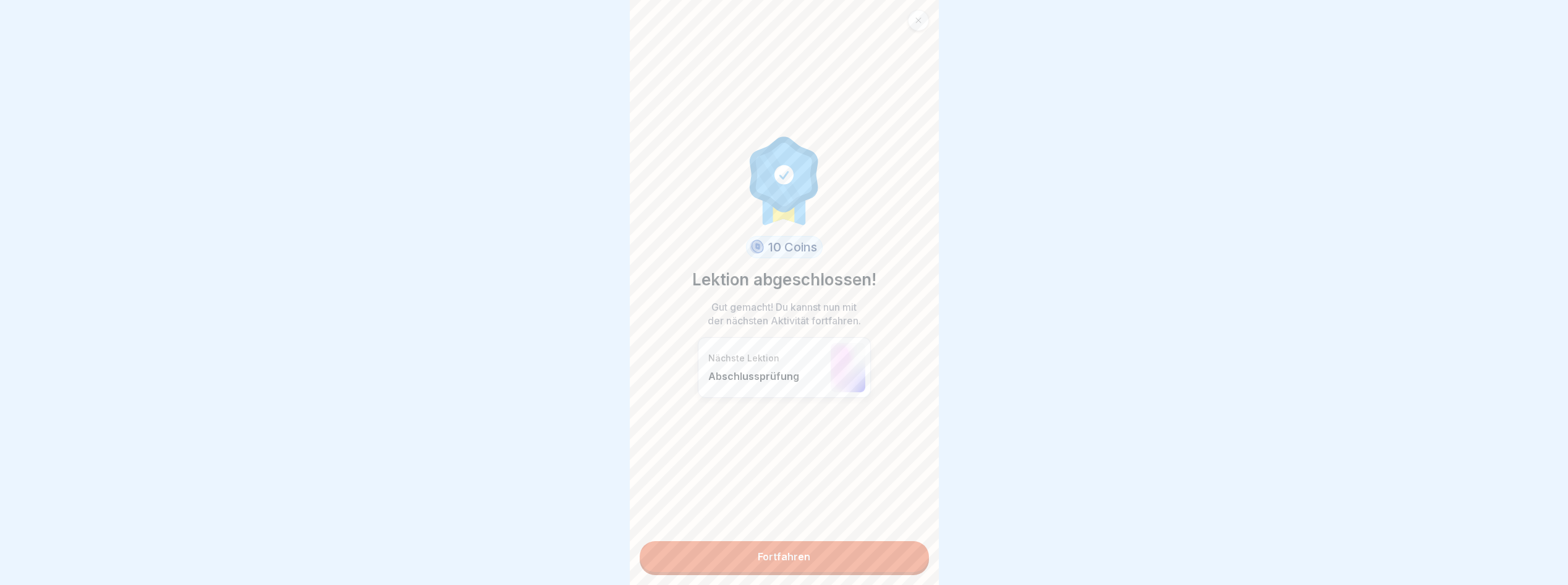 click on "Fortfahren" at bounding box center [784, 557] 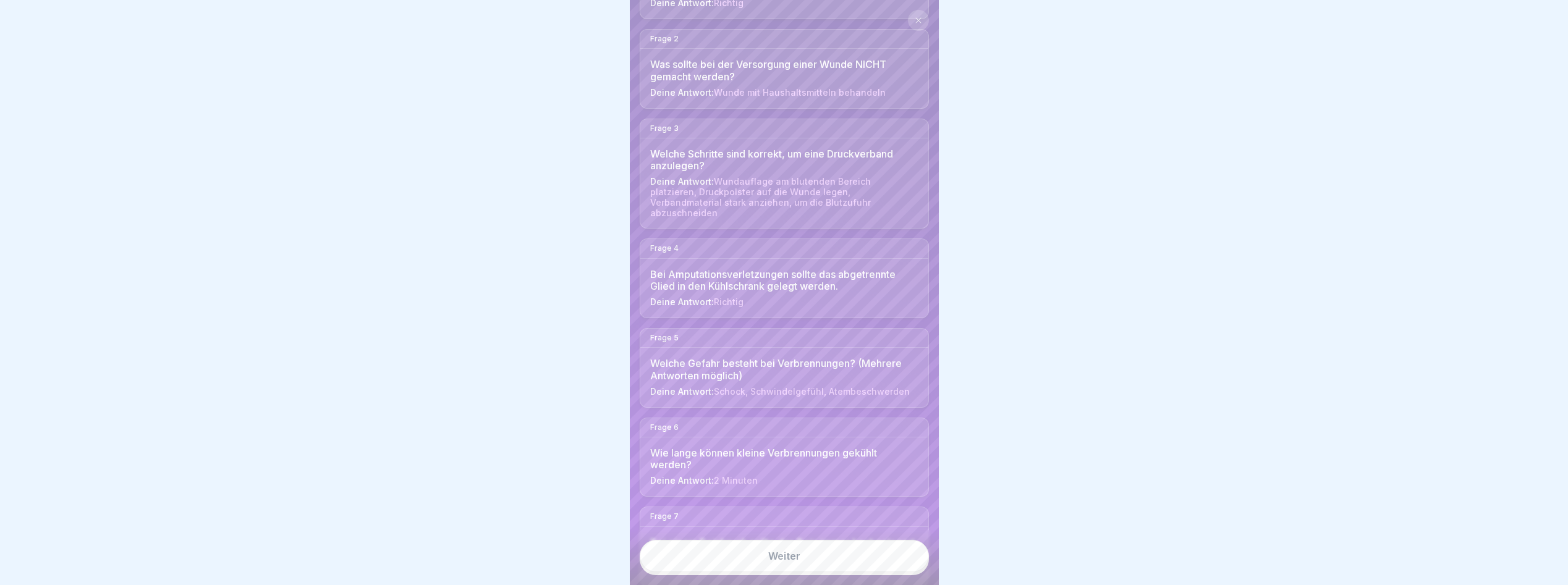 scroll, scrollTop: 0, scrollLeft: 0, axis: both 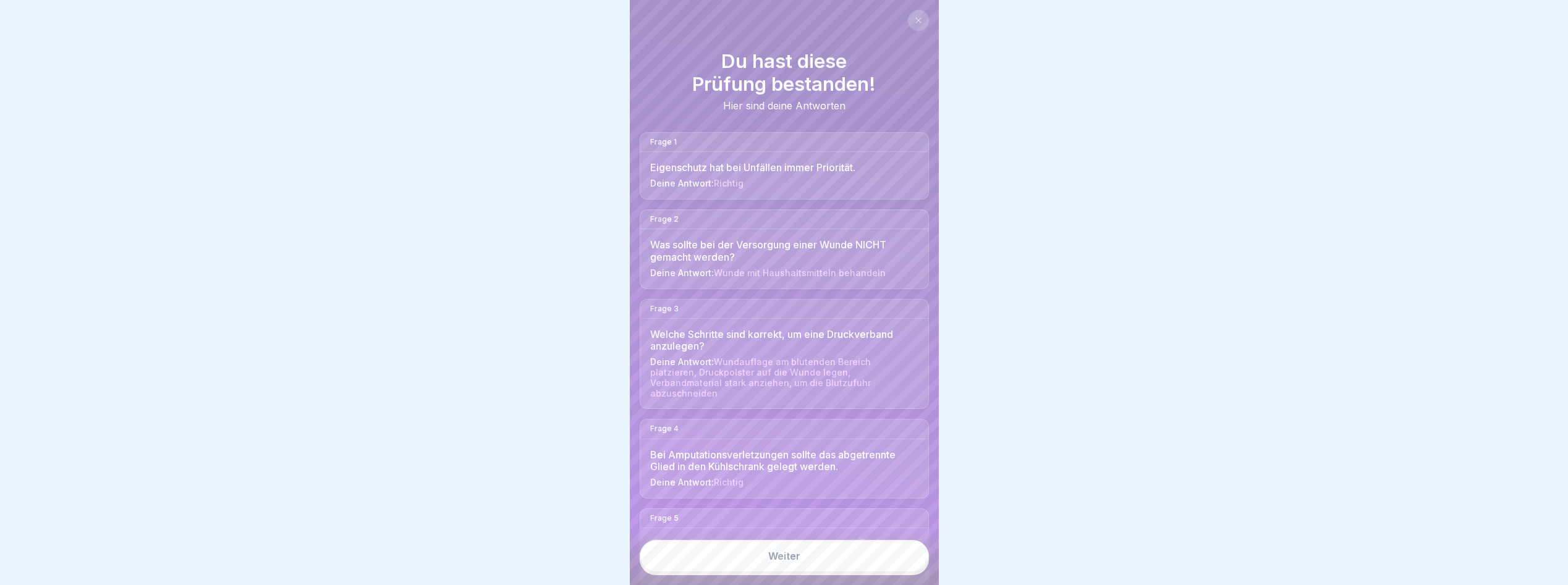 click on "Hier sind deine Antworten" at bounding box center [784, 106] 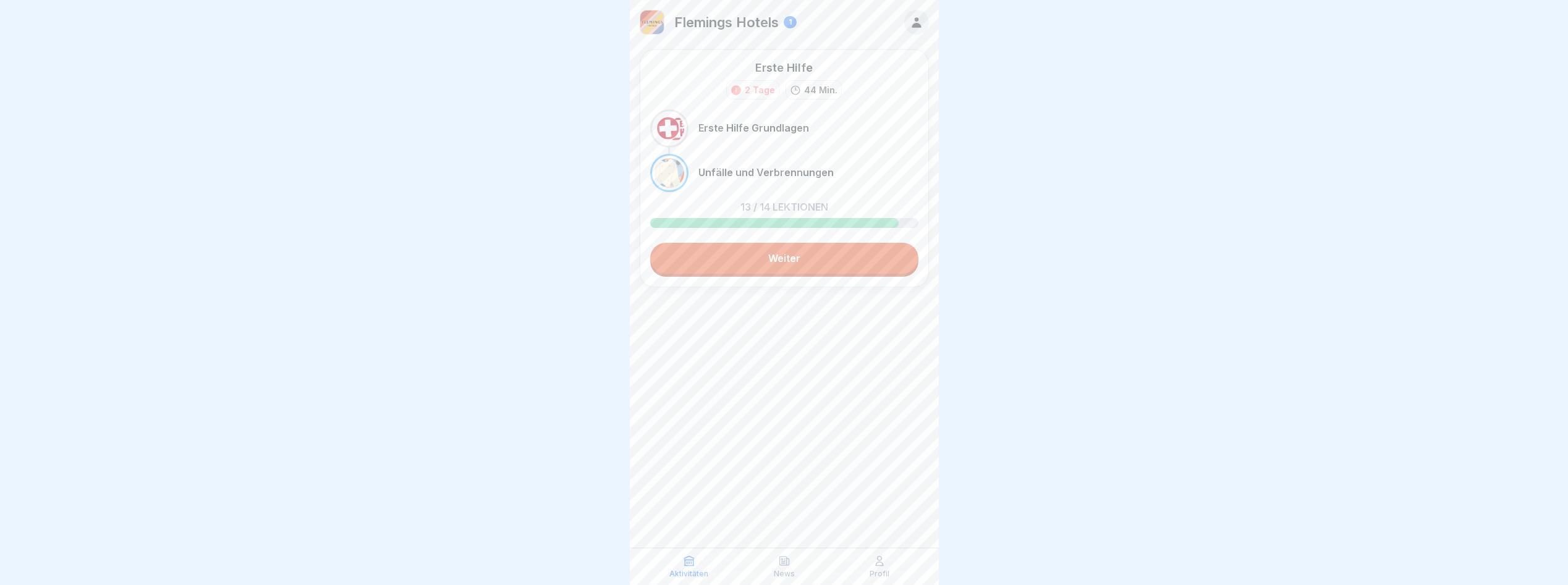 scroll, scrollTop: 9, scrollLeft: 0, axis: vertical 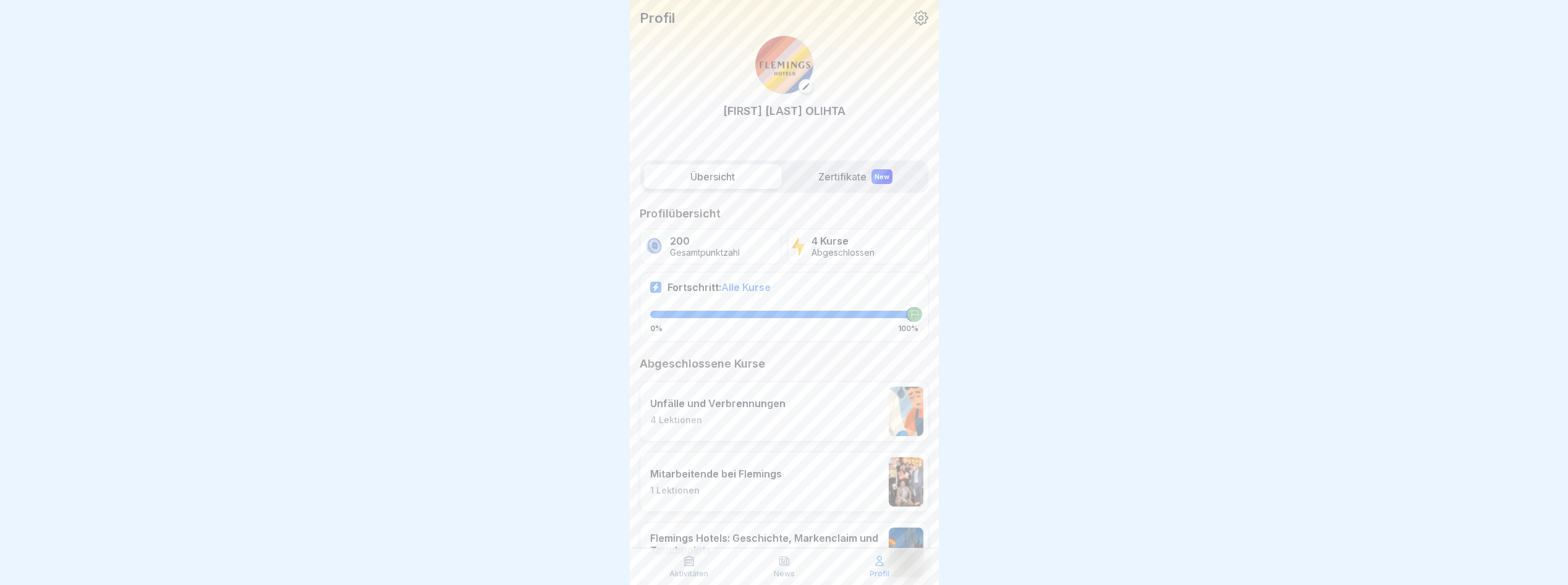 click on "Zertifikate New" at bounding box center (855, 177) 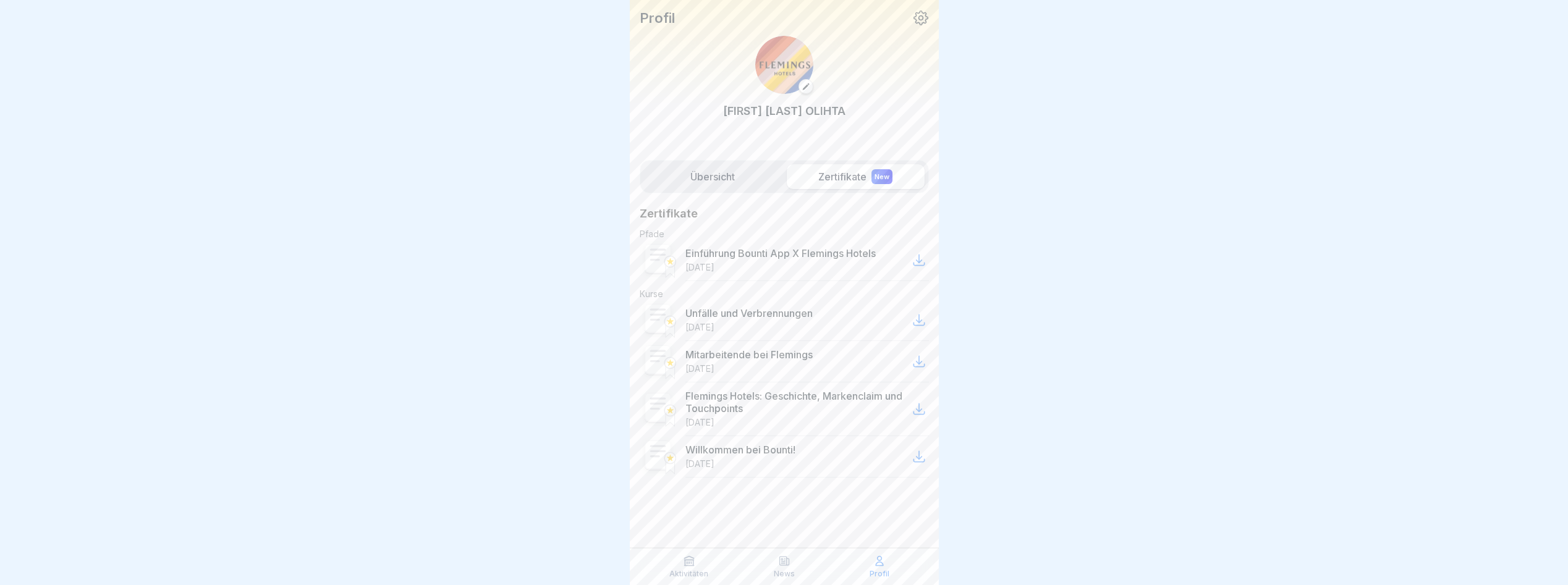 click 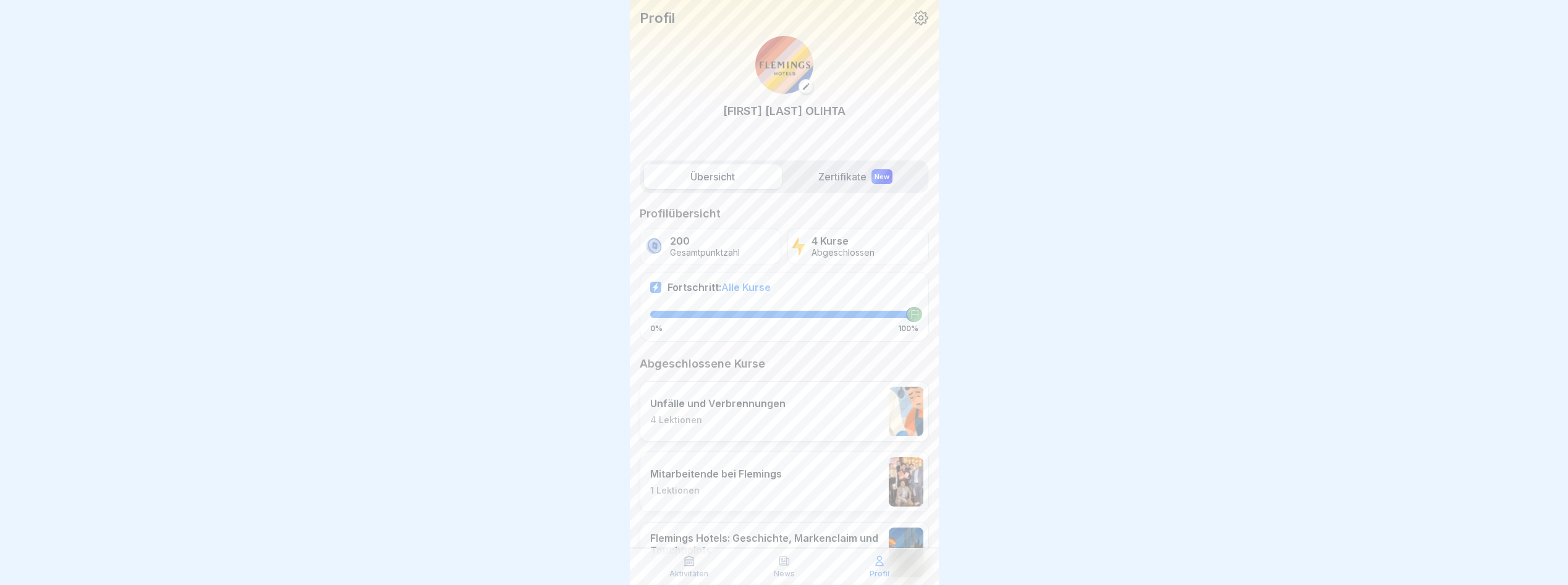 click on "200 Gesamtpunktzahl" at bounding box center [710, 246] 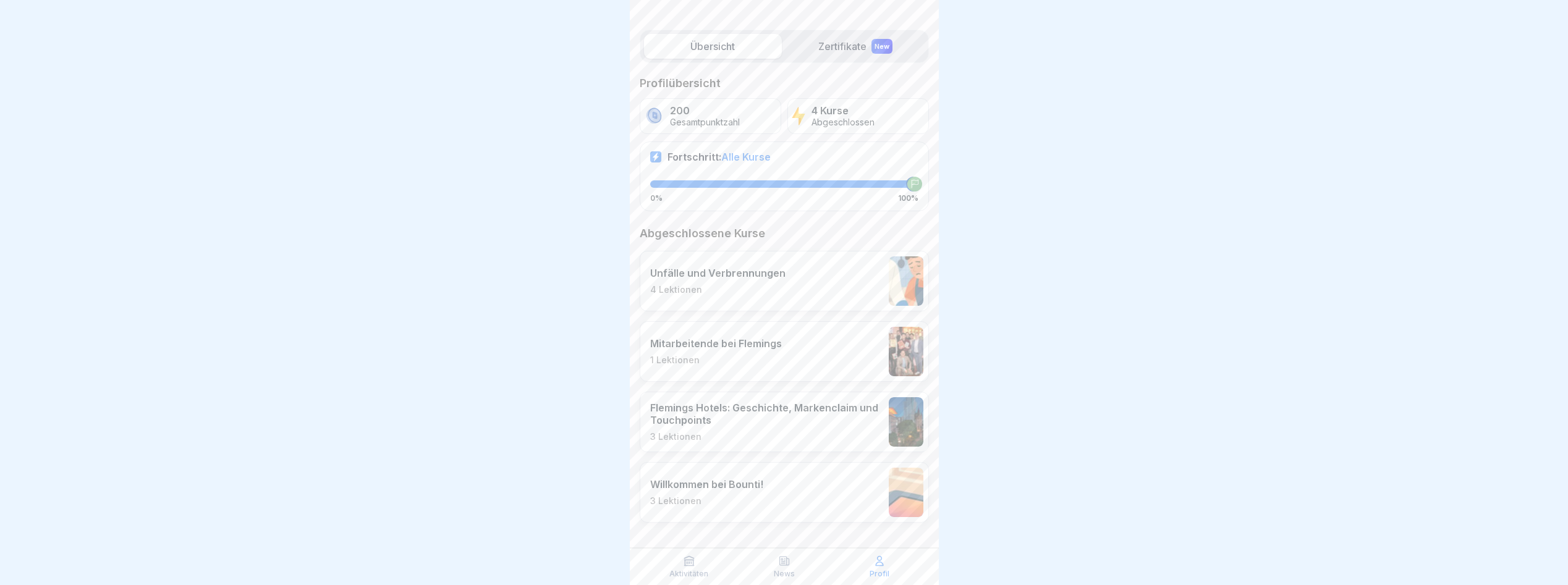 scroll, scrollTop: 9, scrollLeft: 0, axis: vertical 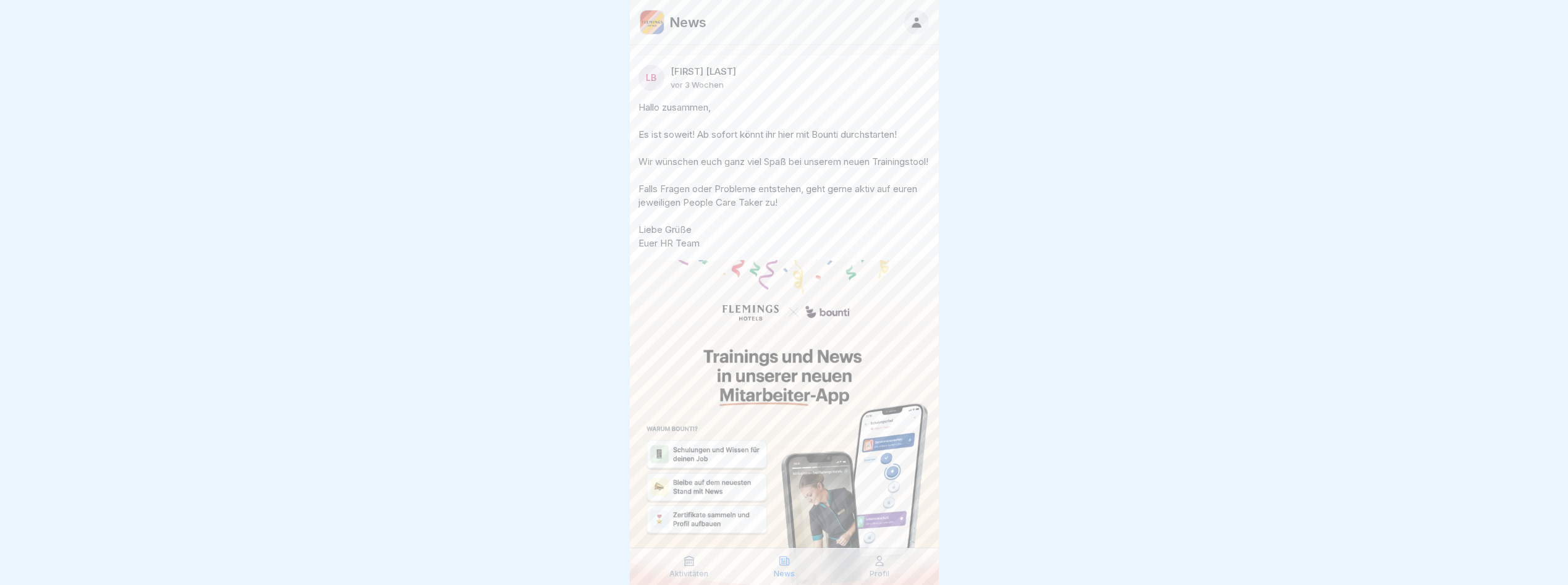click 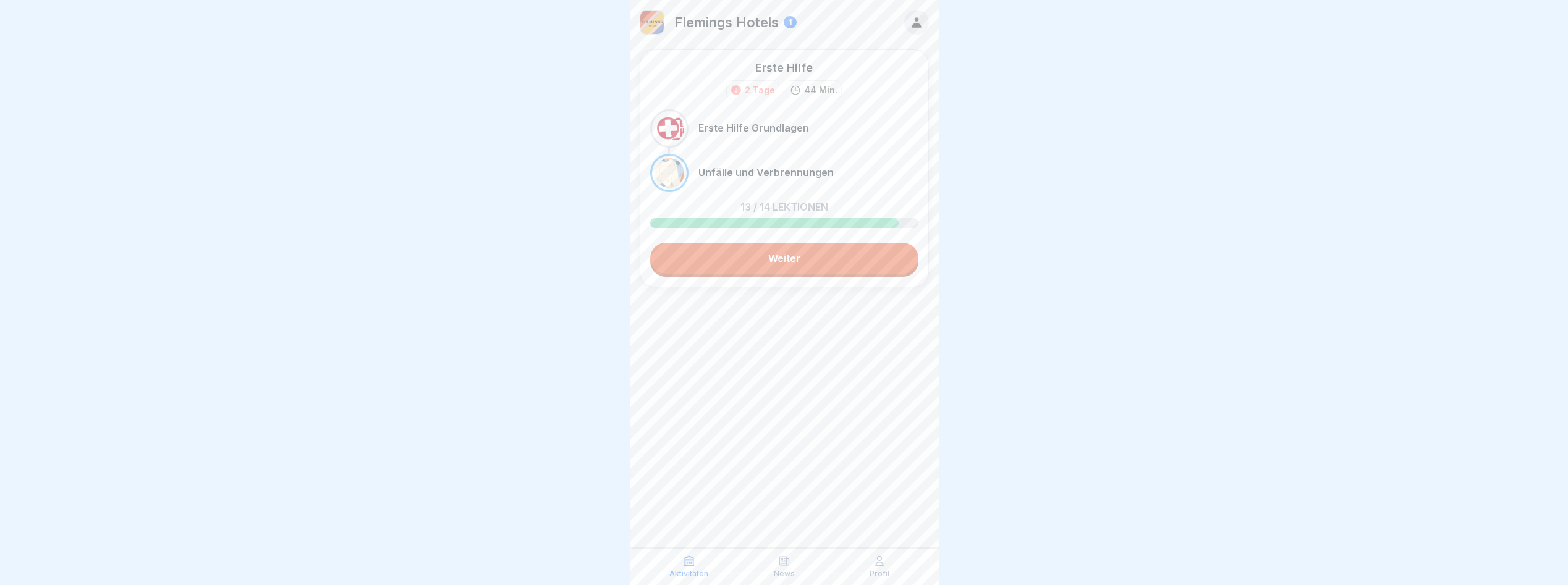 click on "Unfälle und Verbrennungen" at bounding box center (766, 172) 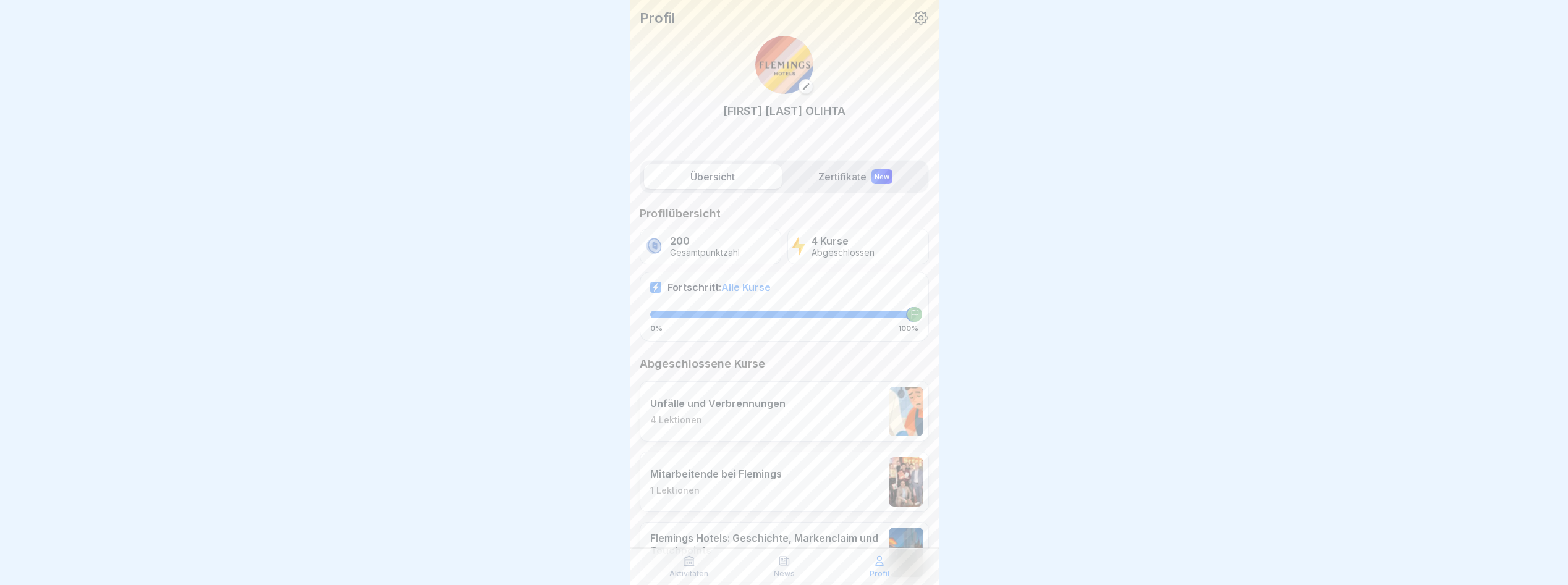 click on "Abgeschlossen" at bounding box center [843, 253] 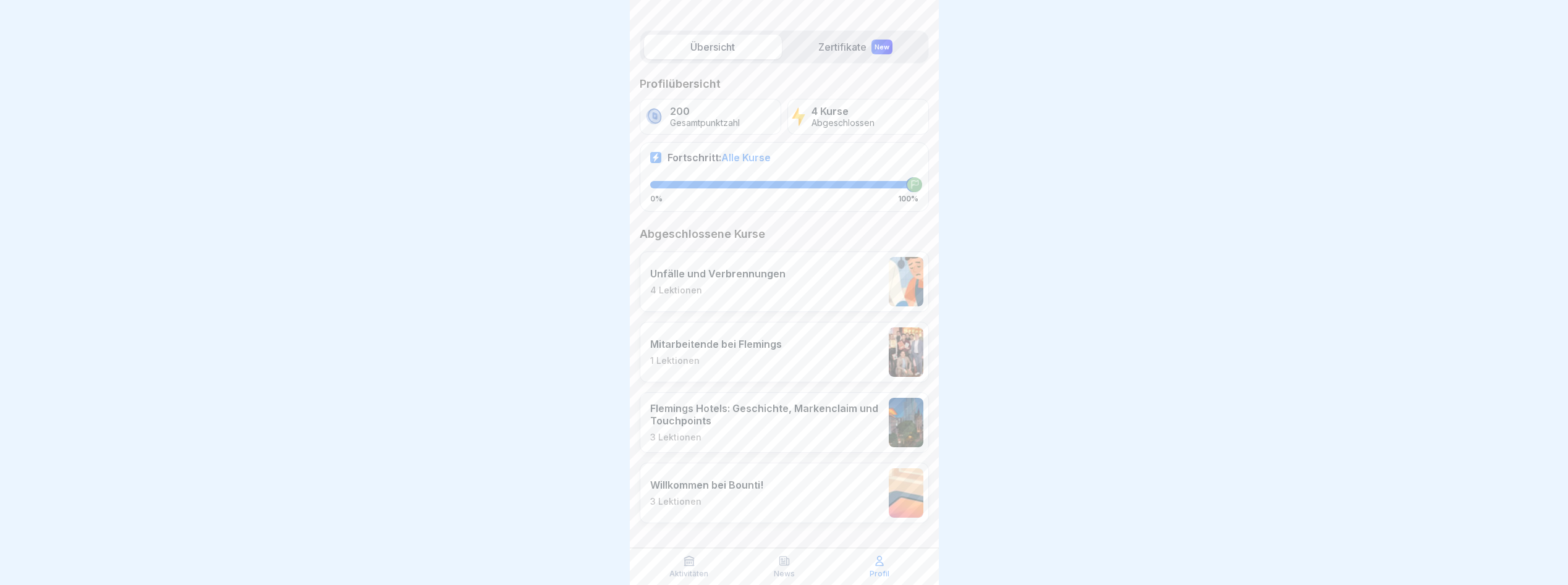 scroll, scrollTop: 130, scrollLeft: 0, axis: vertical 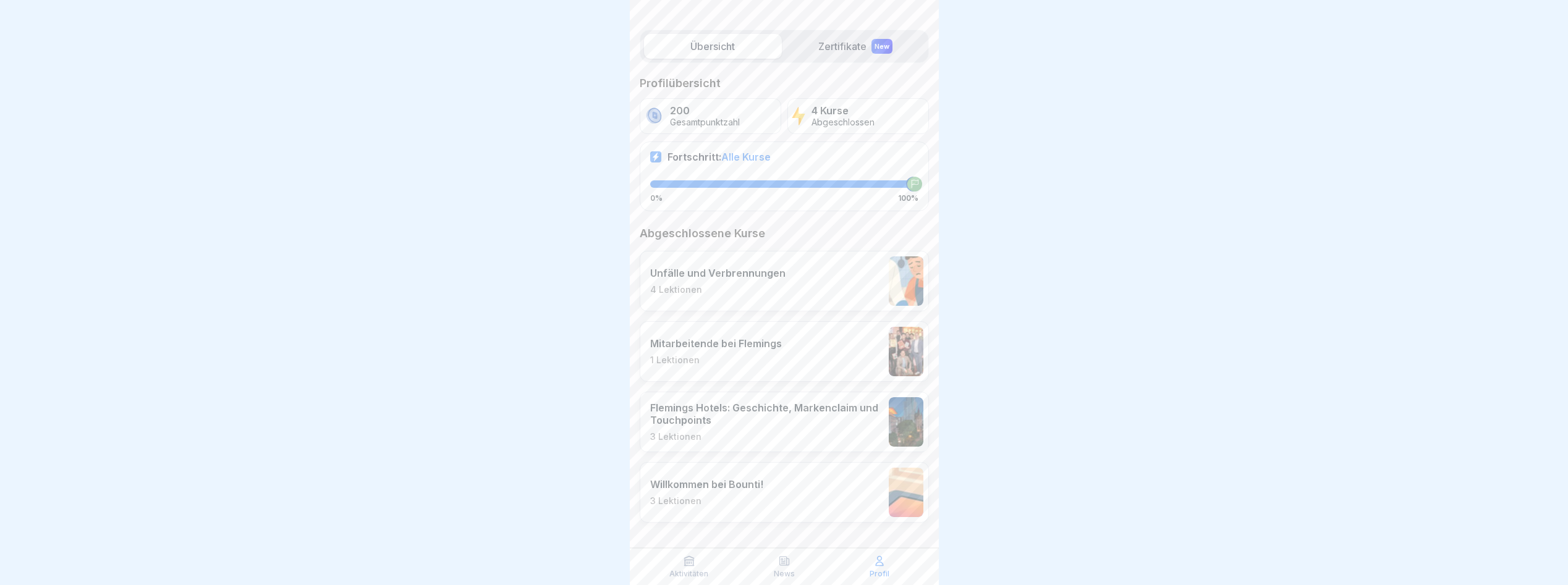 click on "Unfälle und Verbrennungen 4 Lektionen" at bounding box center [784, 281] 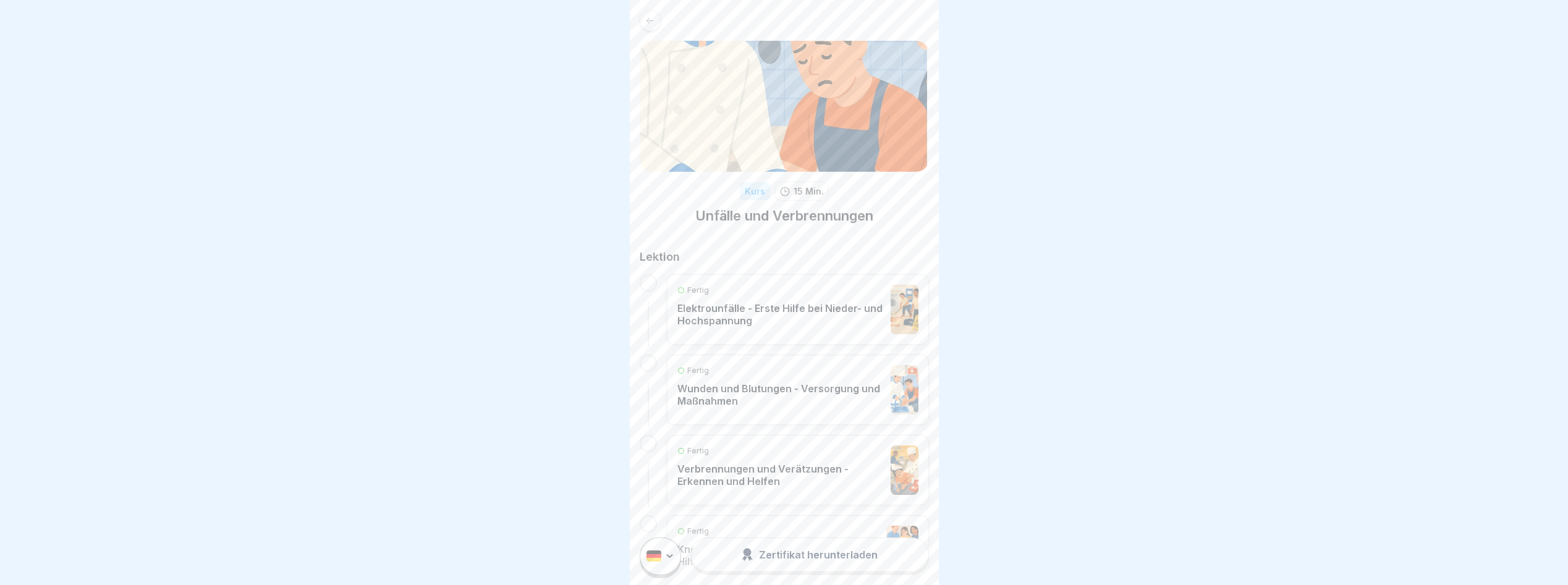 scroll, scrollTop: 149, scrollLeft: 0, axis: vertical 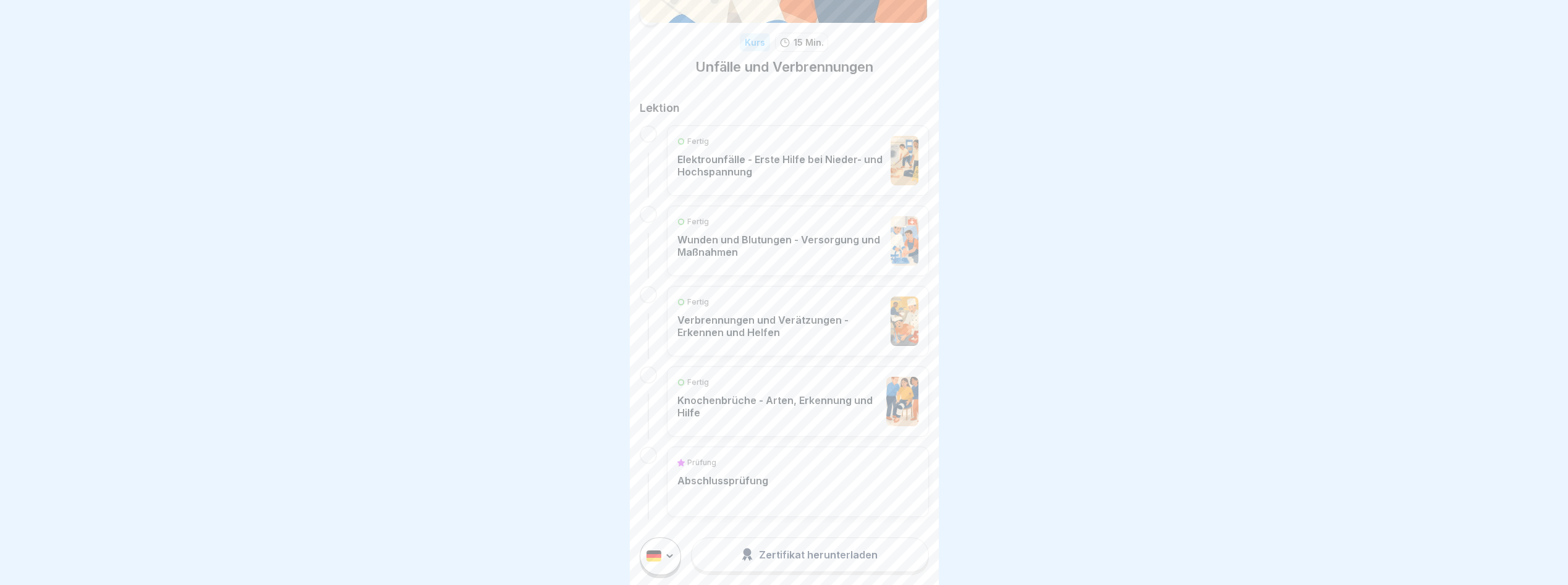 click on "Prüfung Abschlussprüfung" at bounding box center [798, 482] 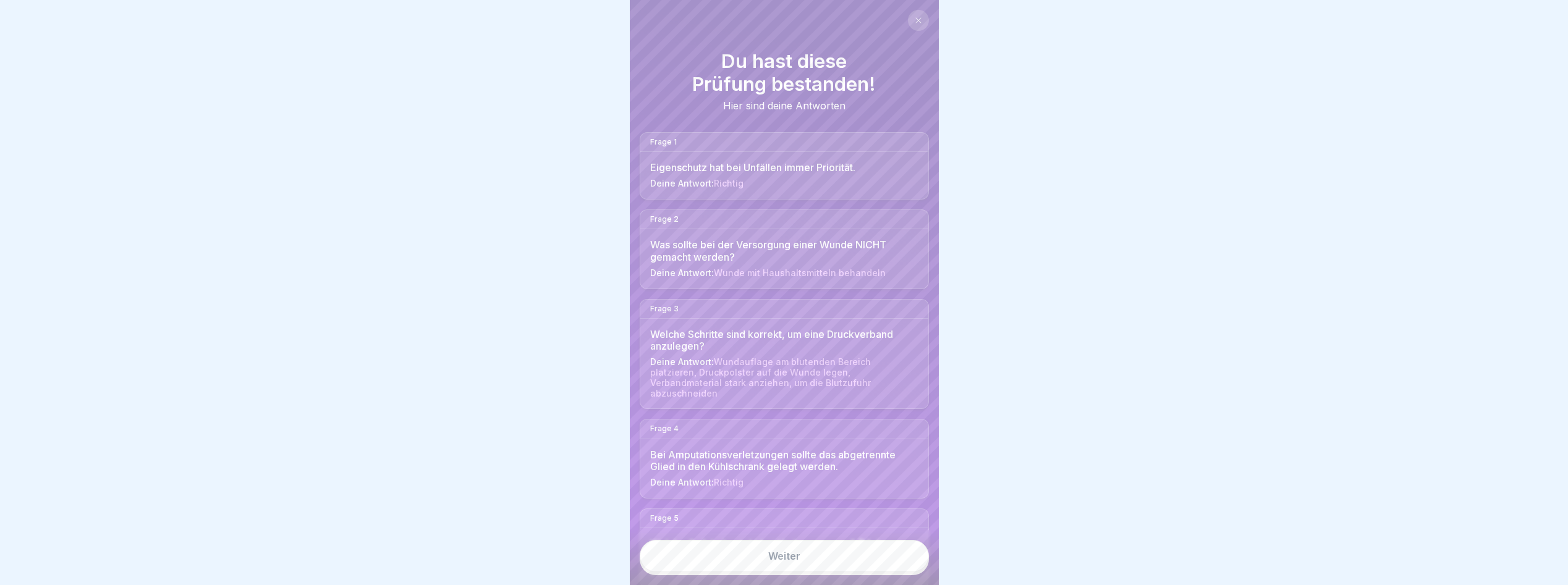 click at bounding box center [918, 20] 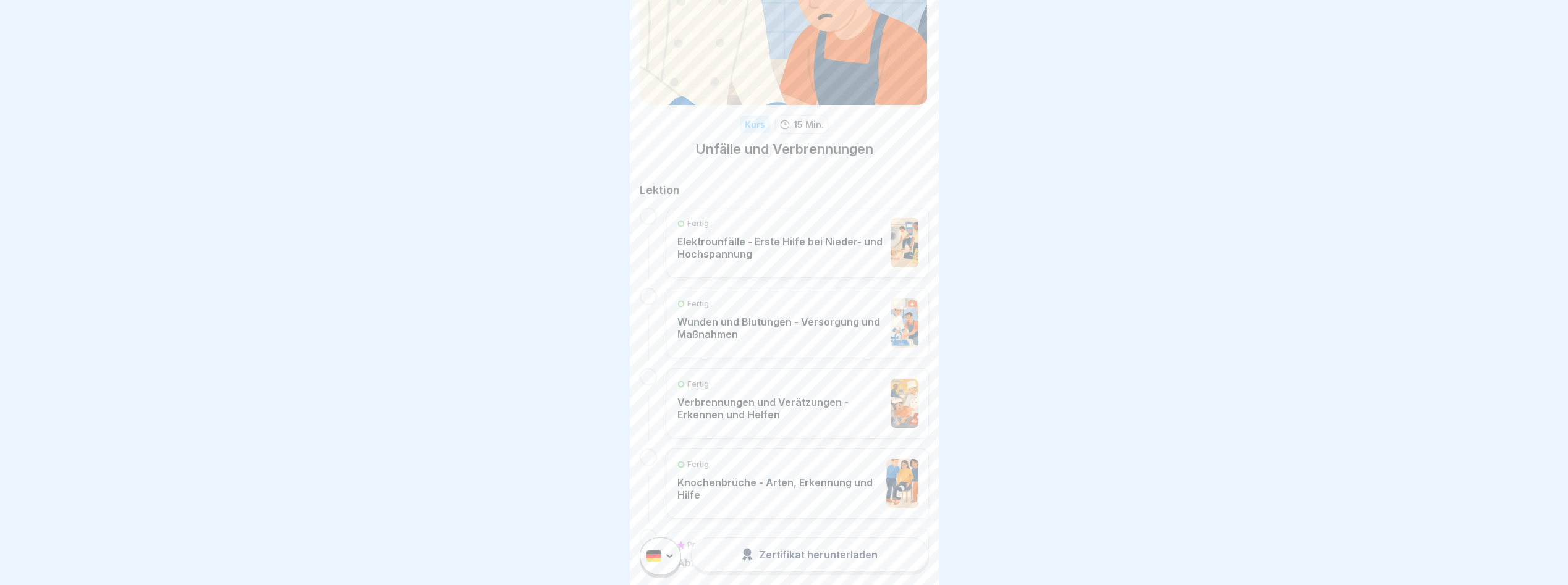 scroll, scrollTop: 149, scrollLeft: 0, axis: vertical 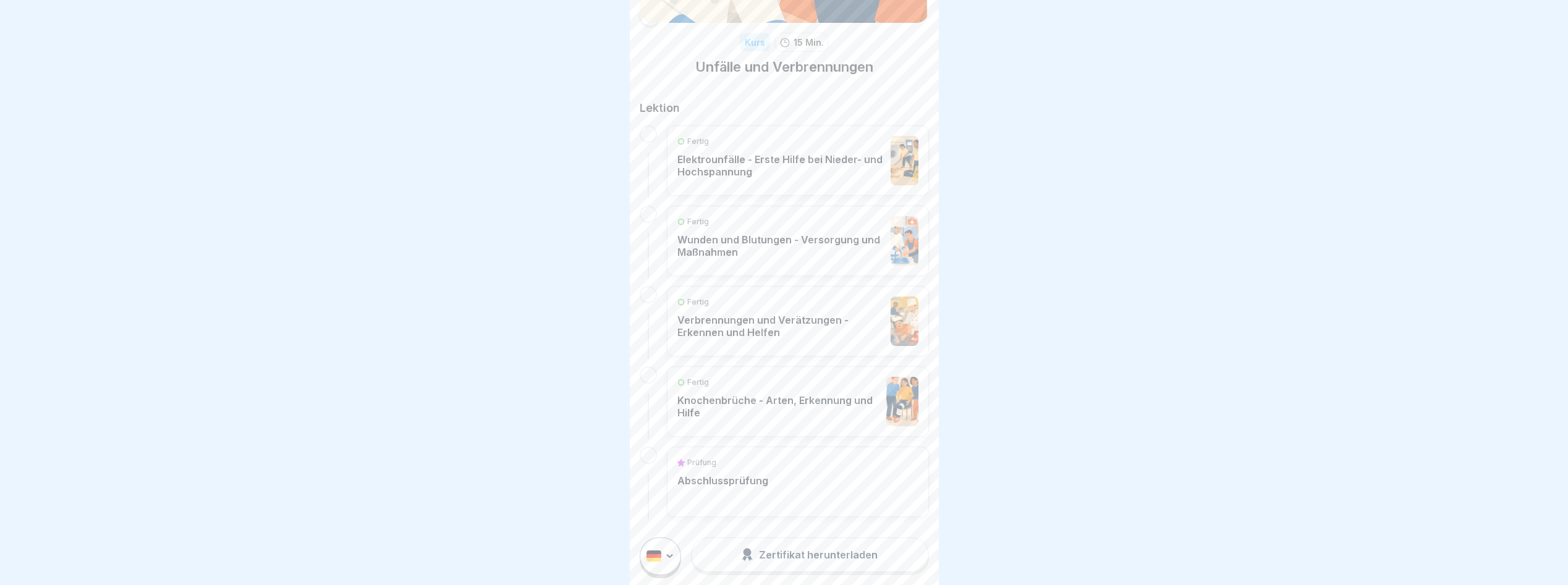 click at bounding box center (648, 455) 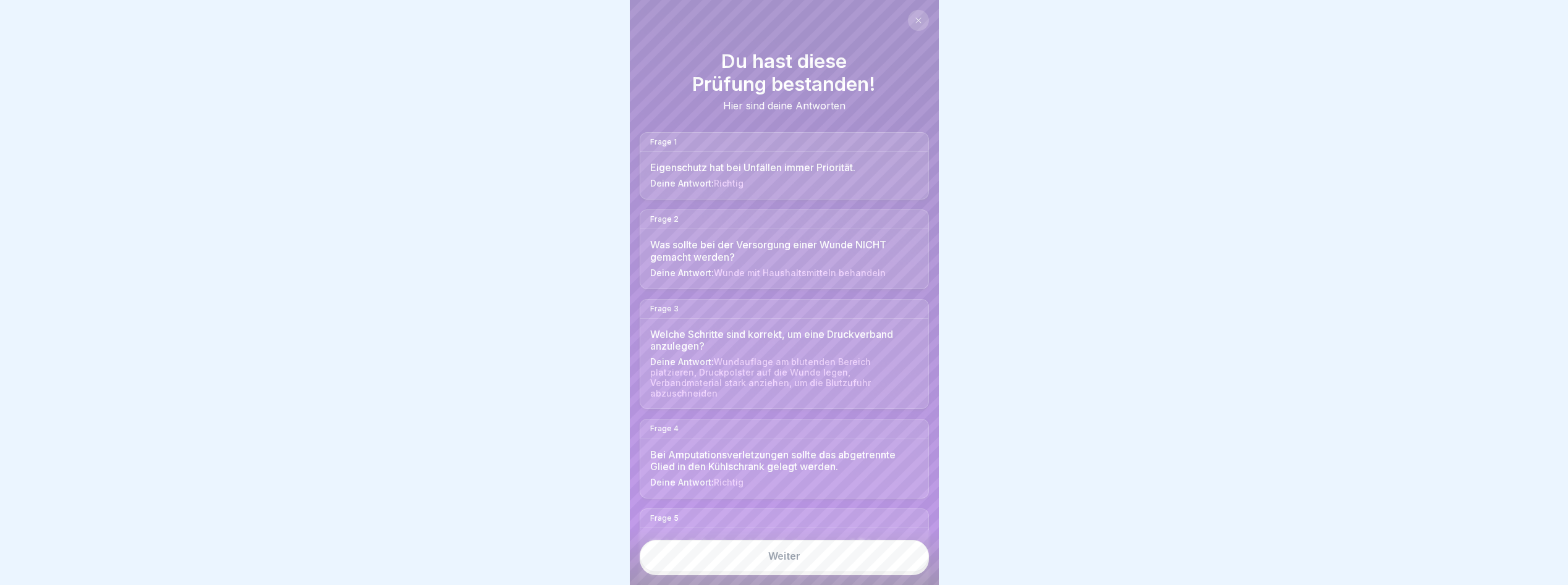 scroll, scrollTop: 0, scrollLeft: 0, axis: both 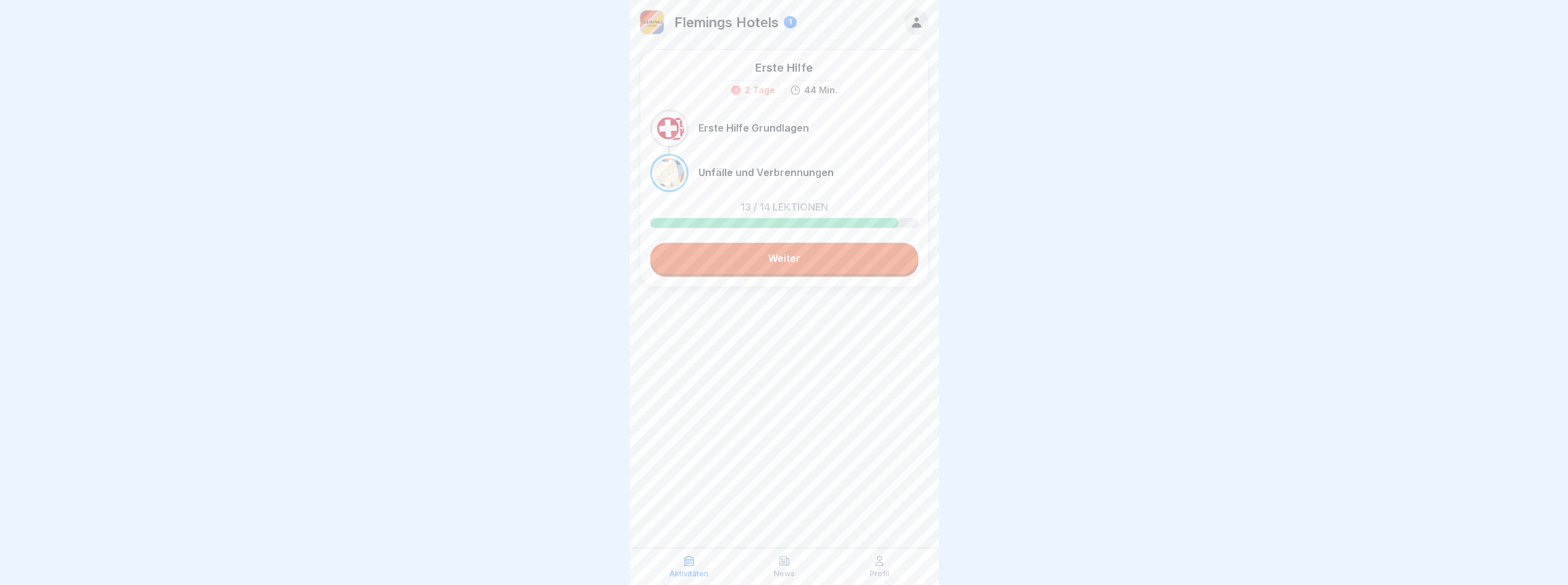click on "Weiter" at bounding box center [784, 258] 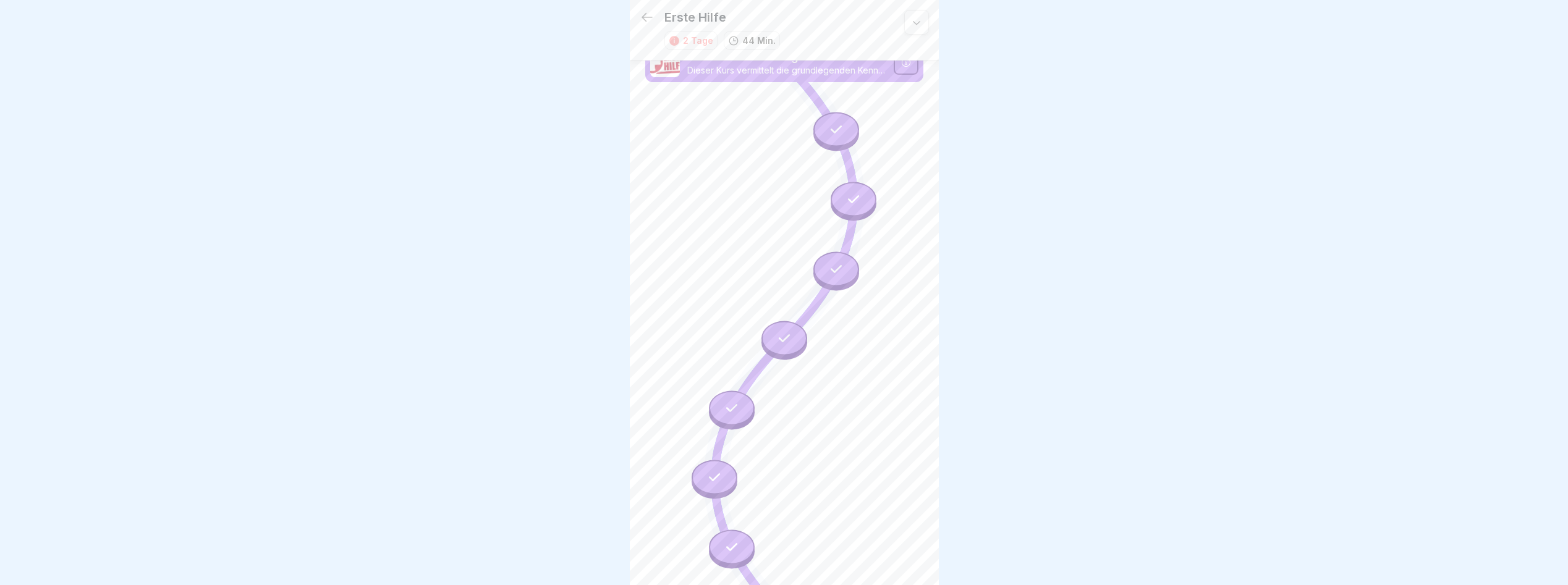 scroll, scrollTop: 0, scrollLeft: 0, axis: both 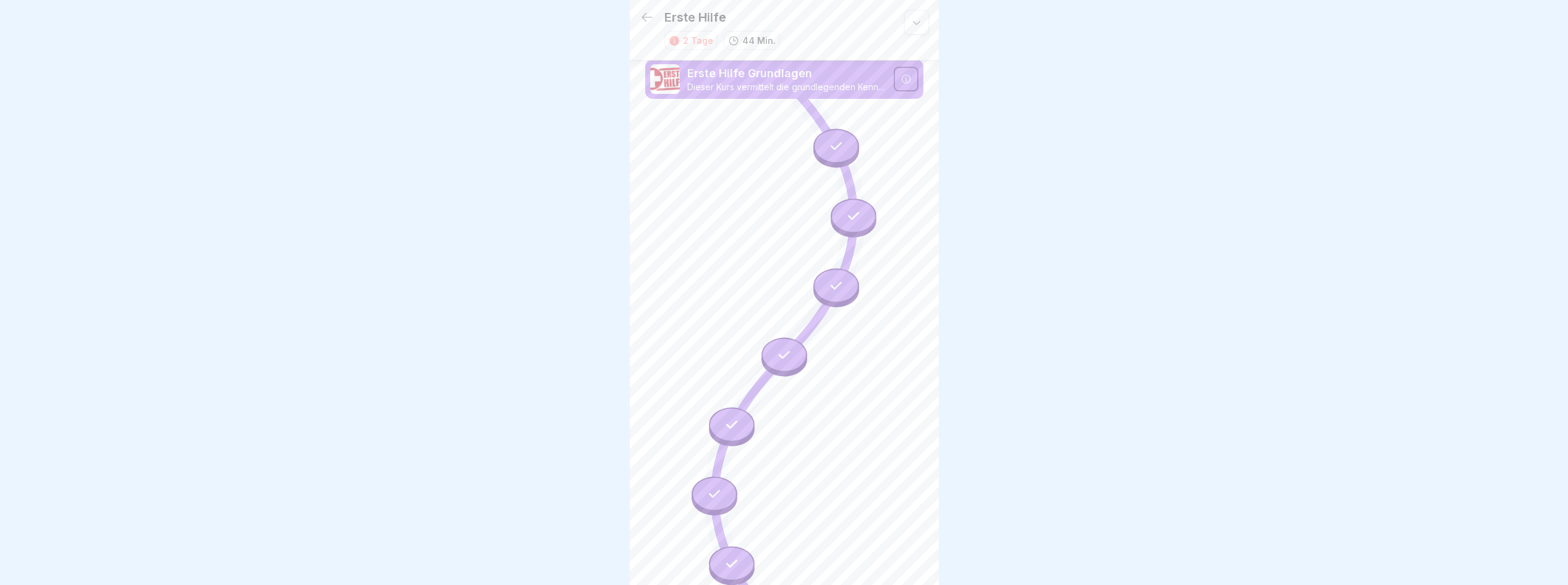 click 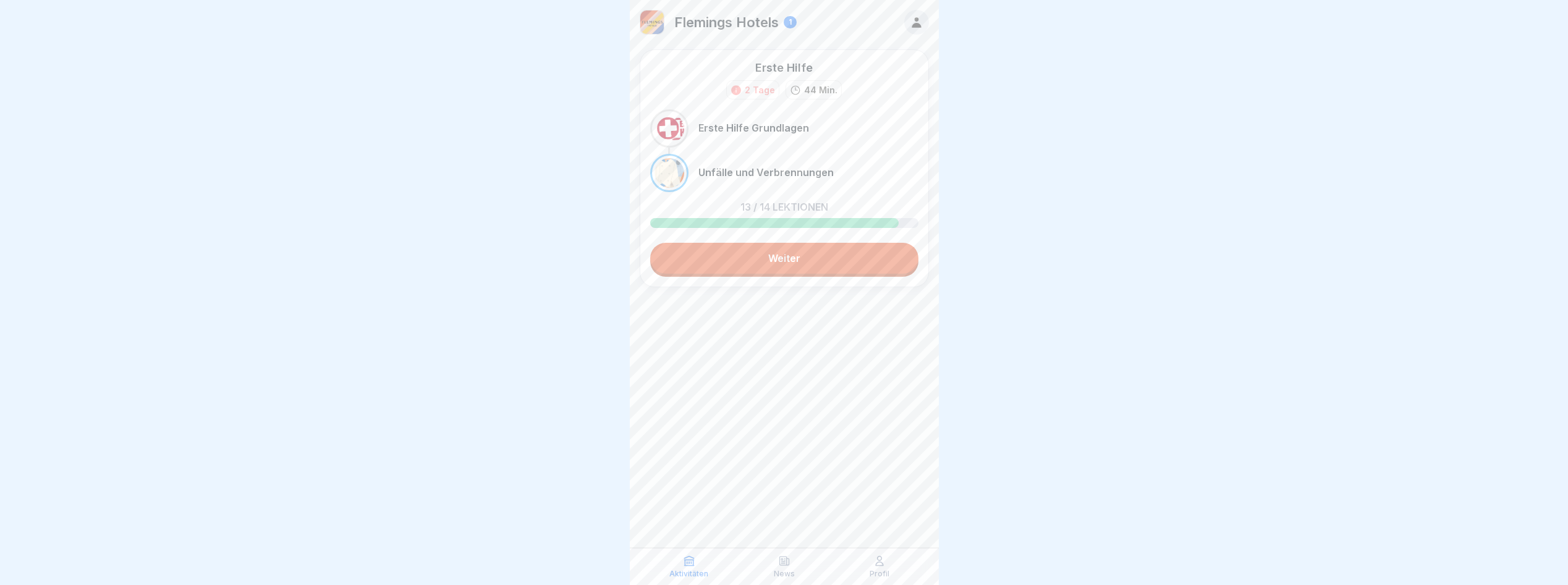 click on "Erste Hilfe" at bounding box center (784, 67) 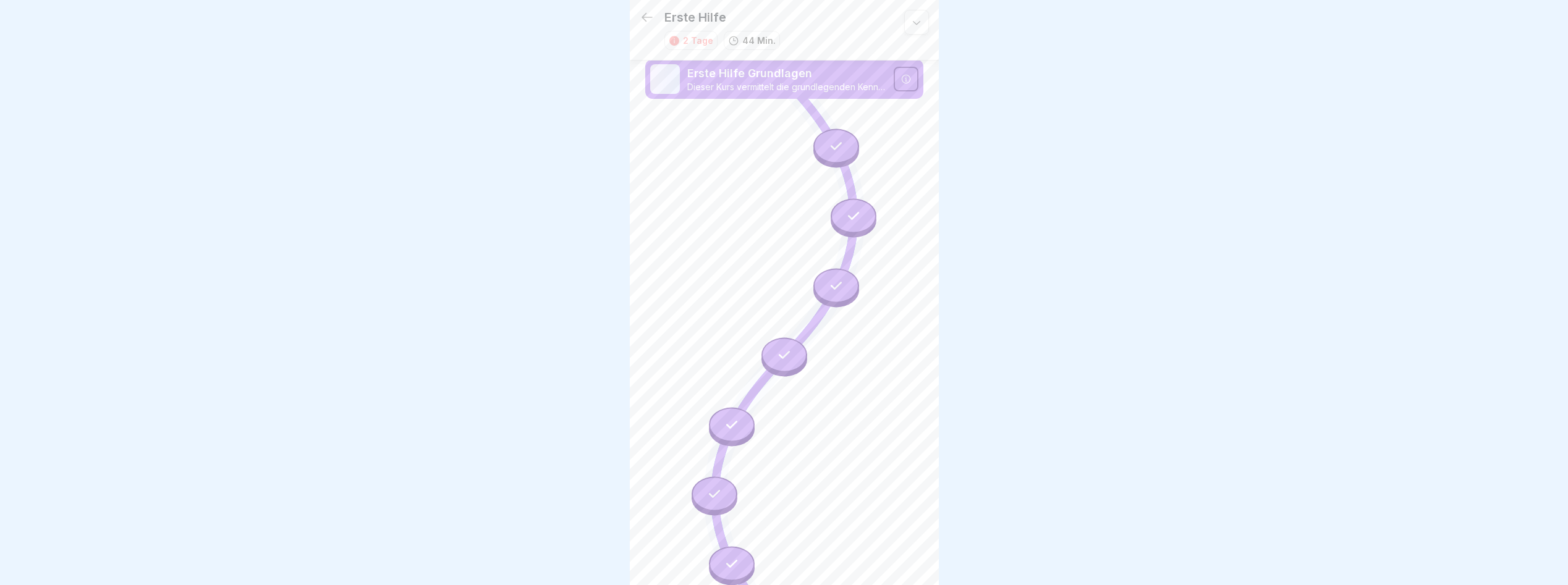 scroll 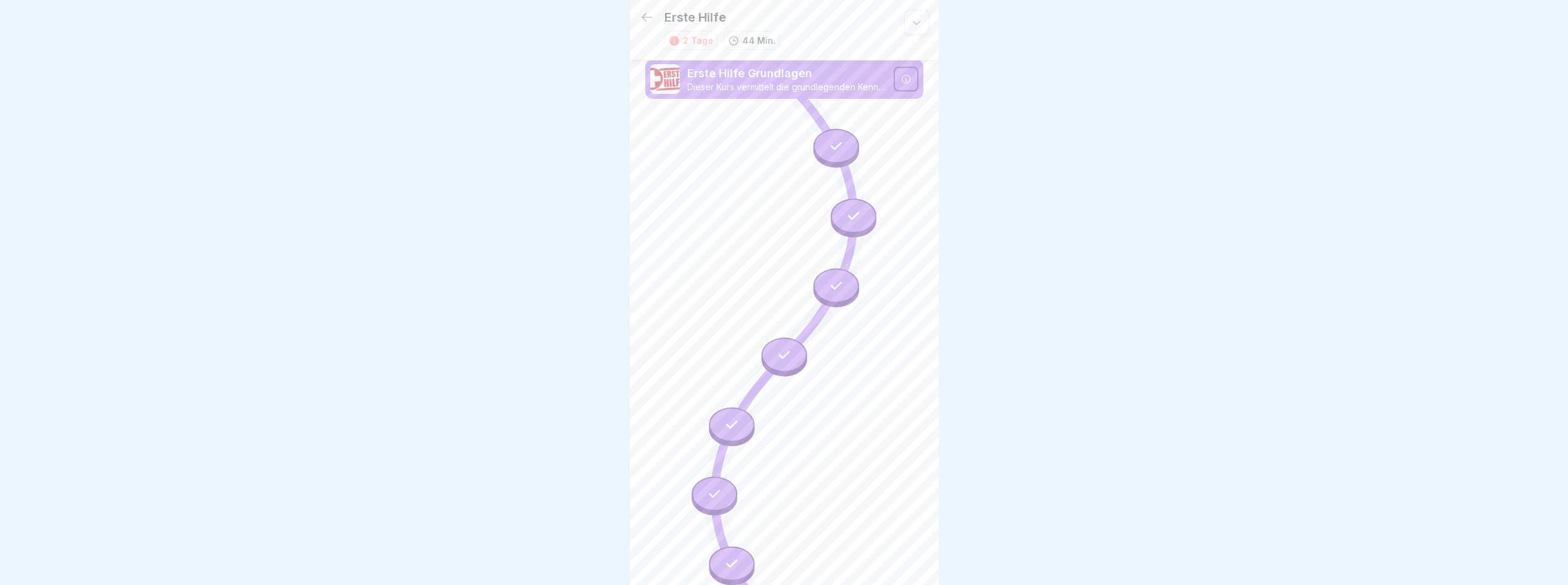 click at bounding box center [906, 79] 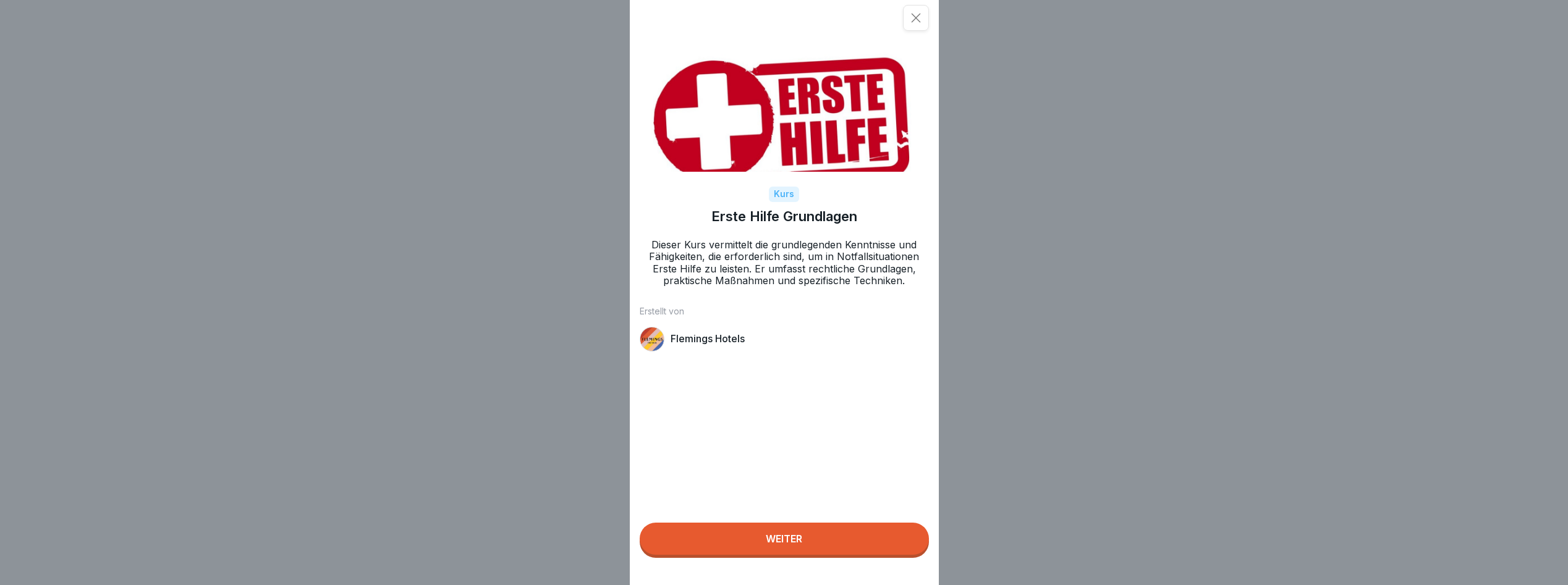 click at bounding box center [916, 18] 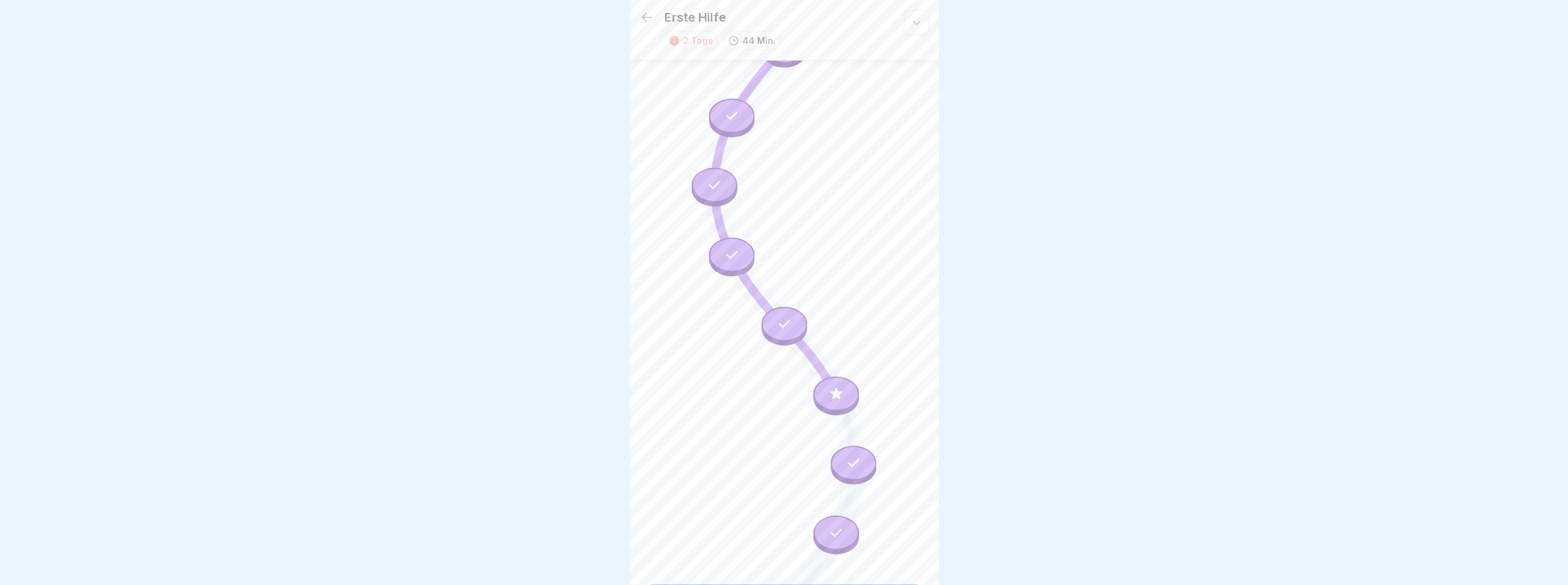 scroll, scrollTop: 670, scrollLeft: 0, axis: vertical 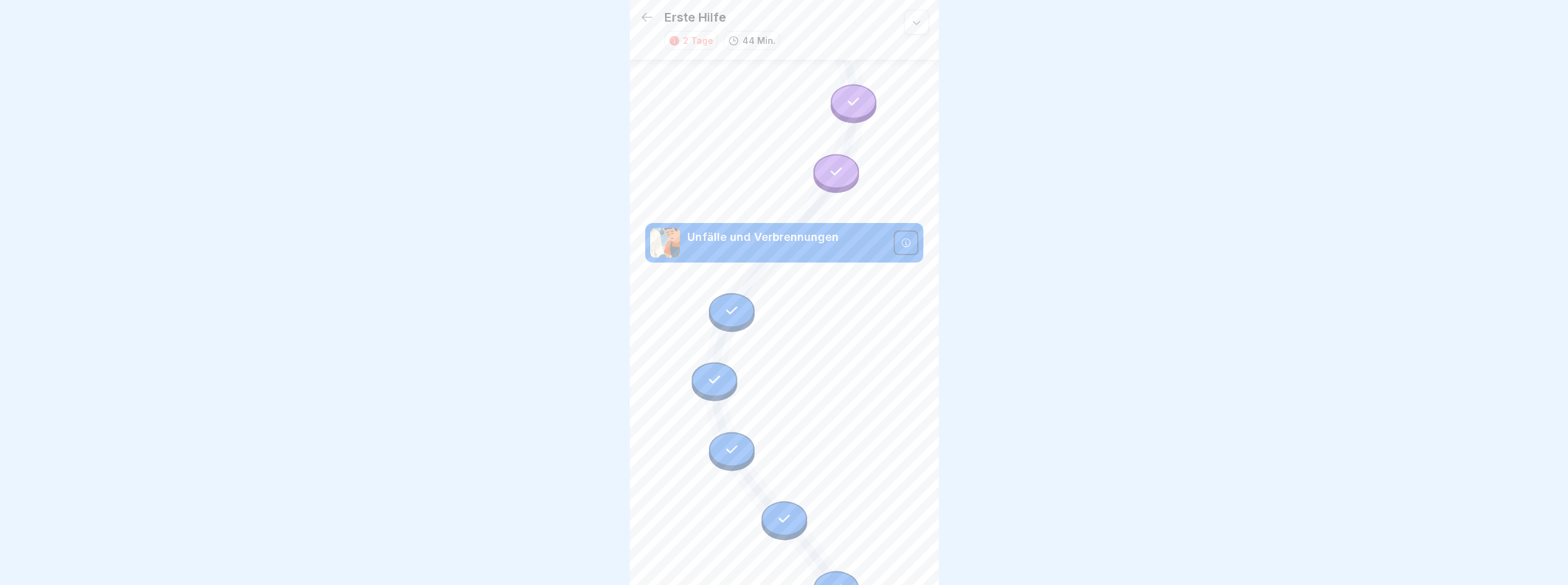 click on "Unfälle und Verbrennungen" at bounding box center [784, 243] 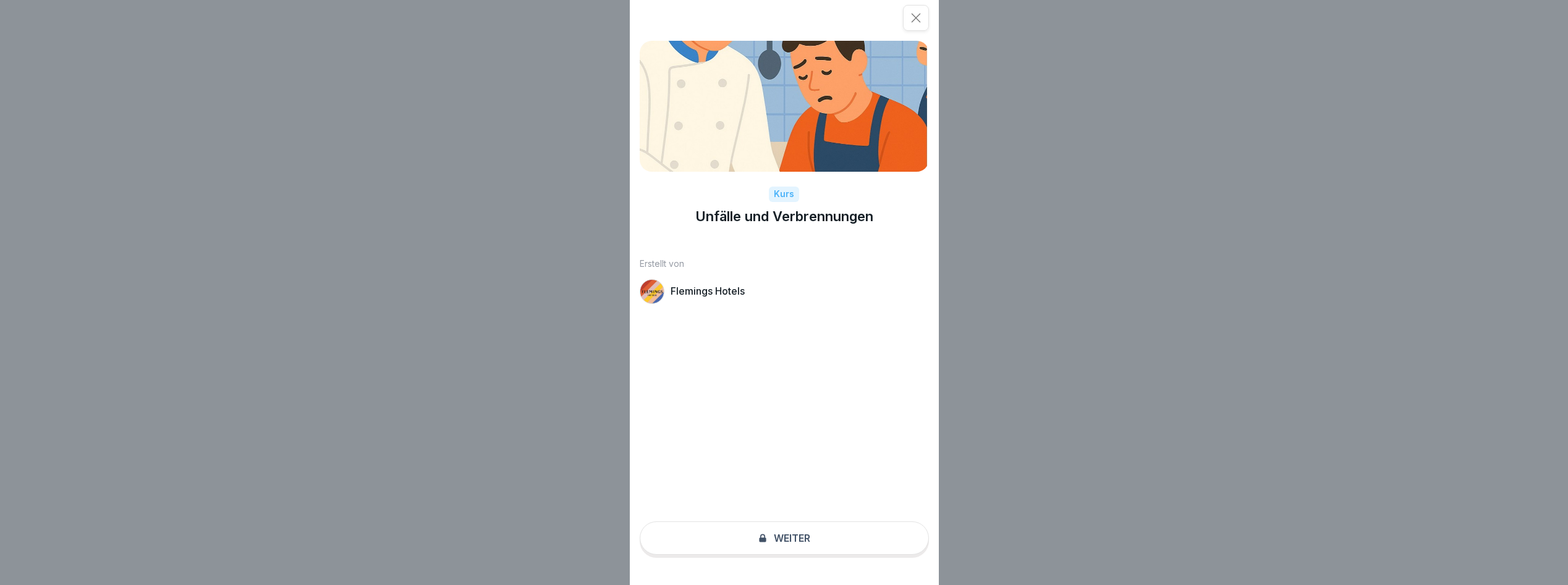 click on "Kurs Unfälle und Verbrennungen Erstellt von Flemings Hotels Weiter" at bounding box center [784, 292] 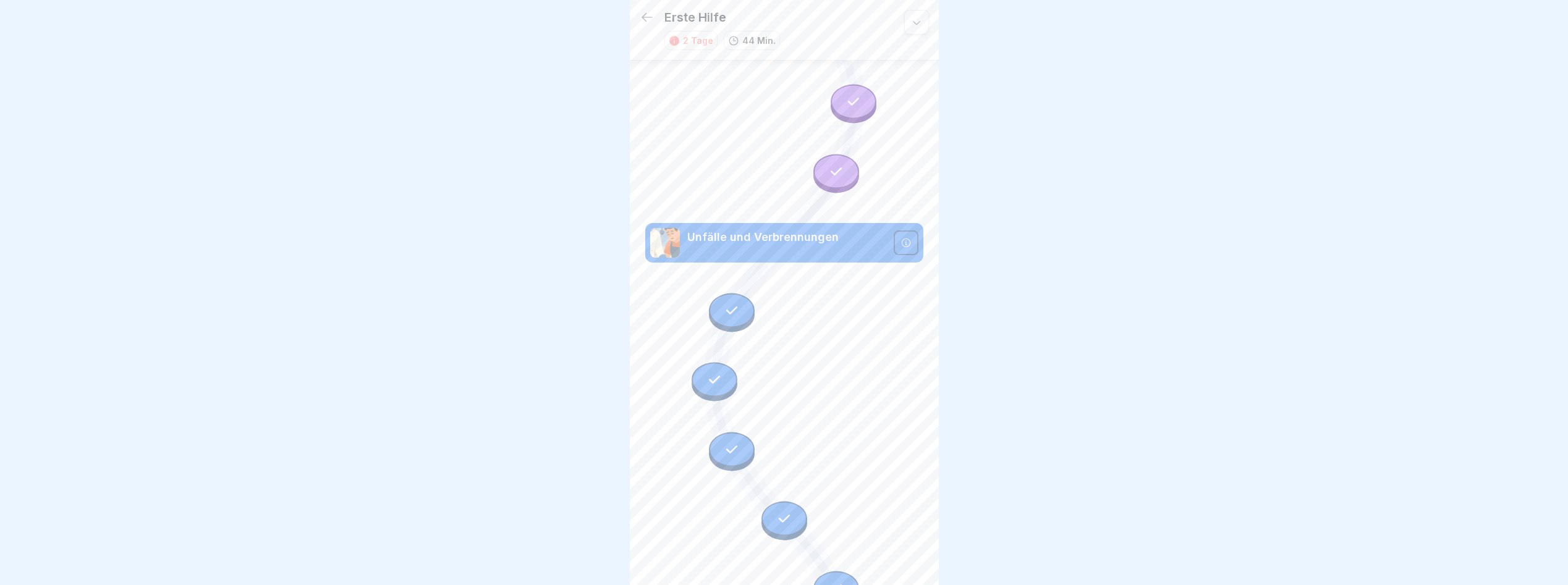 click at bounding box center (836, 588) 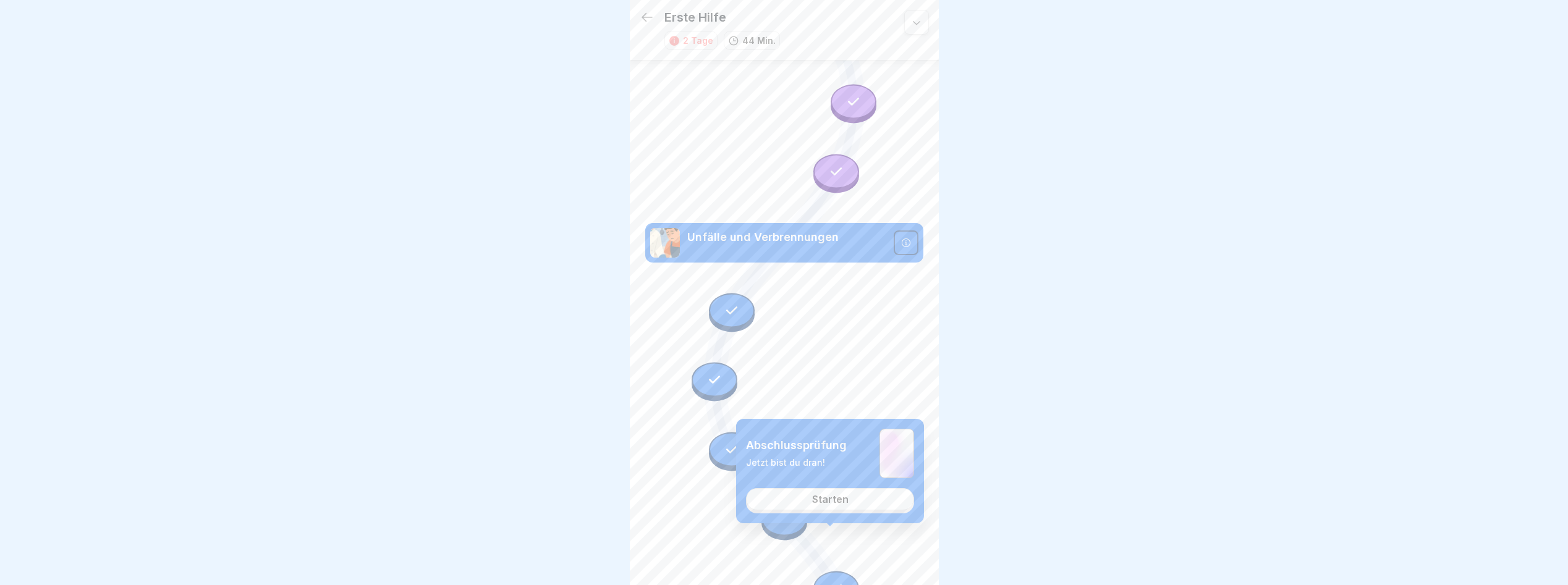 click on "Starten" at bounding box center (830, 499) 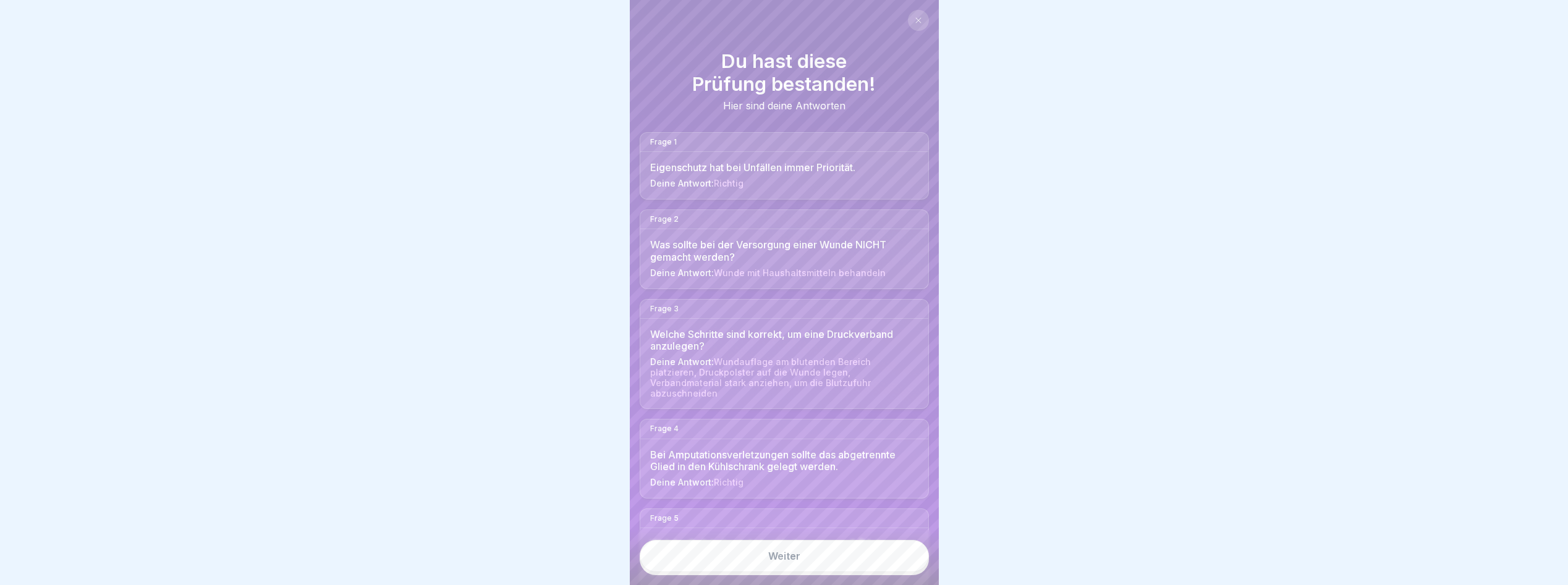 scroll, scrollTop: 0, scrollLeft: 0, axis: both 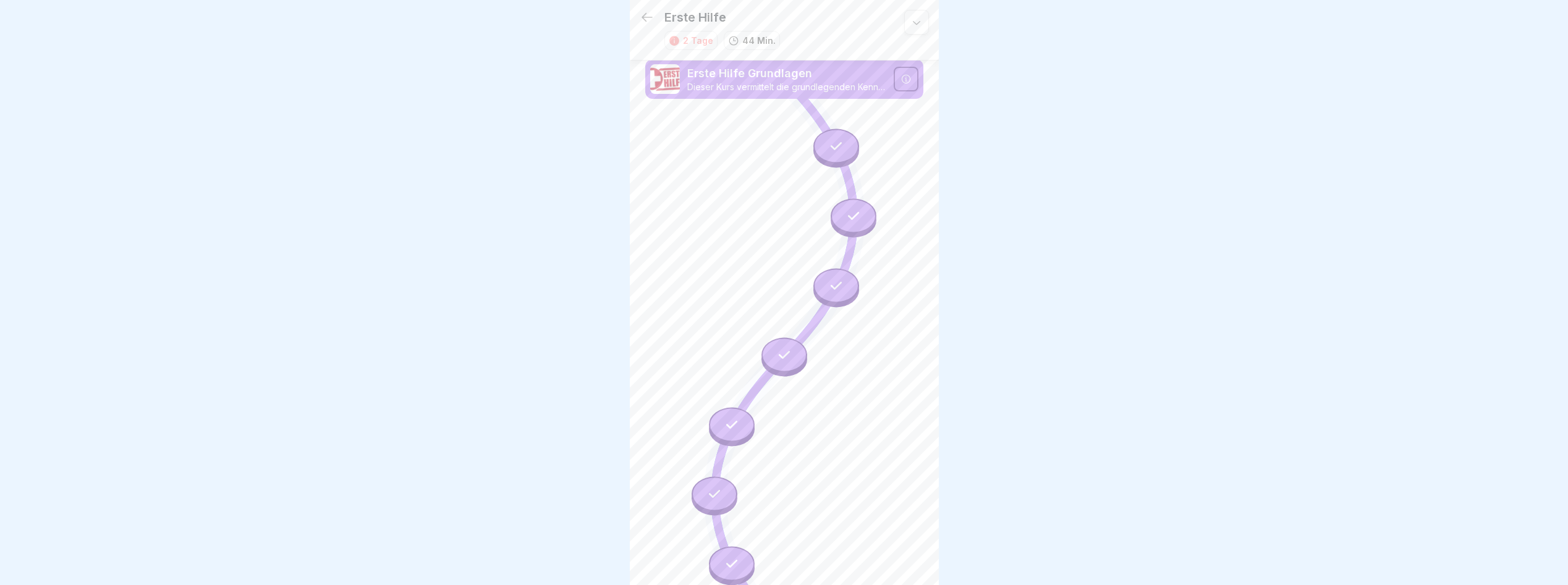 click 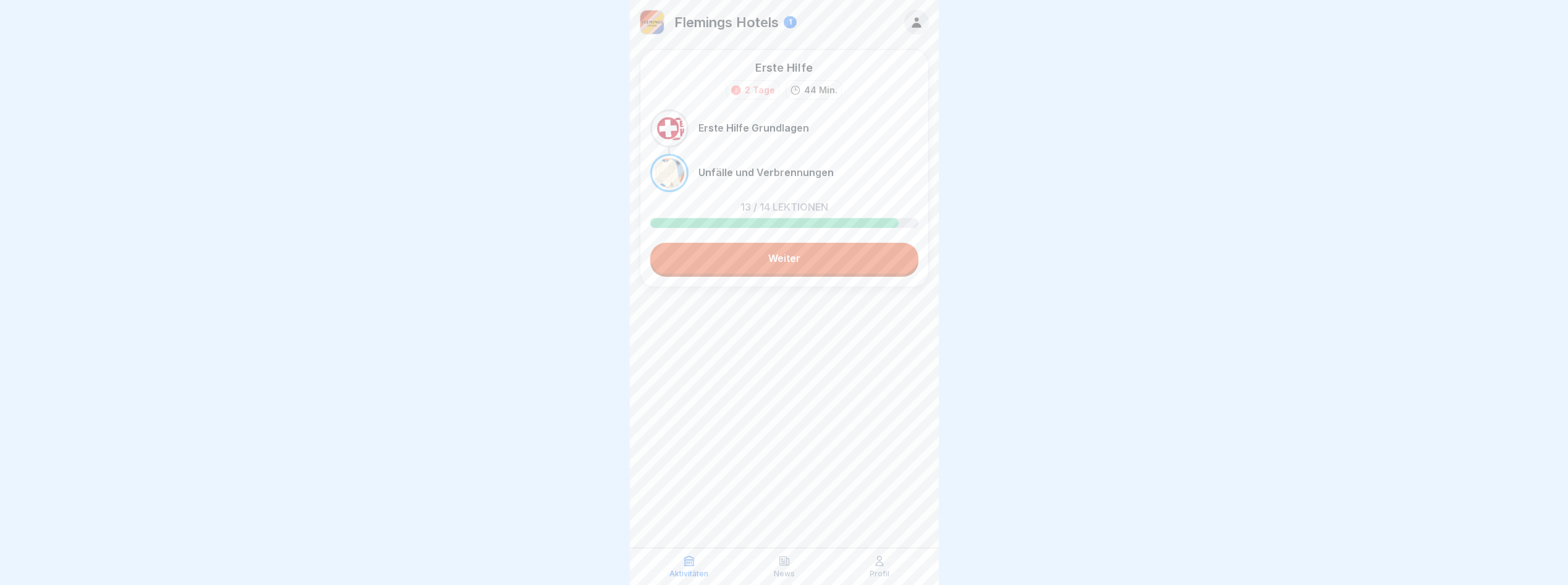 click at bounding box center [652, 22] 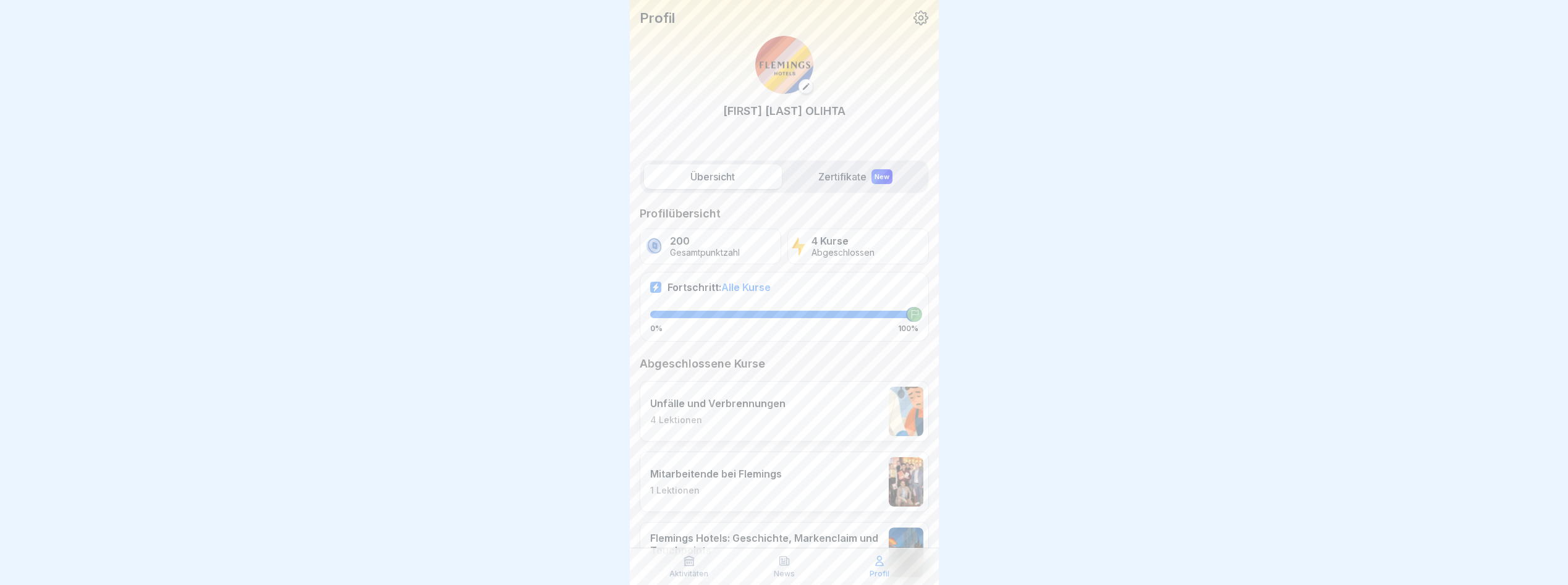 click on "200 Gesamtpunktzahl" at bounding box center [710, 246] 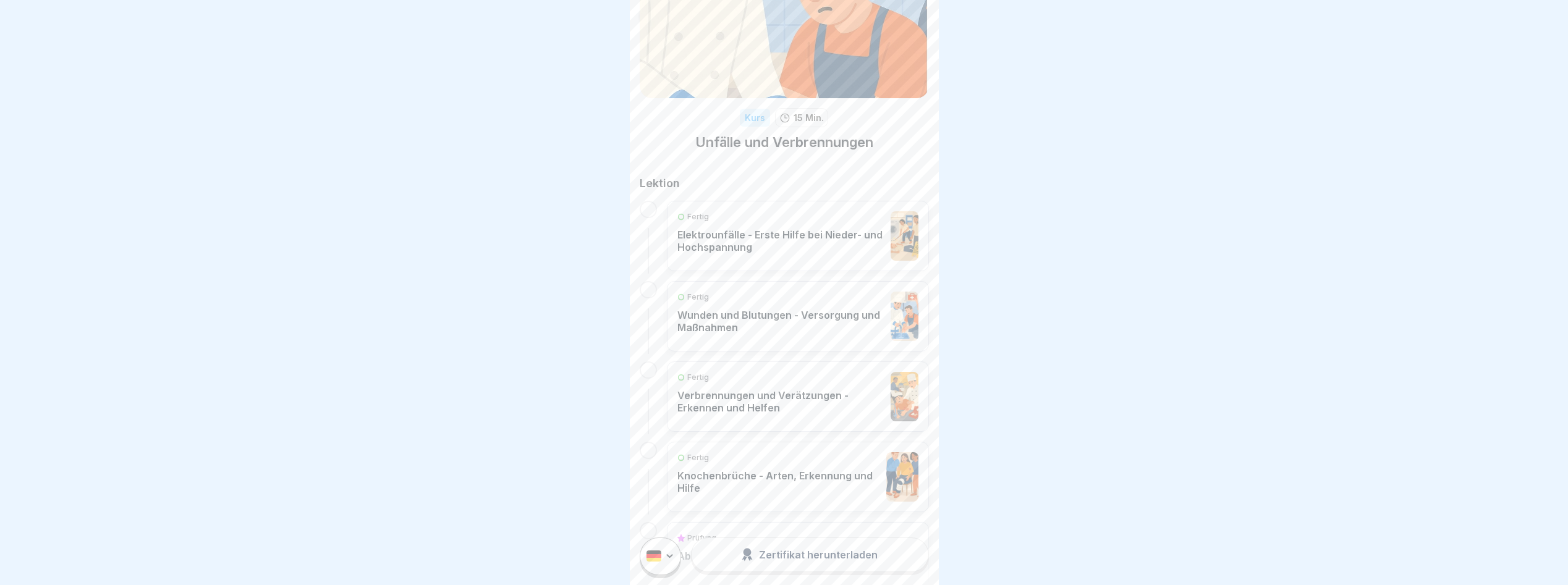 scroll, scrollTop: 149, scrollLeft: 0, axis: vertical 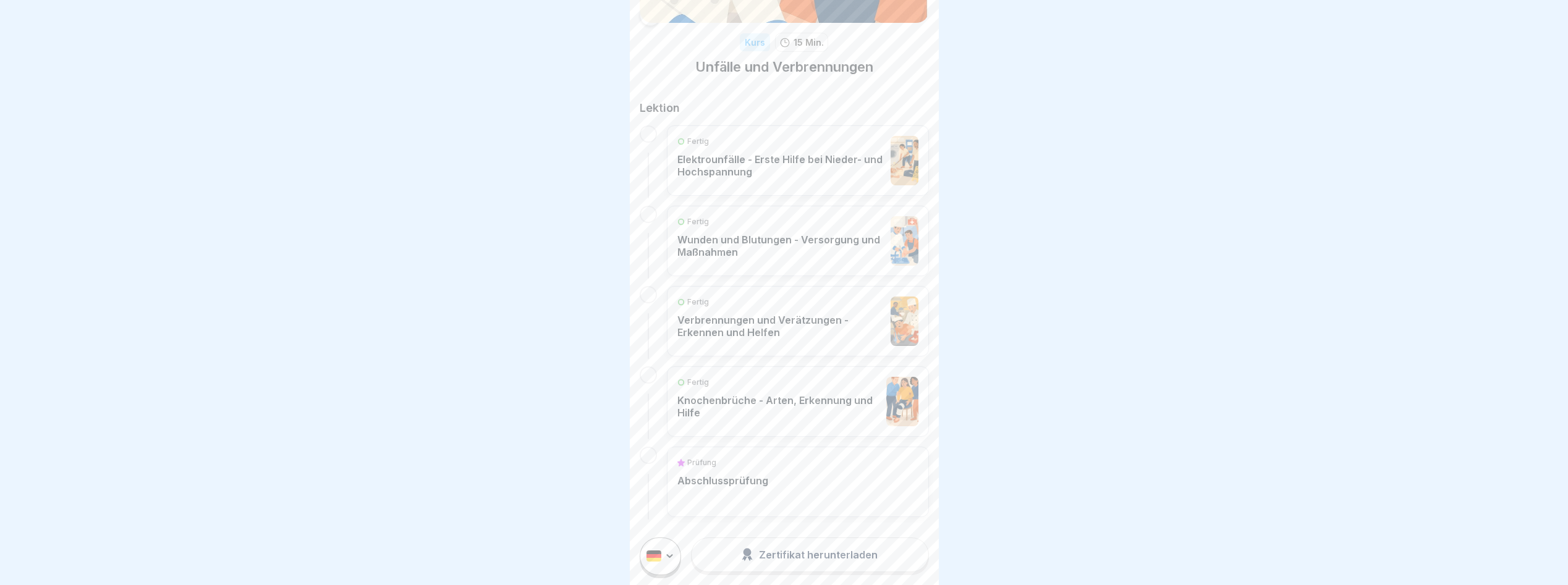 click at bounding box center [648, 455] 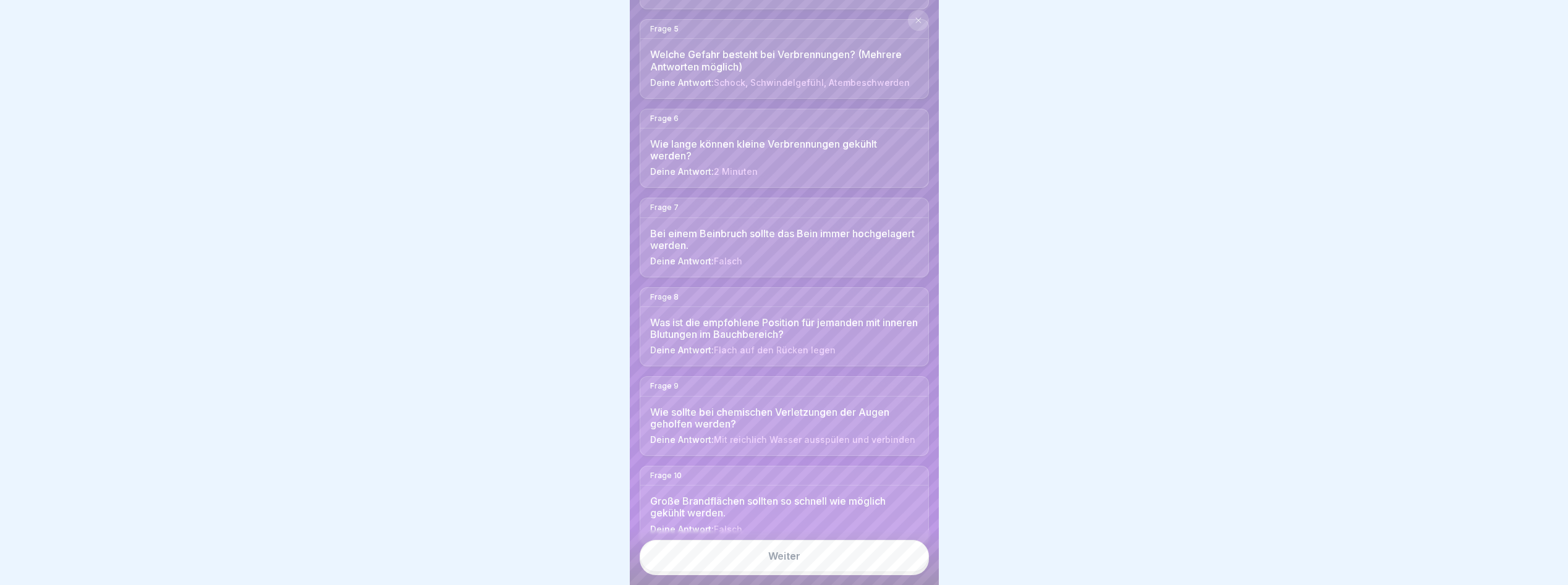 click on "Weiter" at bounding box center (784, 556) 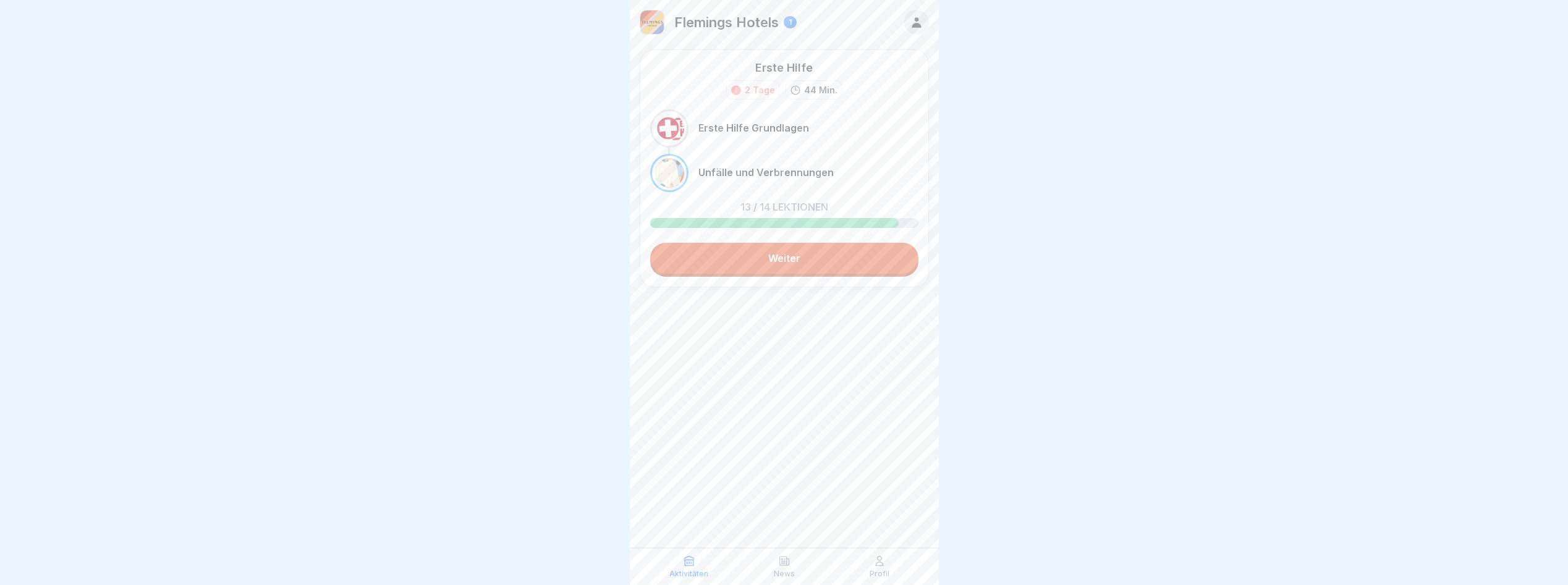 click on "Weiter" at bounding box center (784, 258) 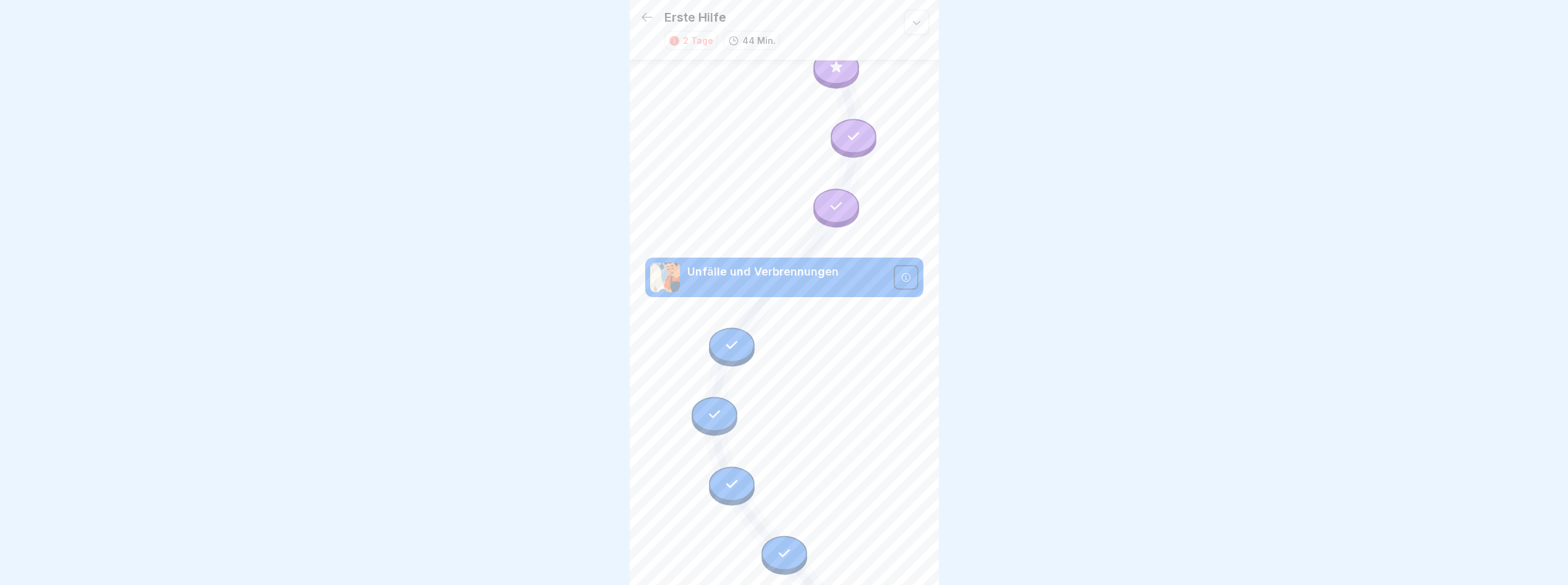 click at bounding box center (906, 277) 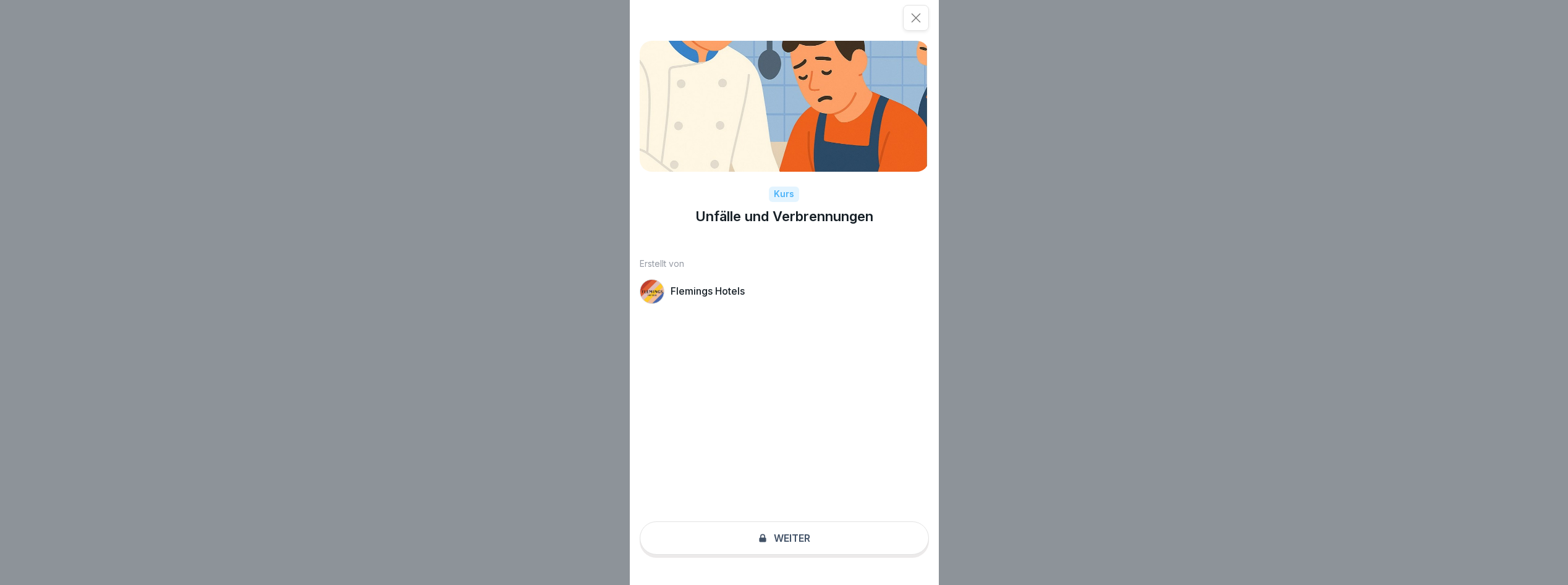 click 